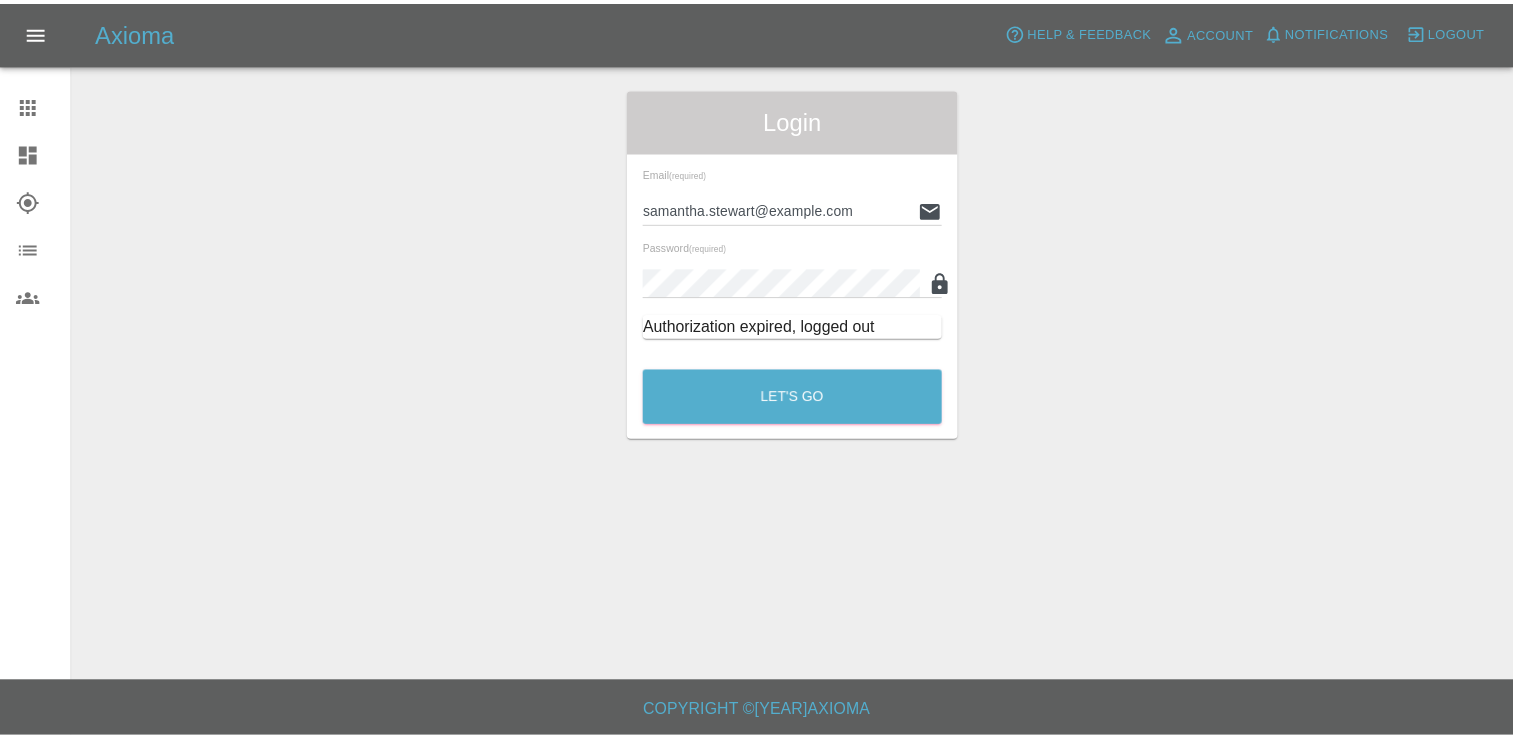 scroll, scrollTop: 0, scrollLeft: 0, axis: both 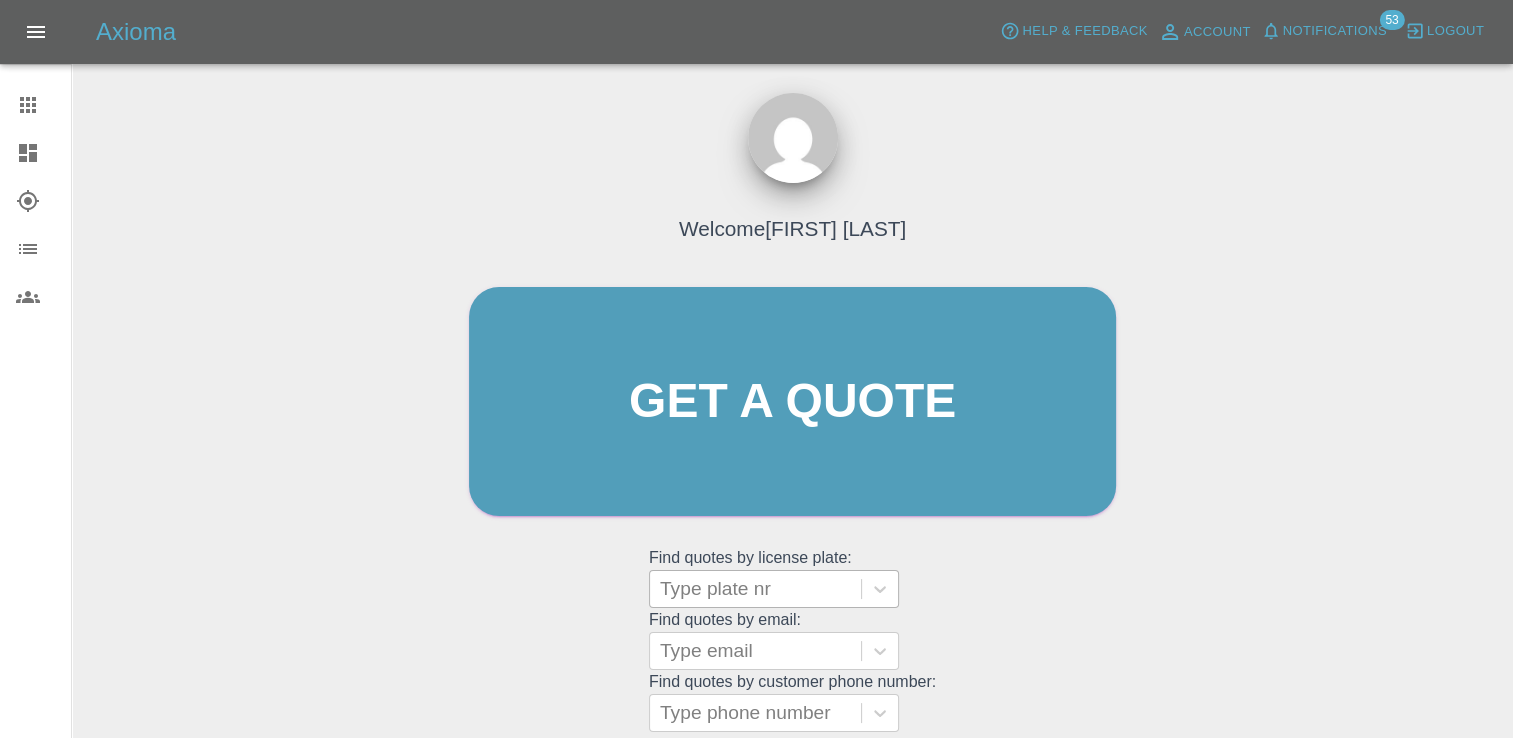 click at bounding box center [755, 589] 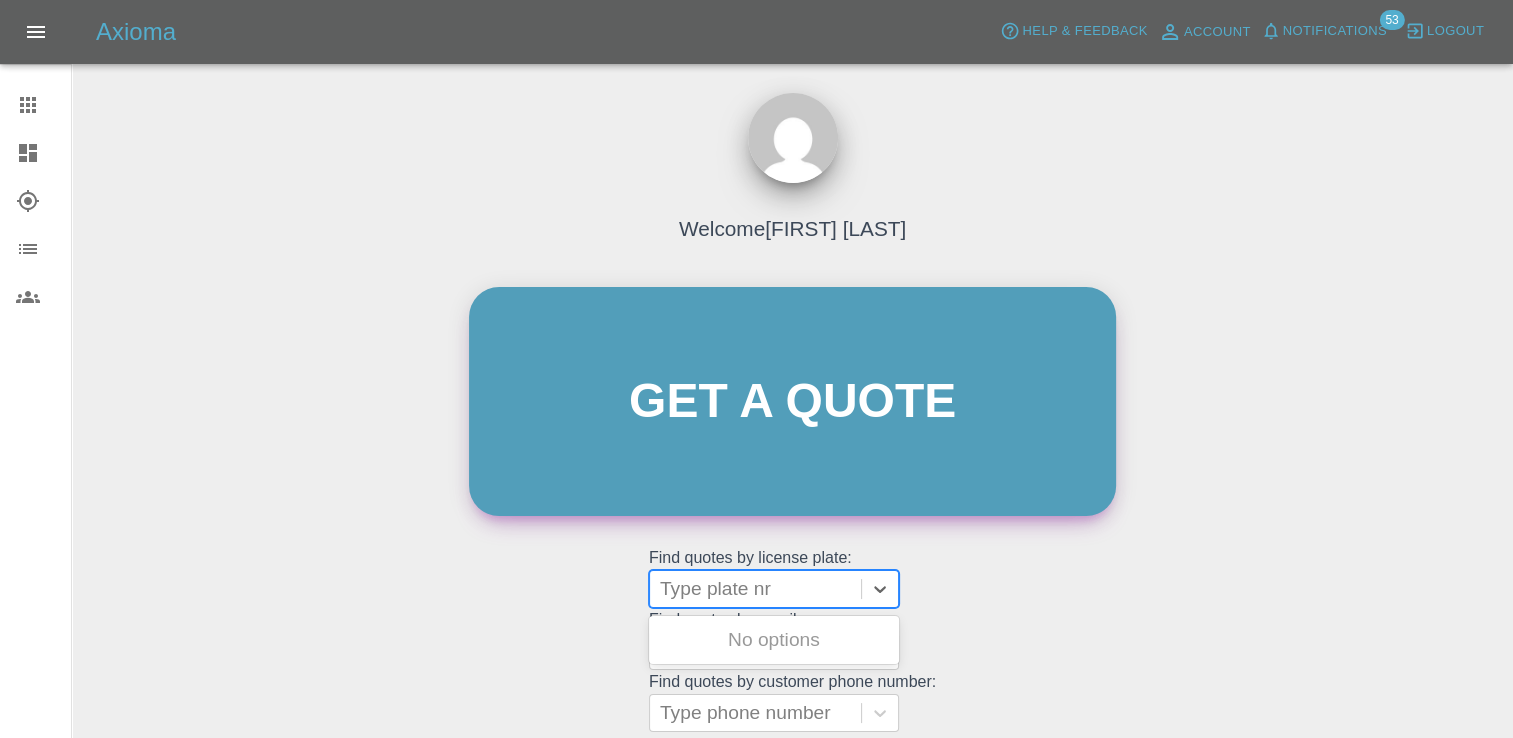 paste on "[PLATE]" 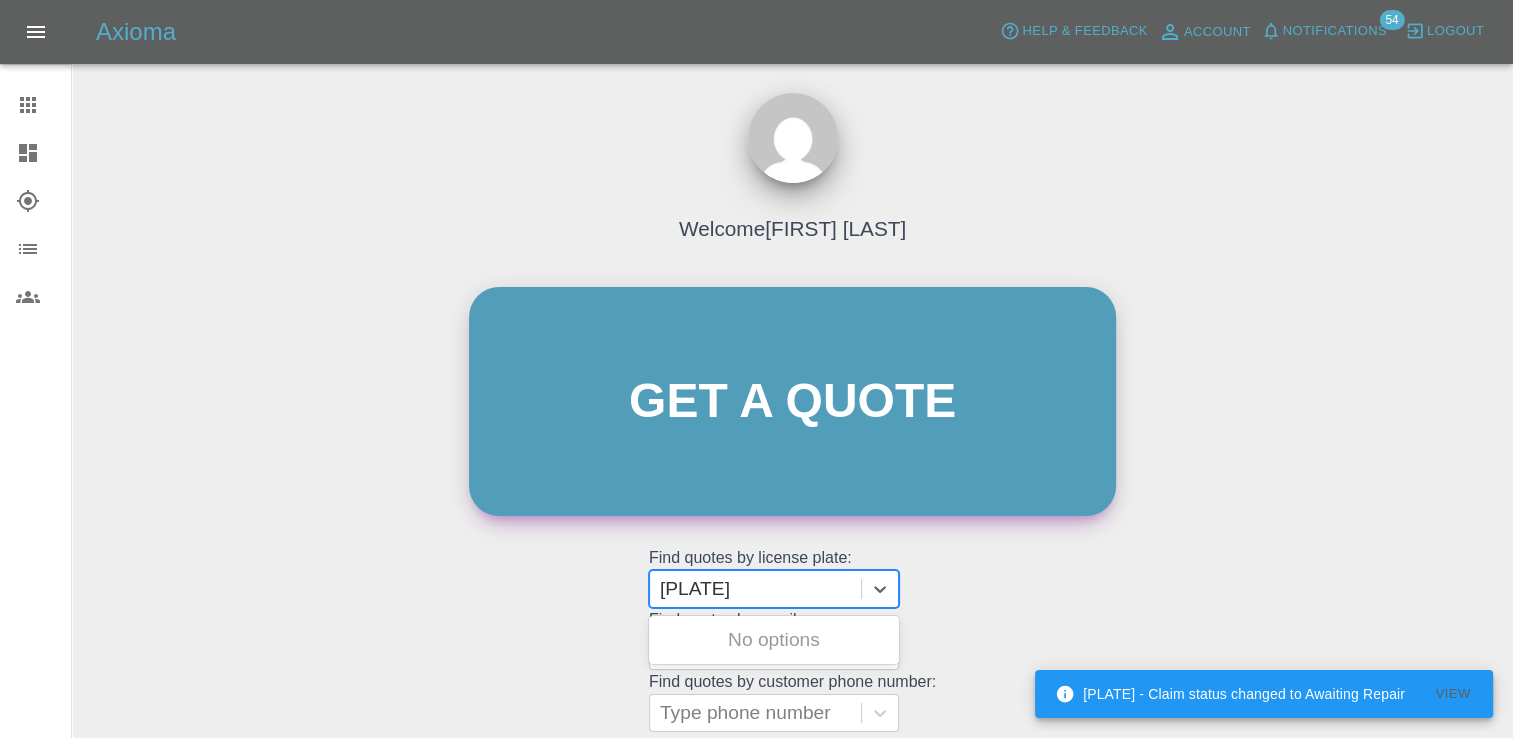 type on "[PLATE]" 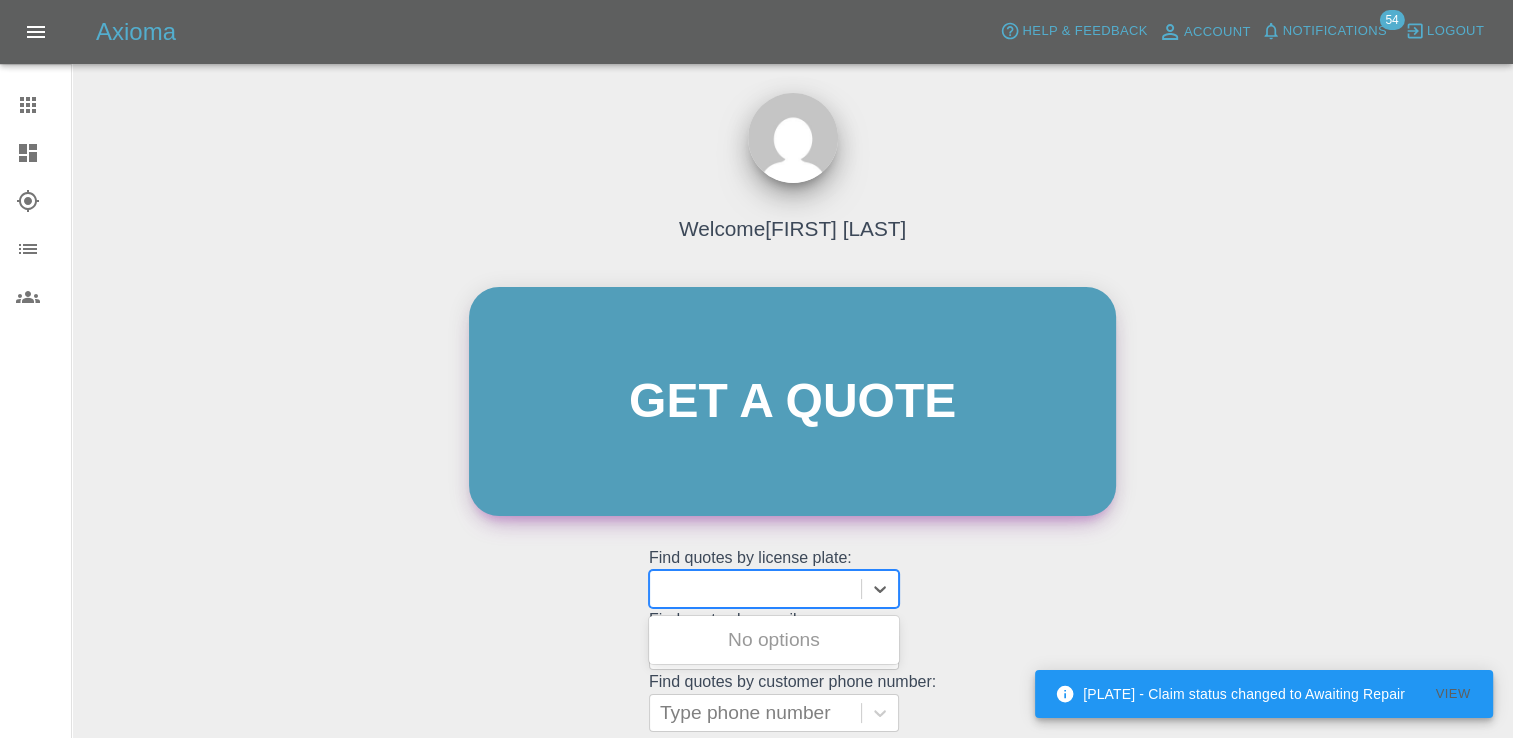 click on "Get a quote" at bounding box center (792, 401) 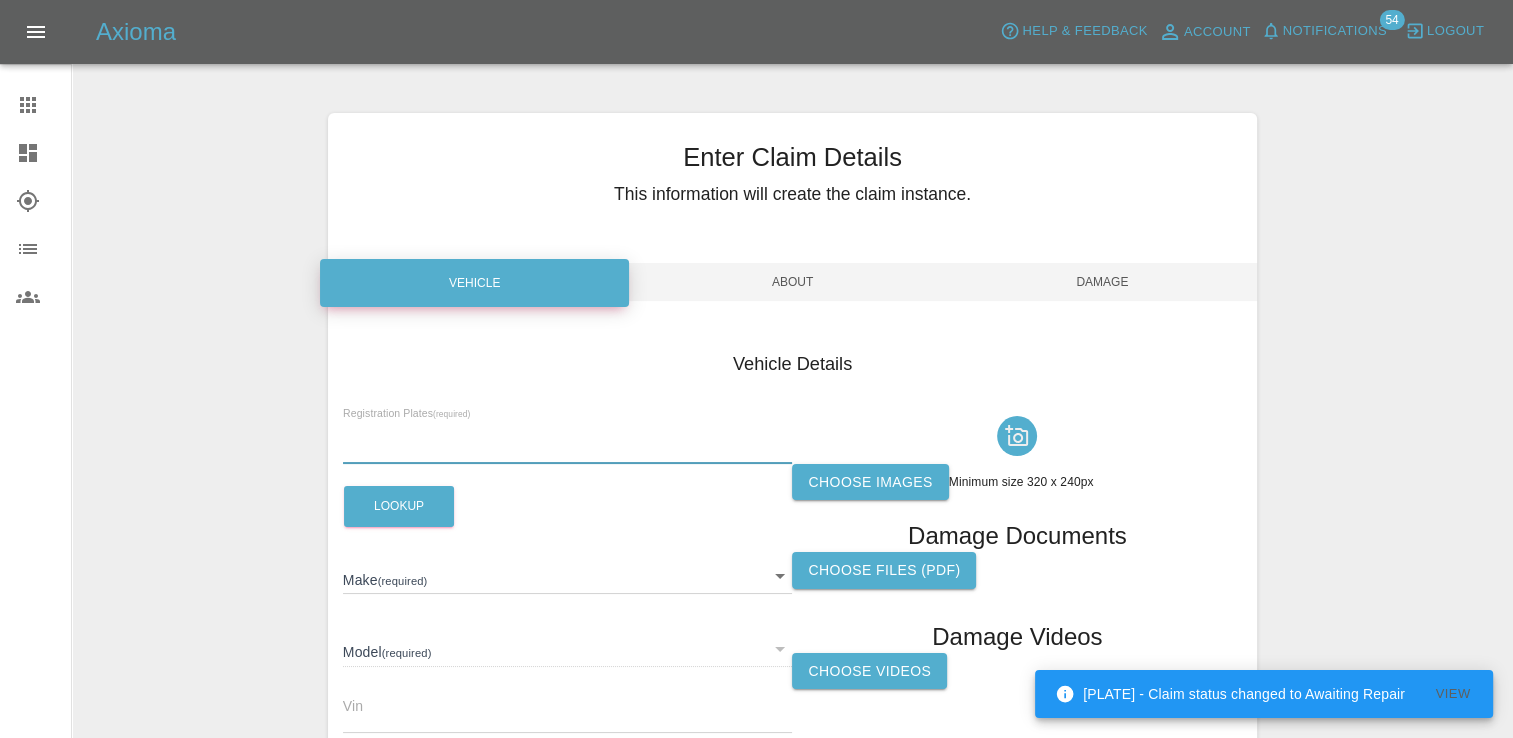 click at bounding box center (568, 449) 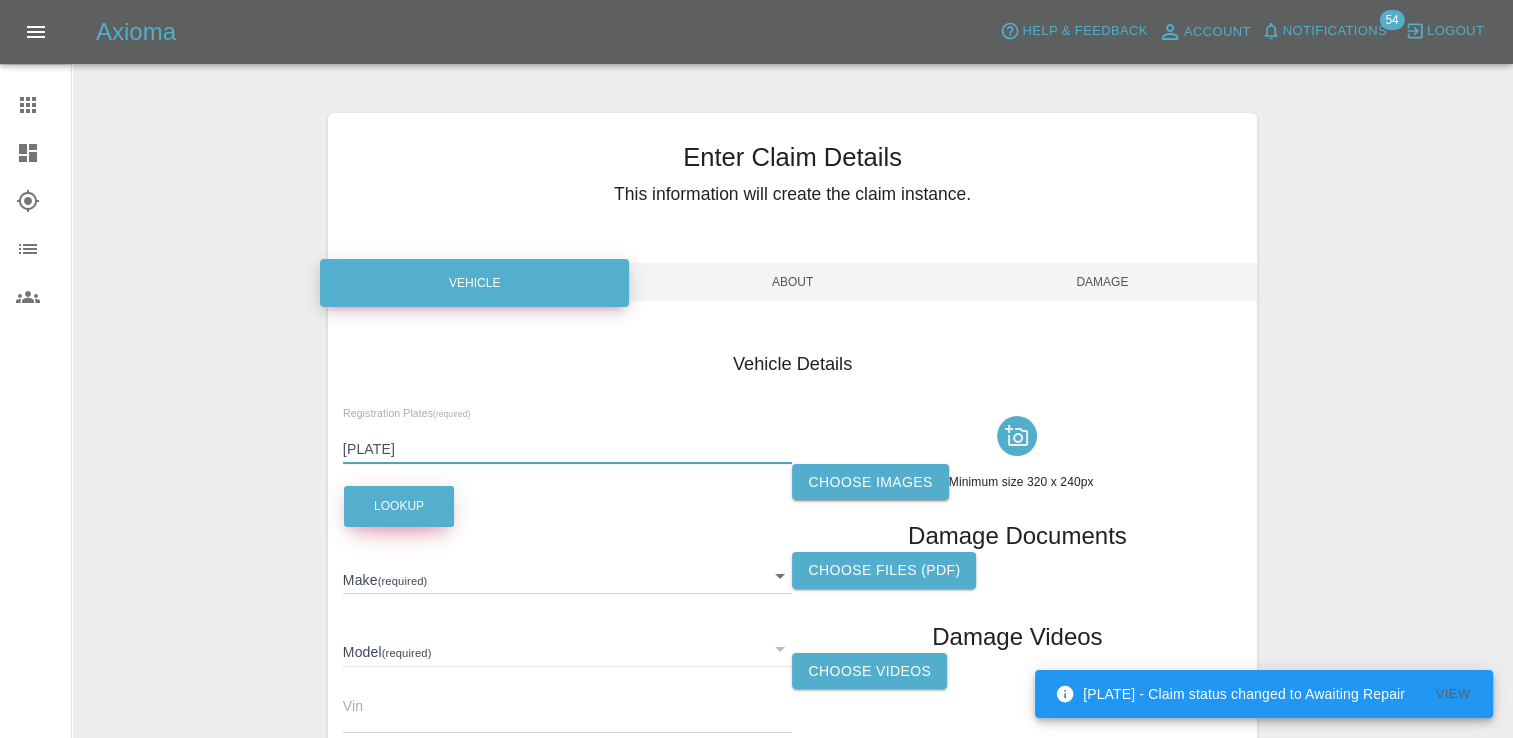 type on "[PLATE]" 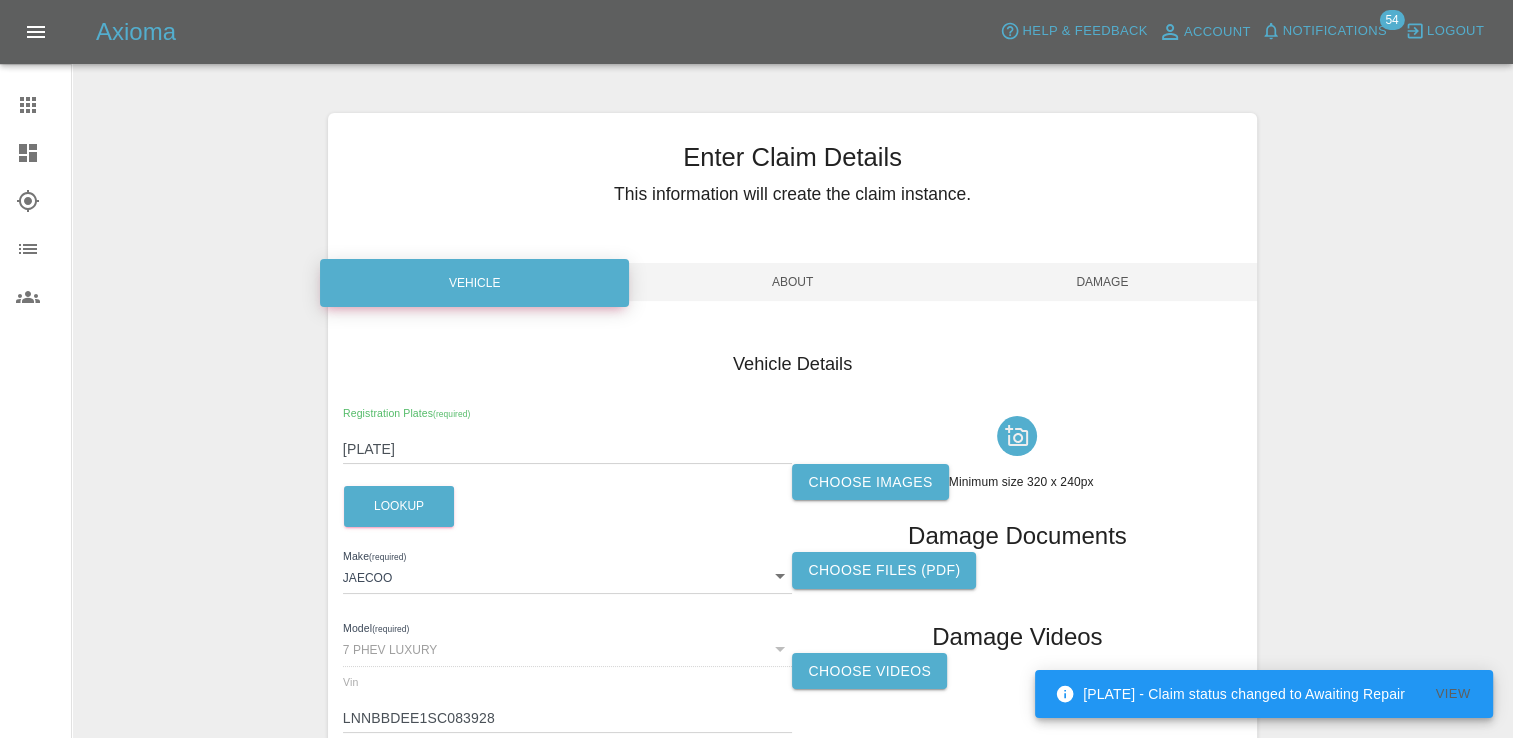 type on "JAECOO" 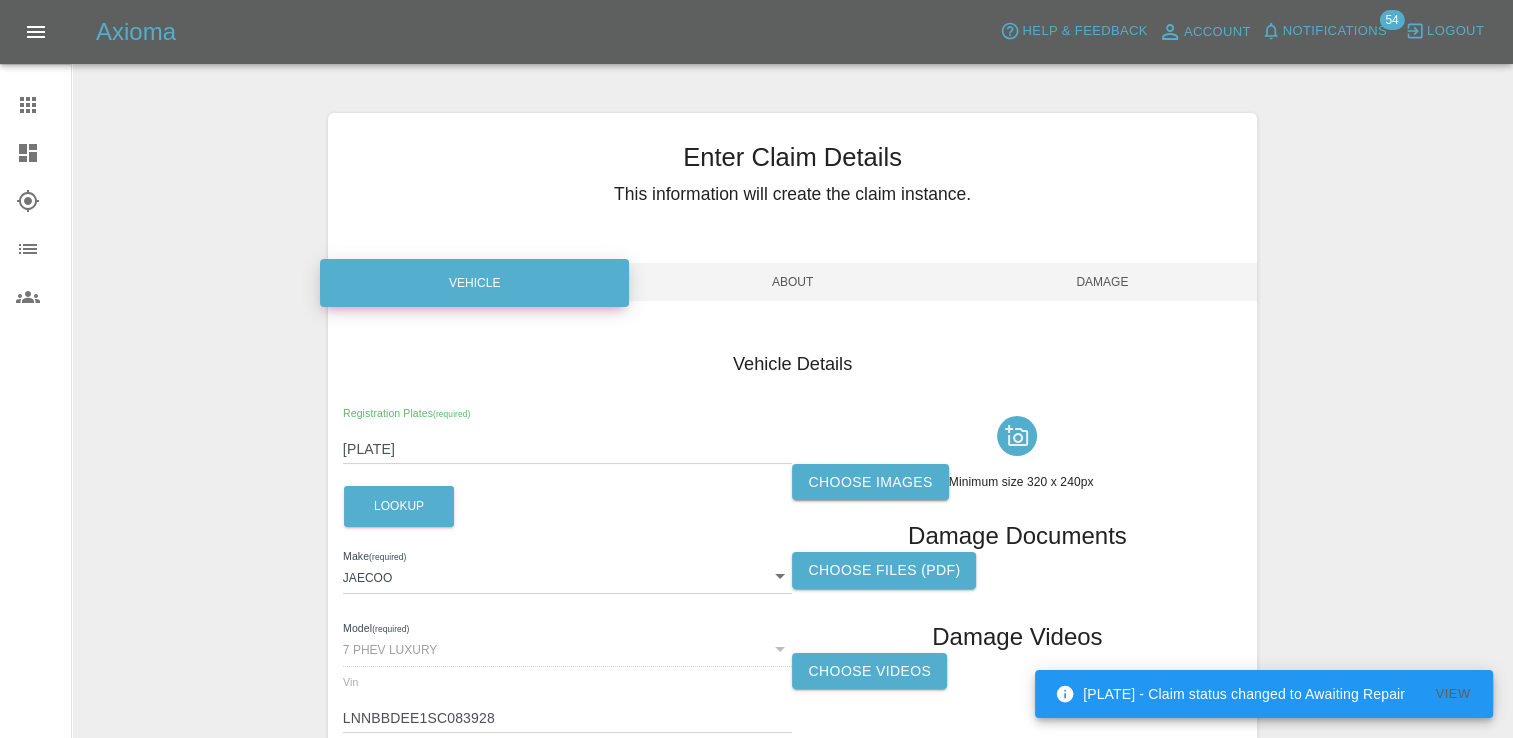 type on "7 PHEV LUXURY" 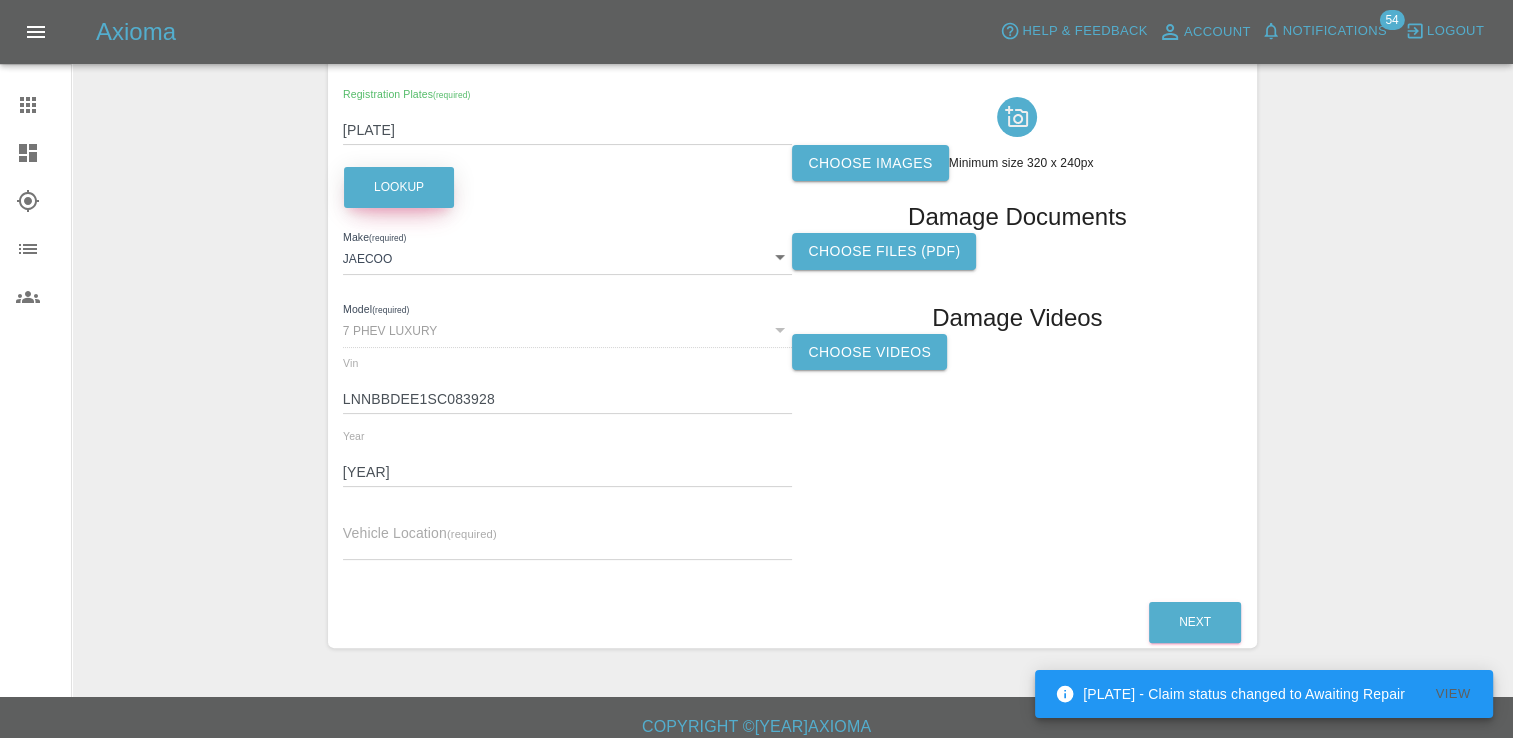 scroll, scrollTop: 333, scrollLeft: 0, axis: vertical 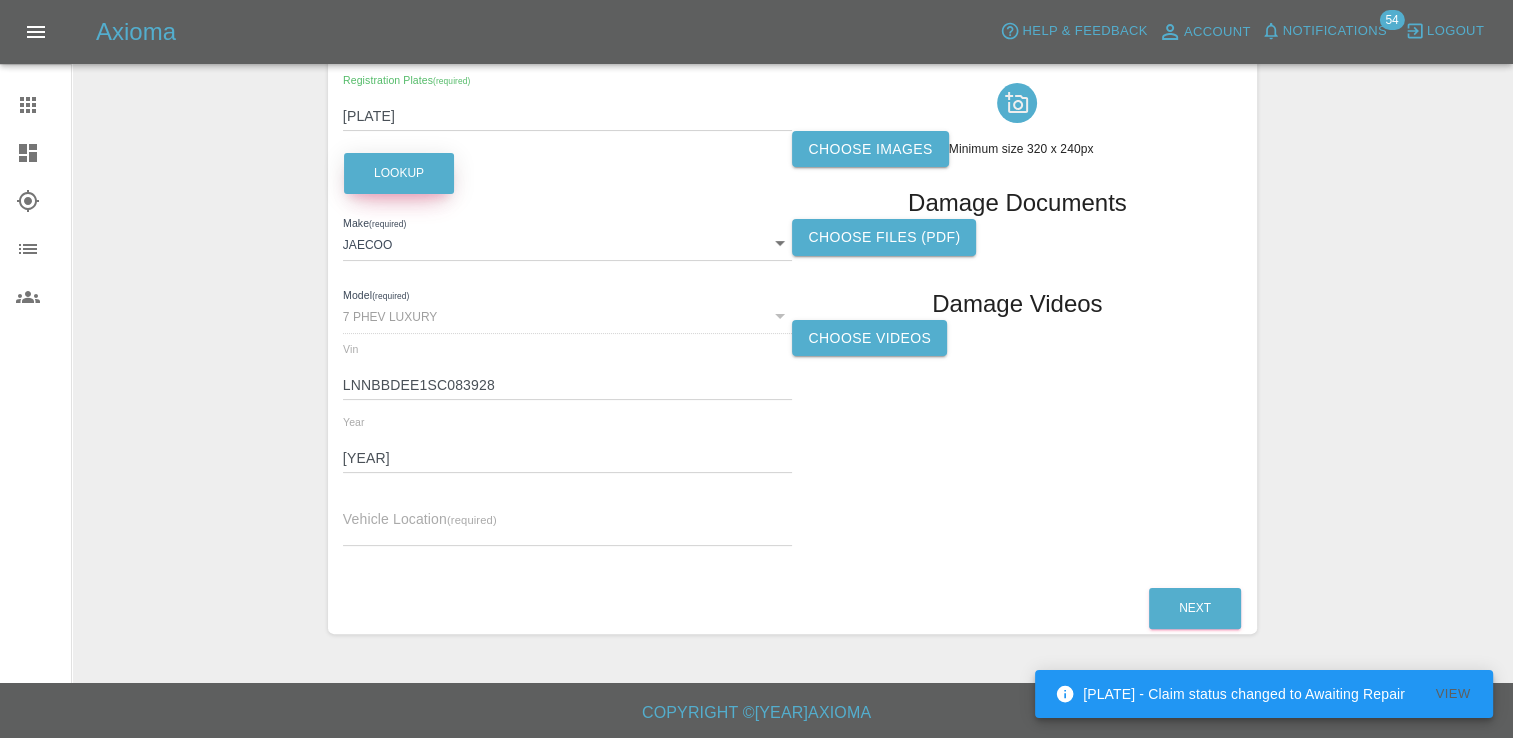 type 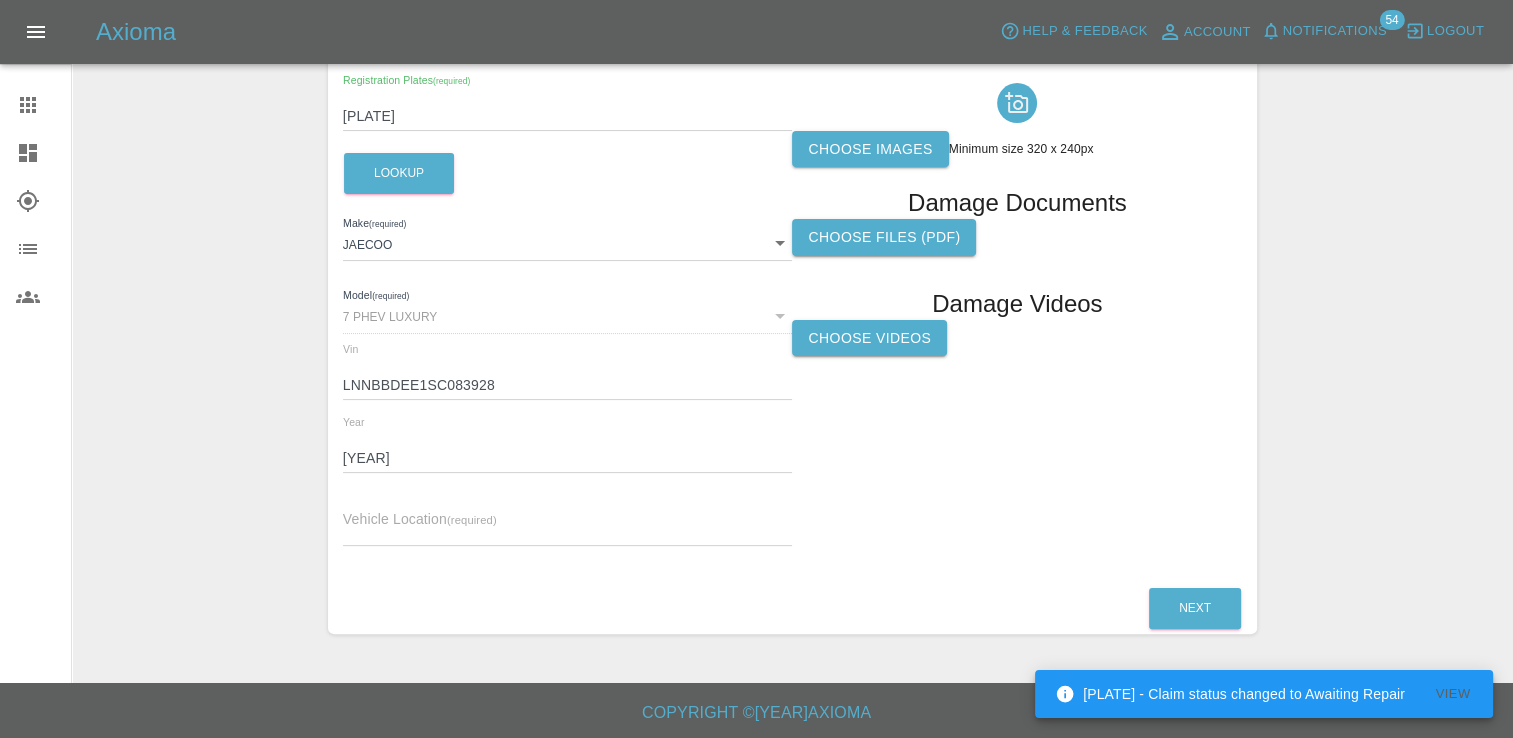 click at bounding box center [568, 531] 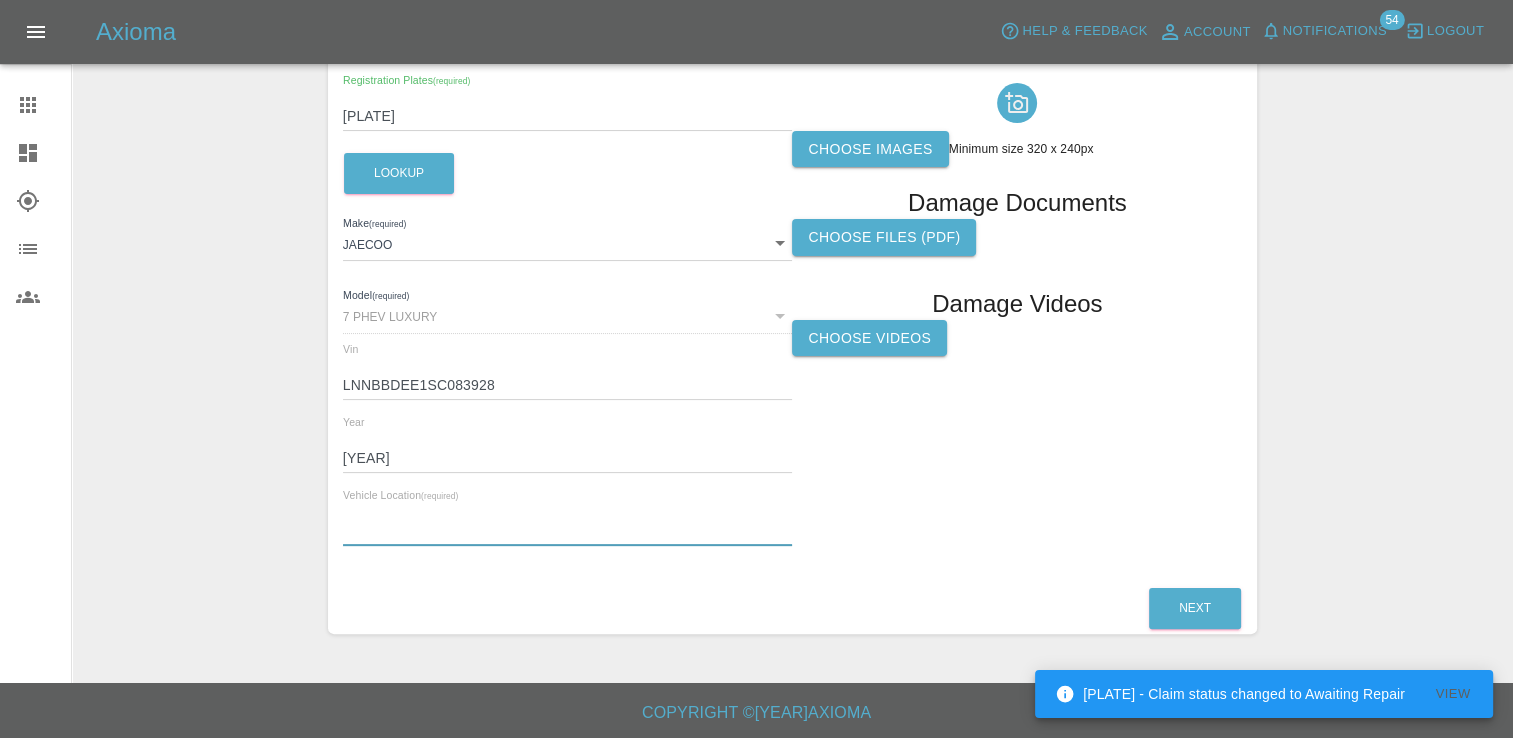 paste on "[NUMBER] [STREET_NAME], [CITY], [POSTAL_CODE]" 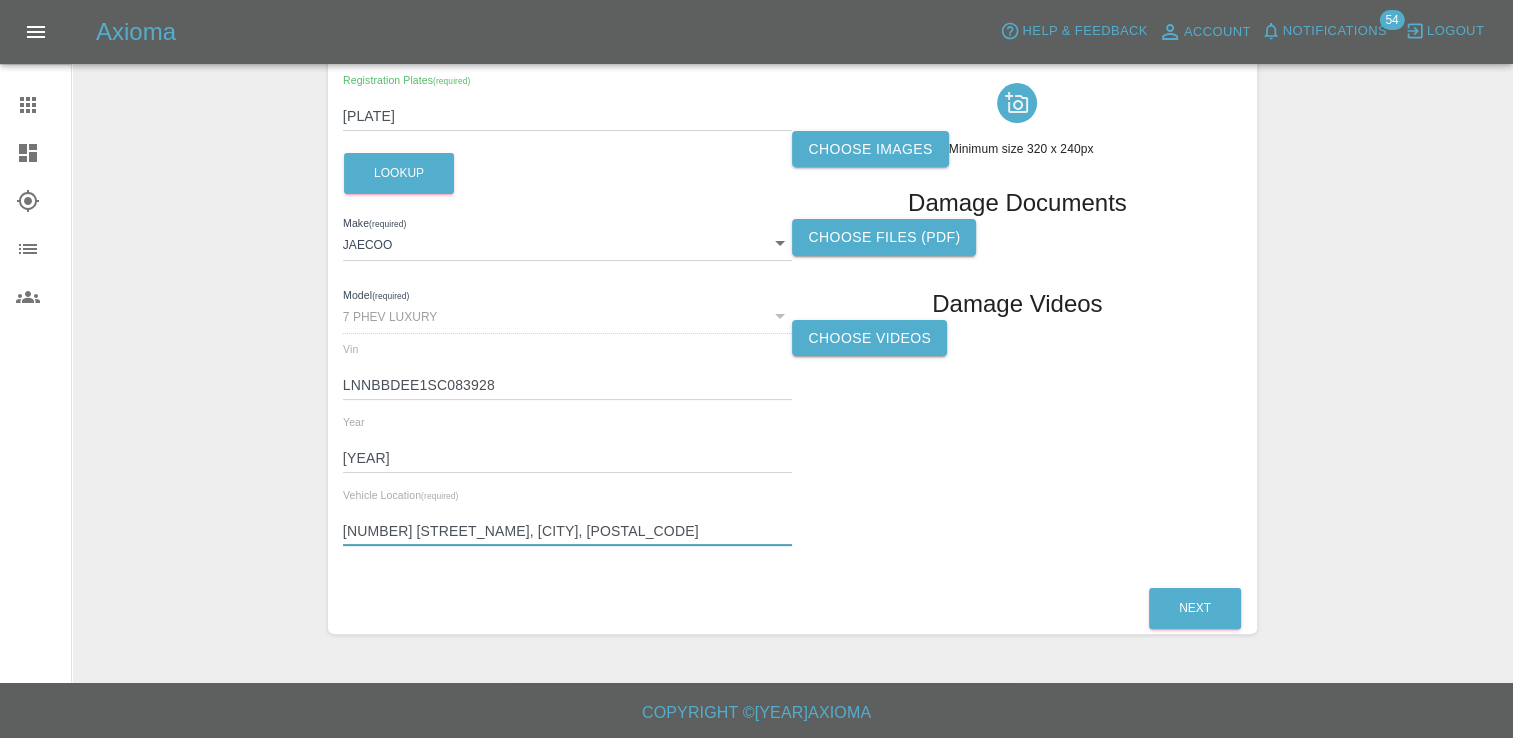 type on "[NUMBER] [STREET_NAME], [CITY], [POSTAL_CODE]" 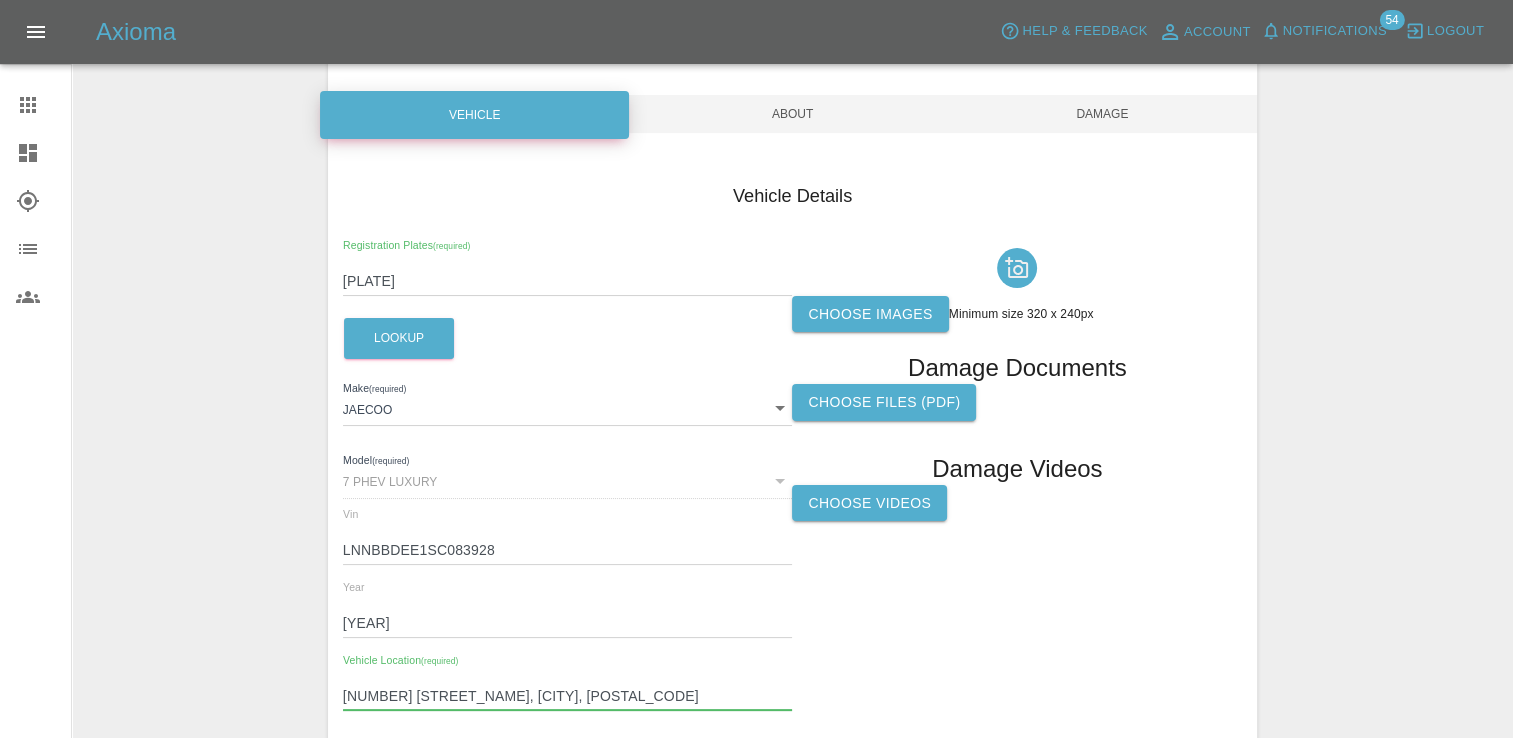 scroll, scrollTop: 33, scrollLeft: 0, axis: vertical 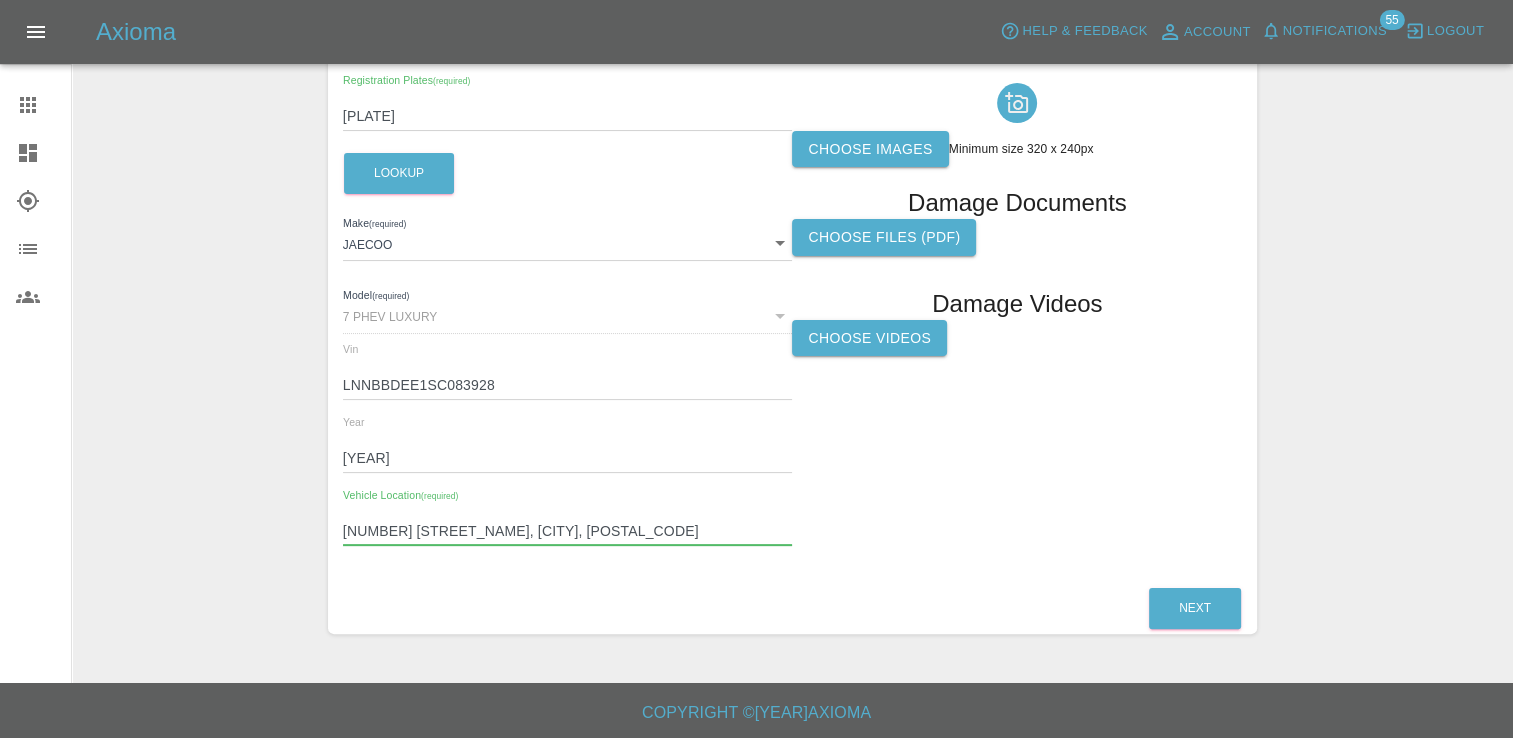 click on "Next" at bounding box center (792, 608) 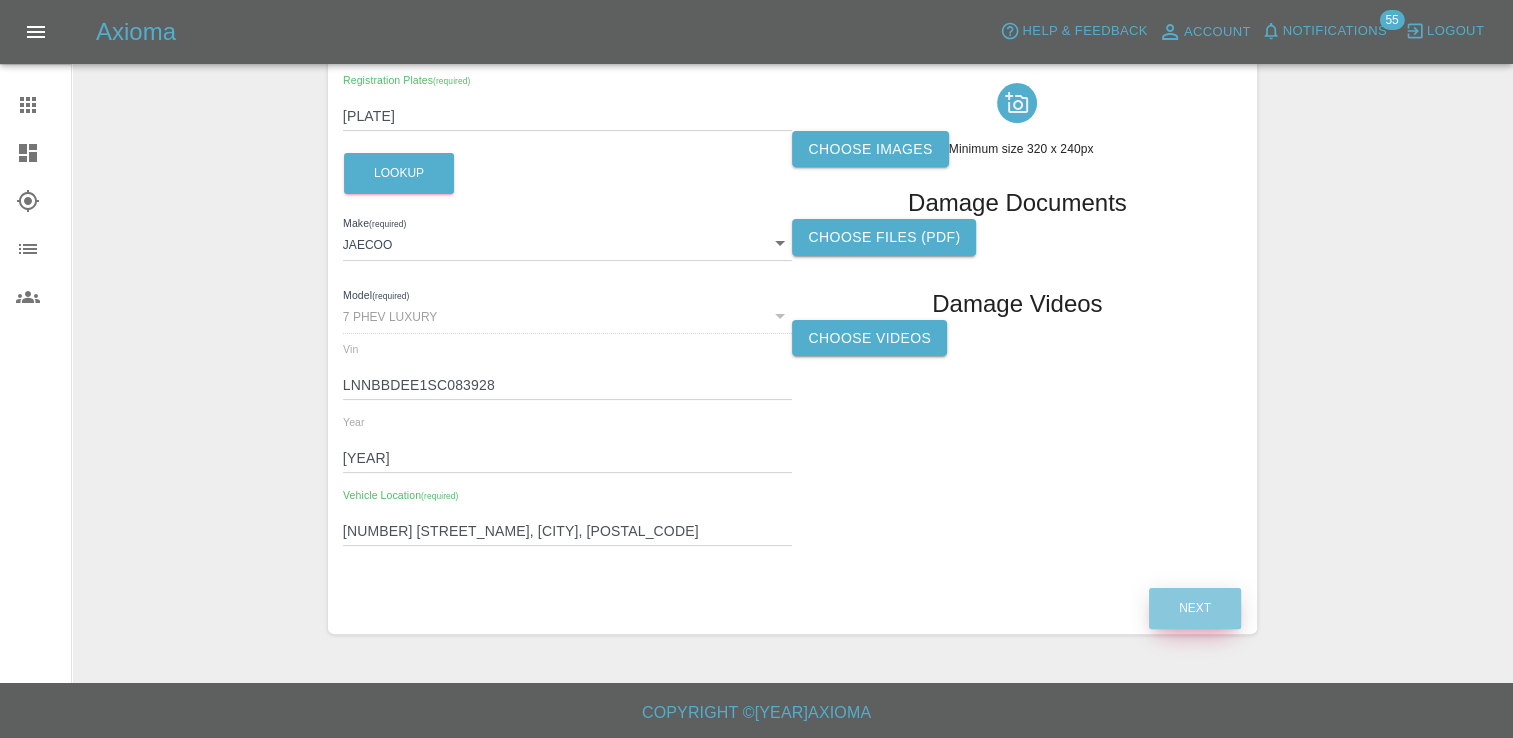 click on "Next" at bounding box center (1195, 608) 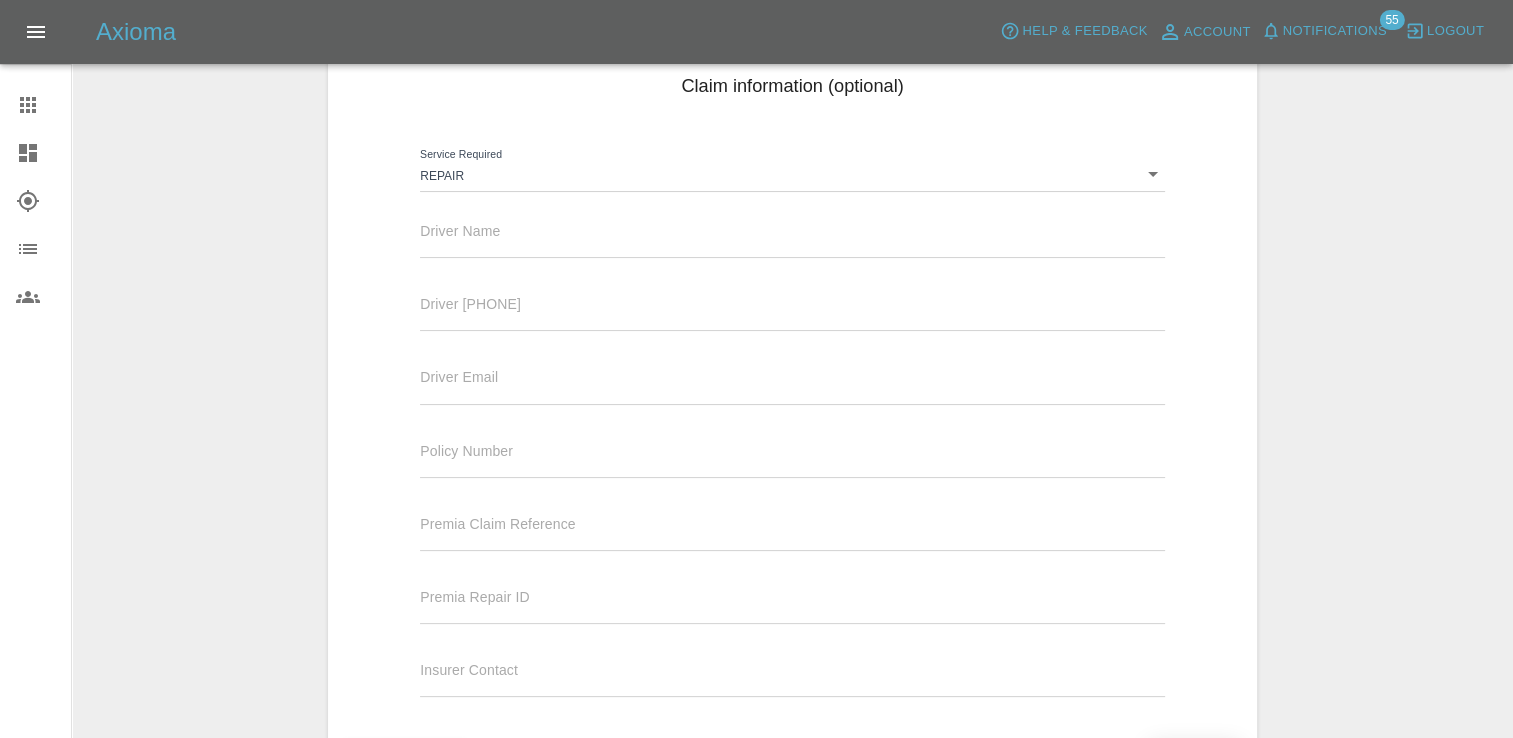 scroll, scrollTop: 133, scrollLeft: 0, axis: vertical 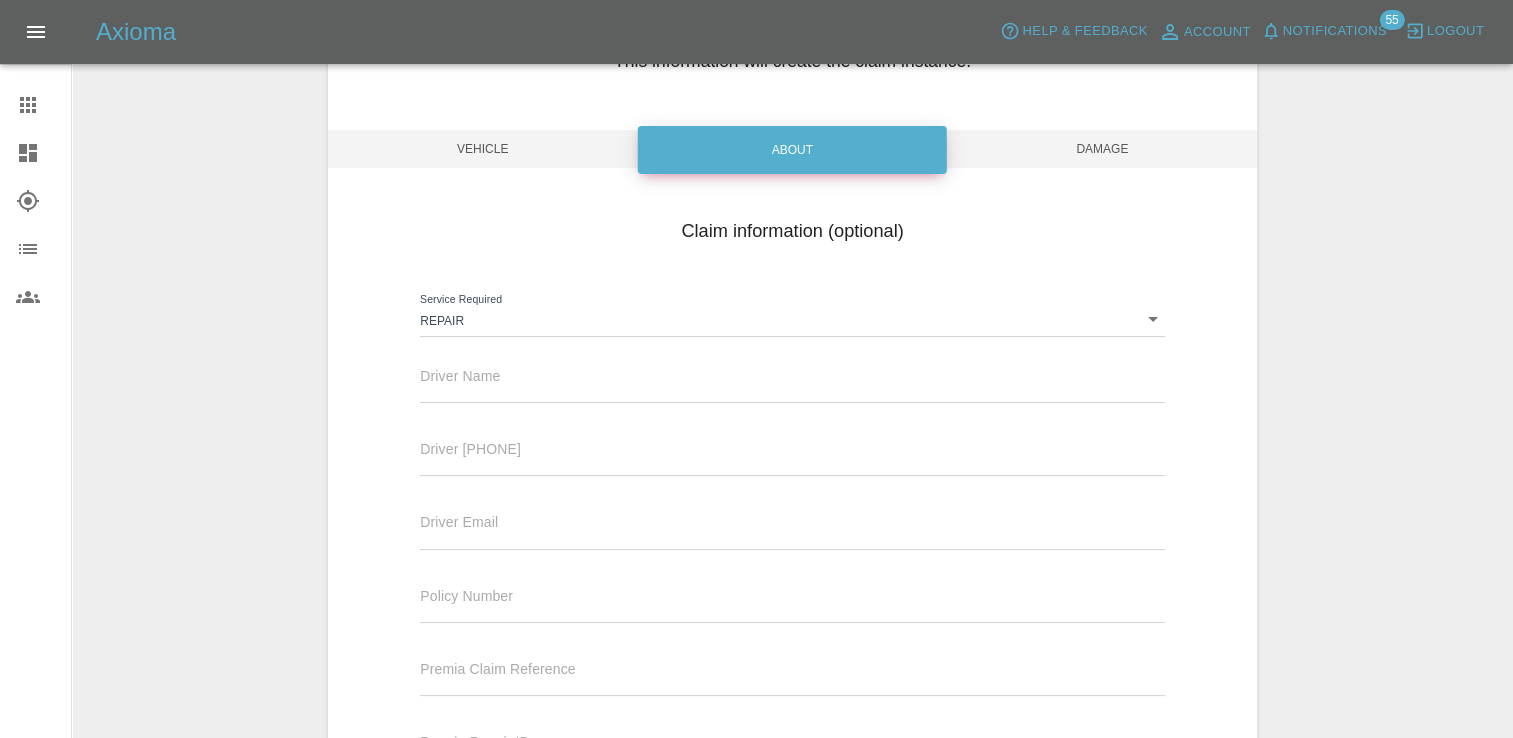 click on "Driver [PHONE]" at bounding box center (792, 448) 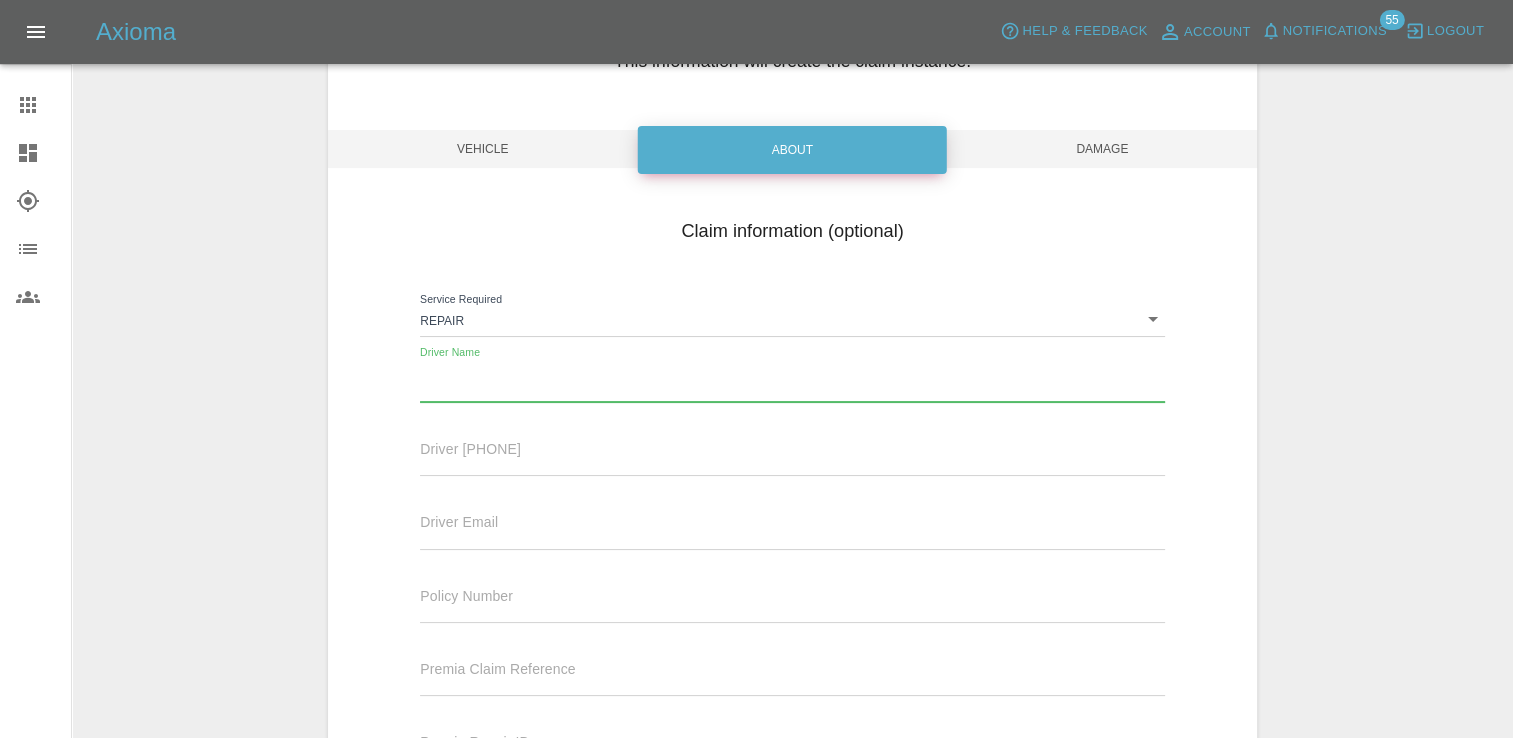 paste on "[FIRST] [LAST]" 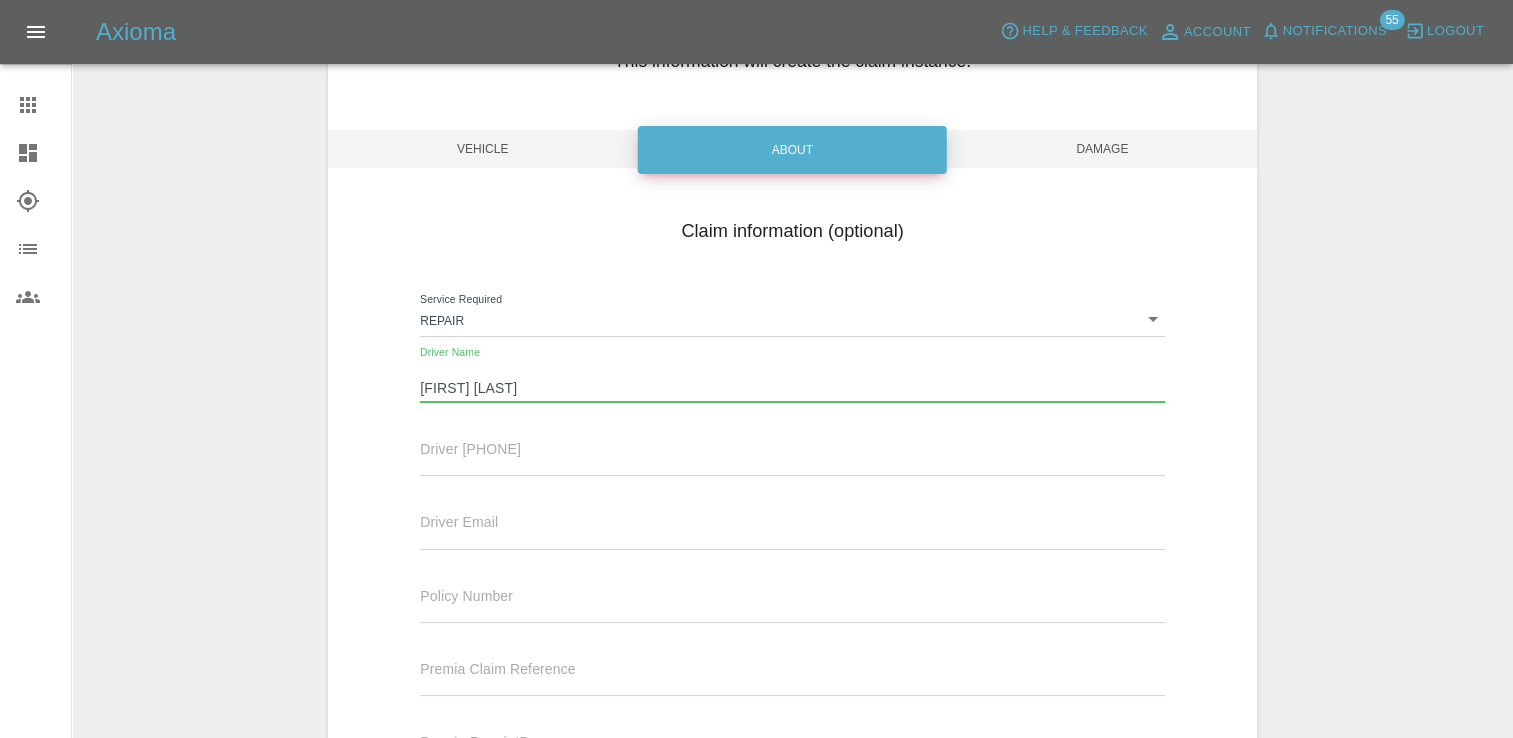type on "[FIRST] [LAST]" 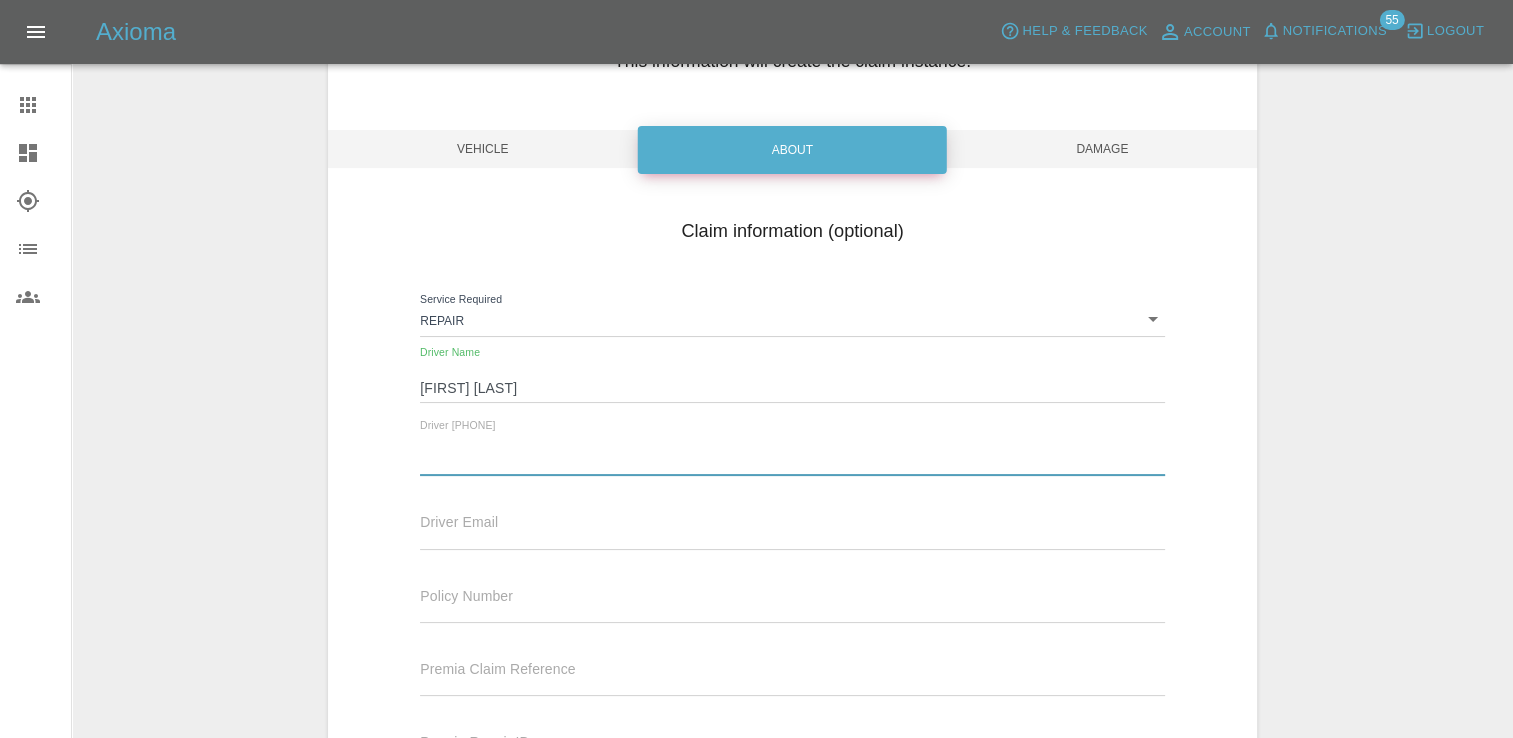 paste on "[PHONE]" 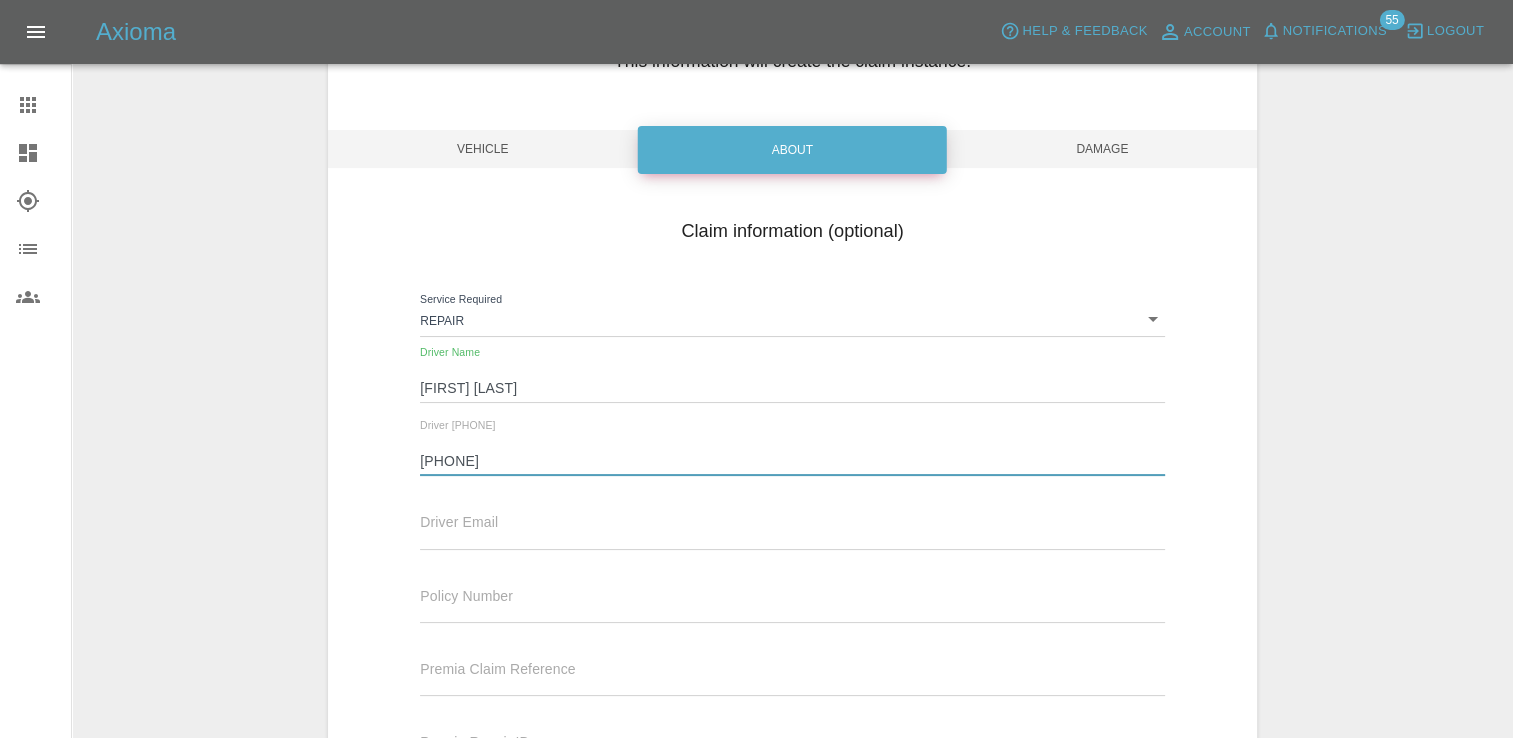 type on "[PHONE]" 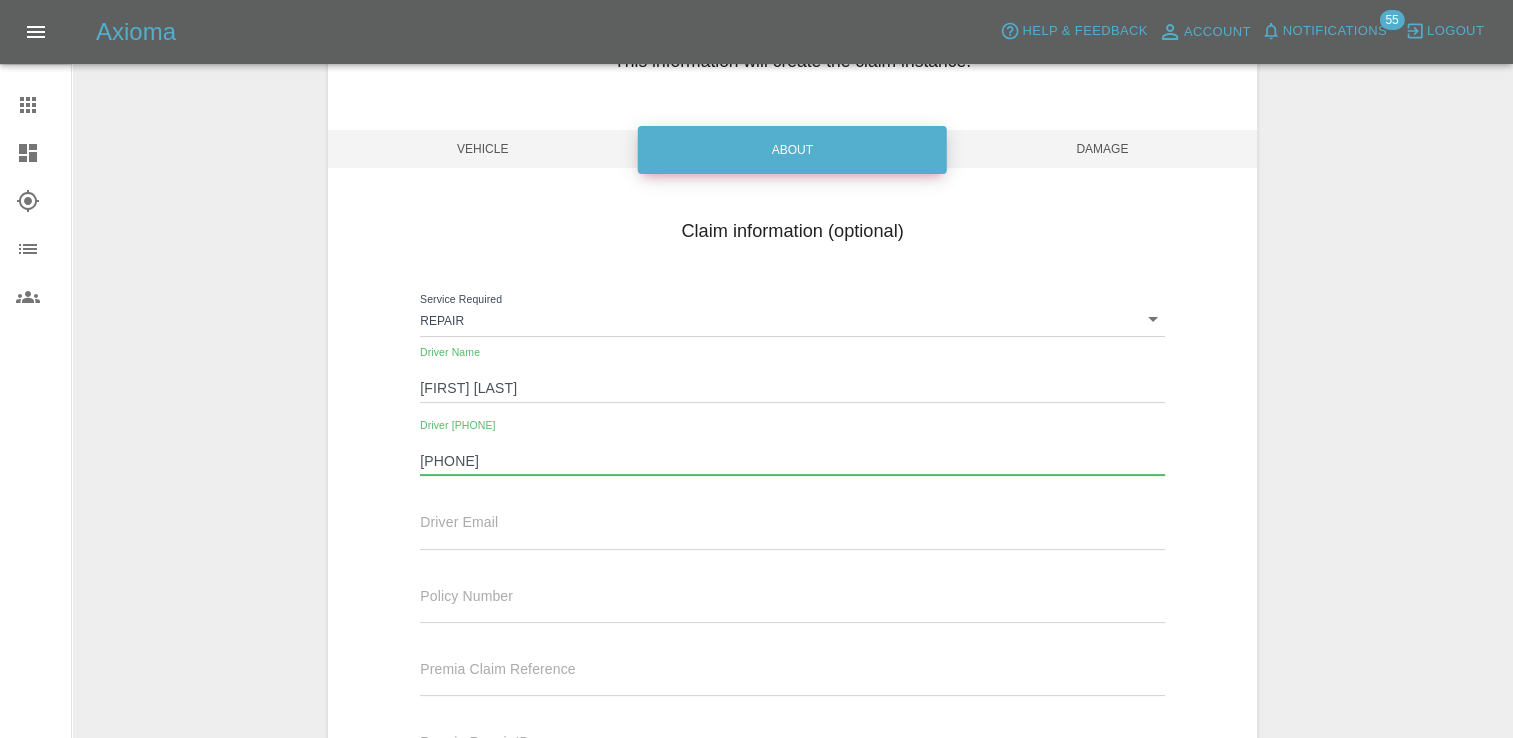 click at bounding box center (792, 534) 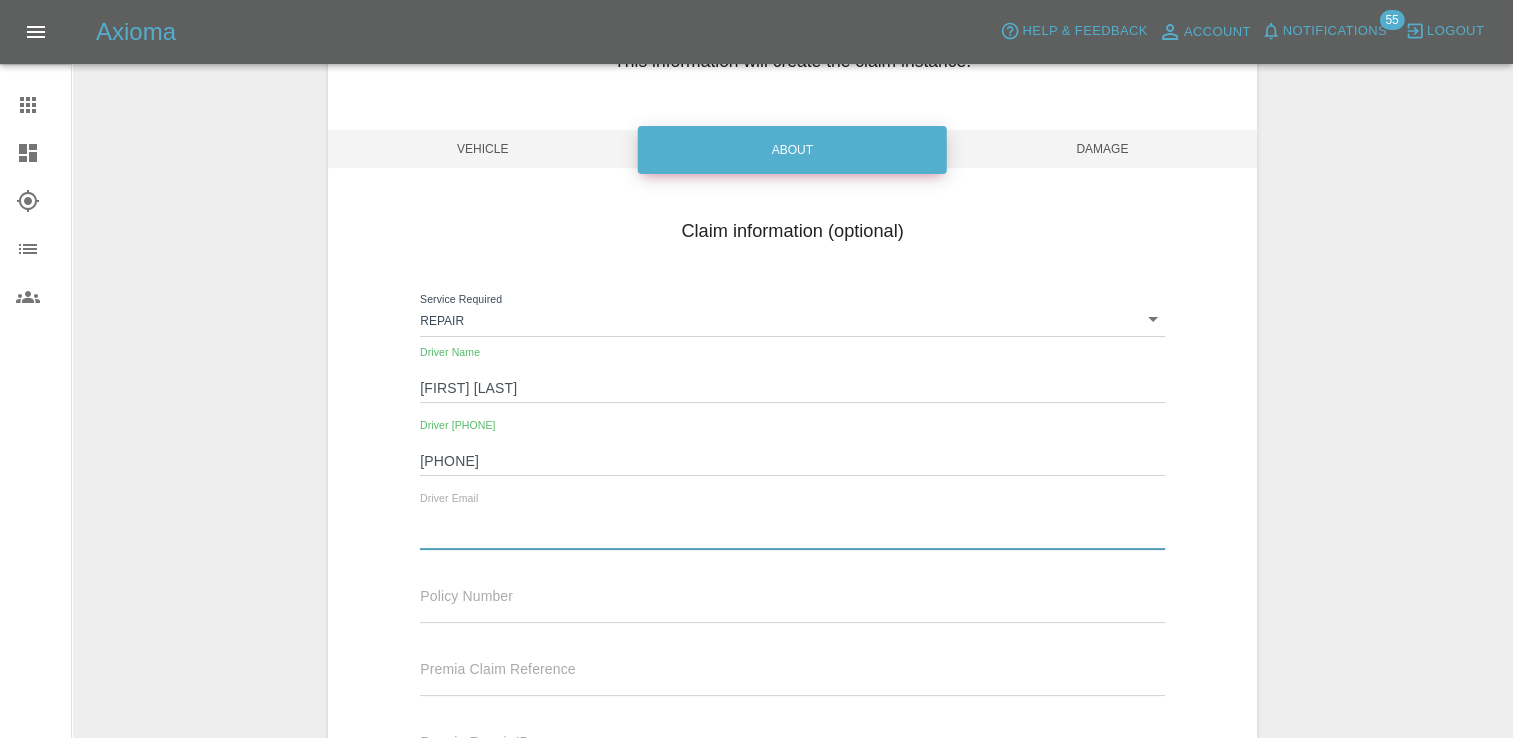 paste on "teb23@example.com" 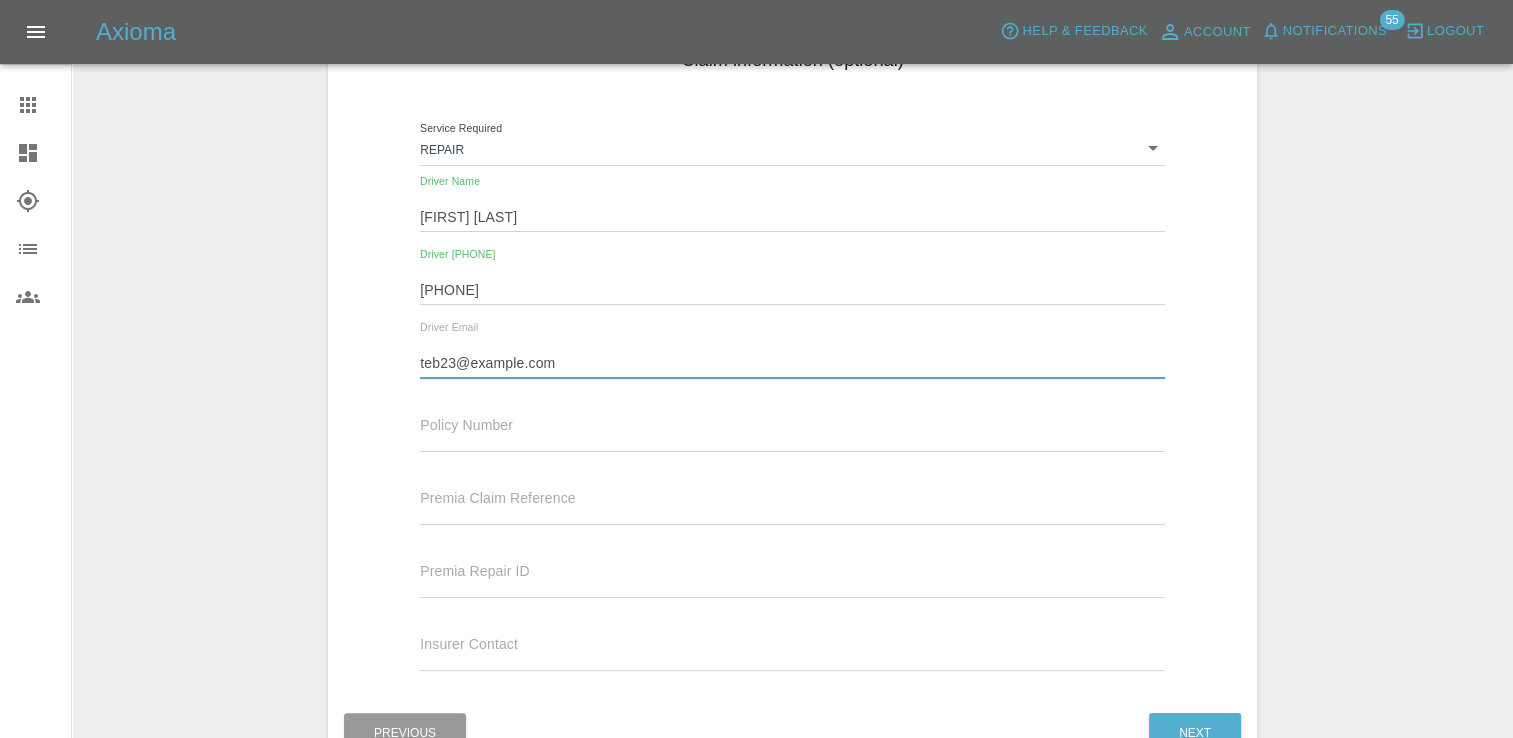 scroll, scrollTop: 429, scrollLeft: 0, axis: vertical 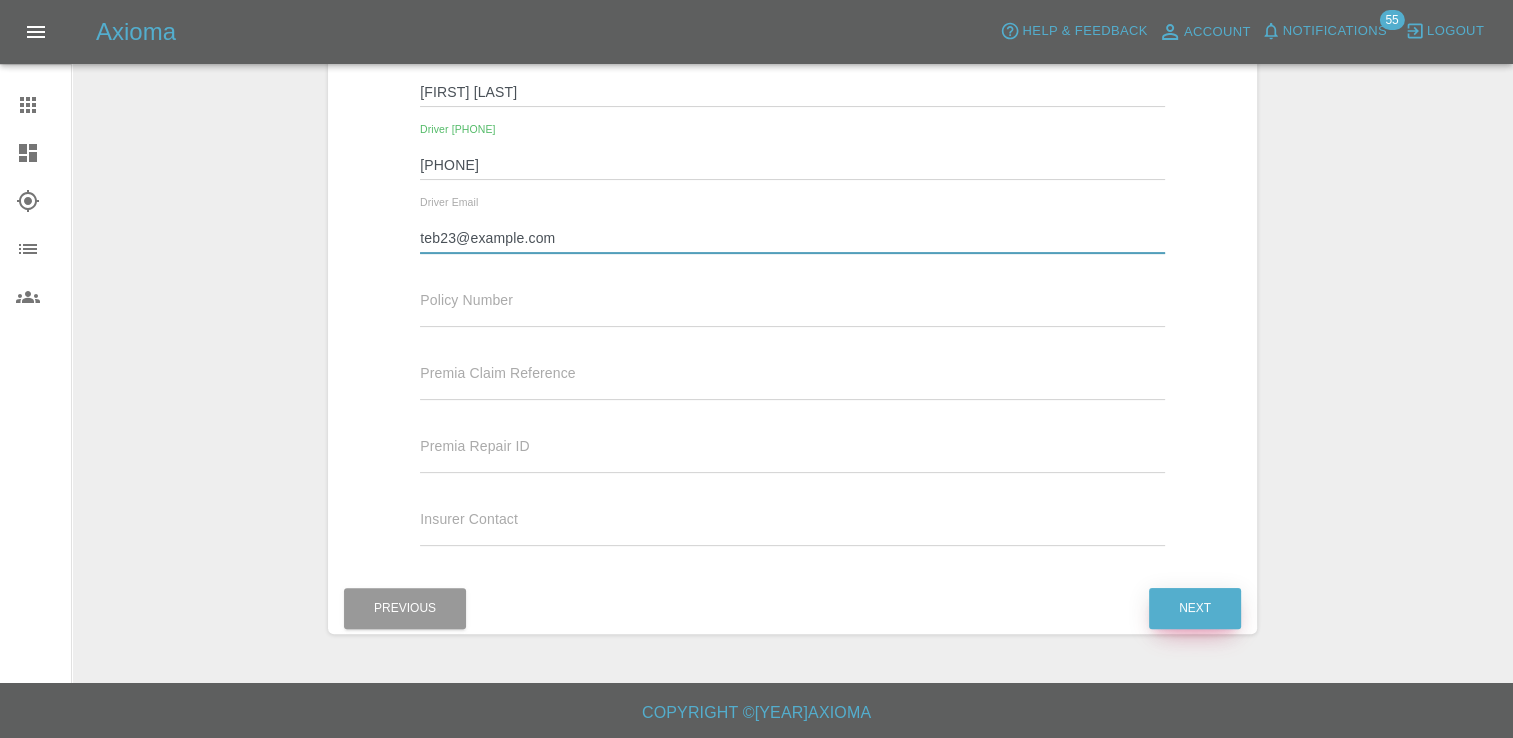 type on "teb23@example.com" 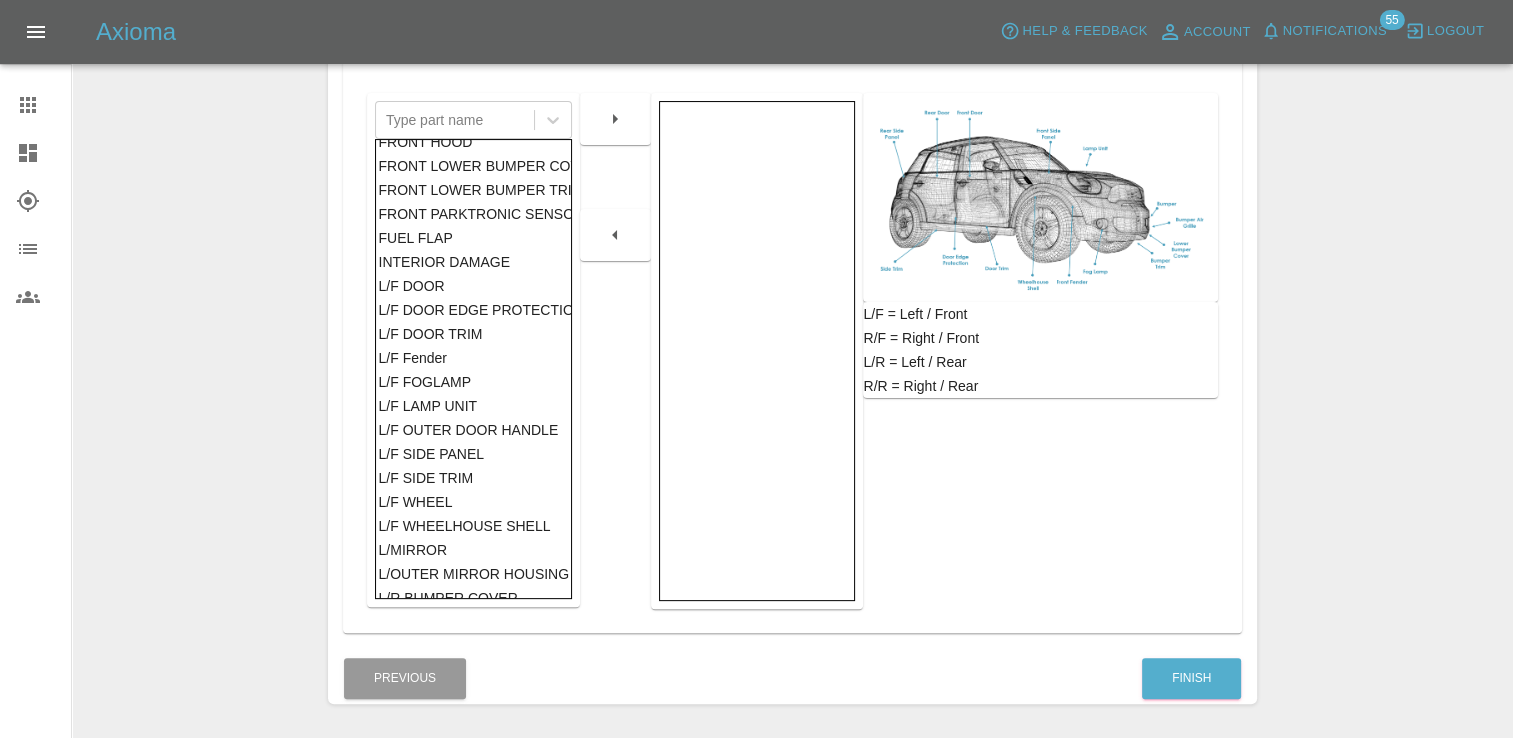 scroll, scrollTop: 0, scrollLeft: 0, axis: both 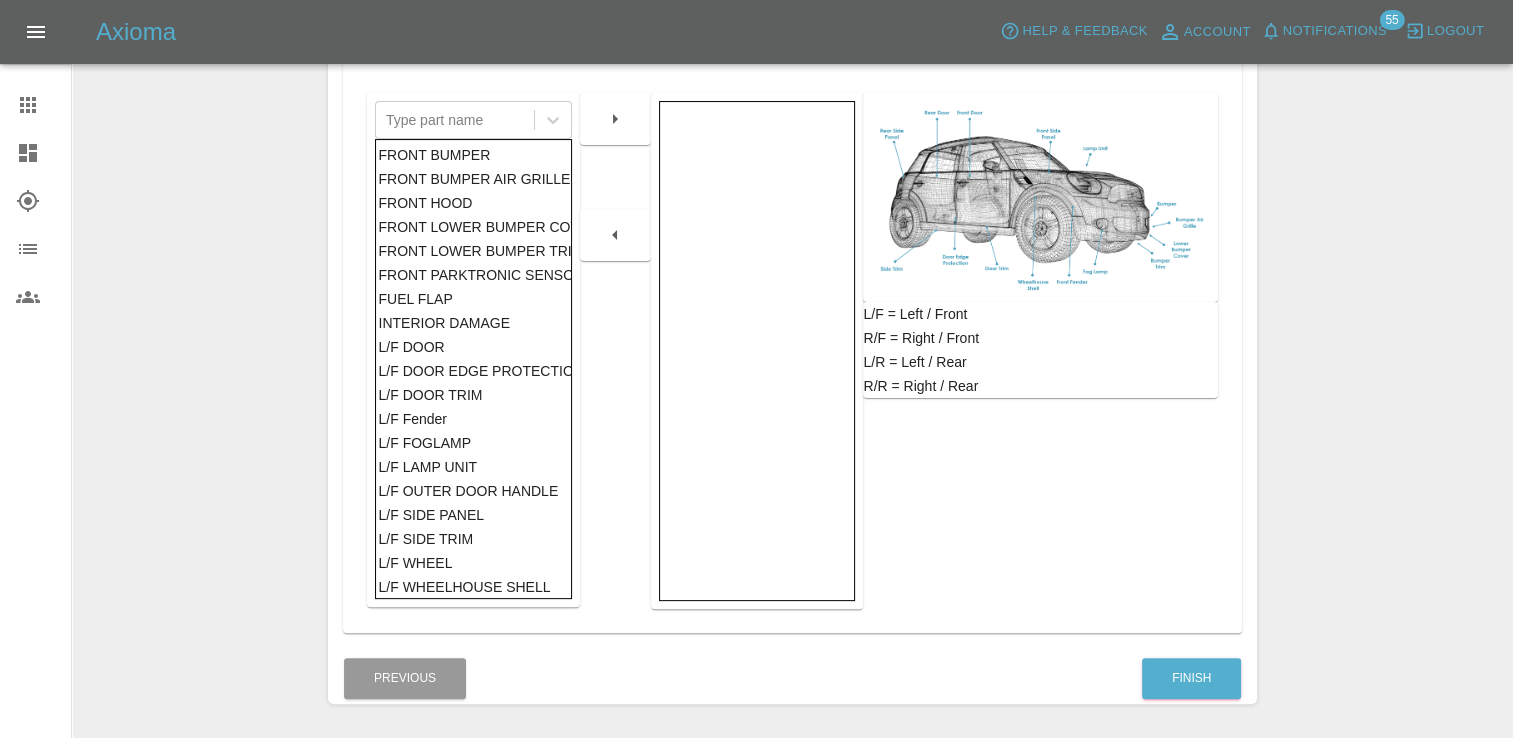 click on "FRONT HOOD" at bounding box center [473, 203] 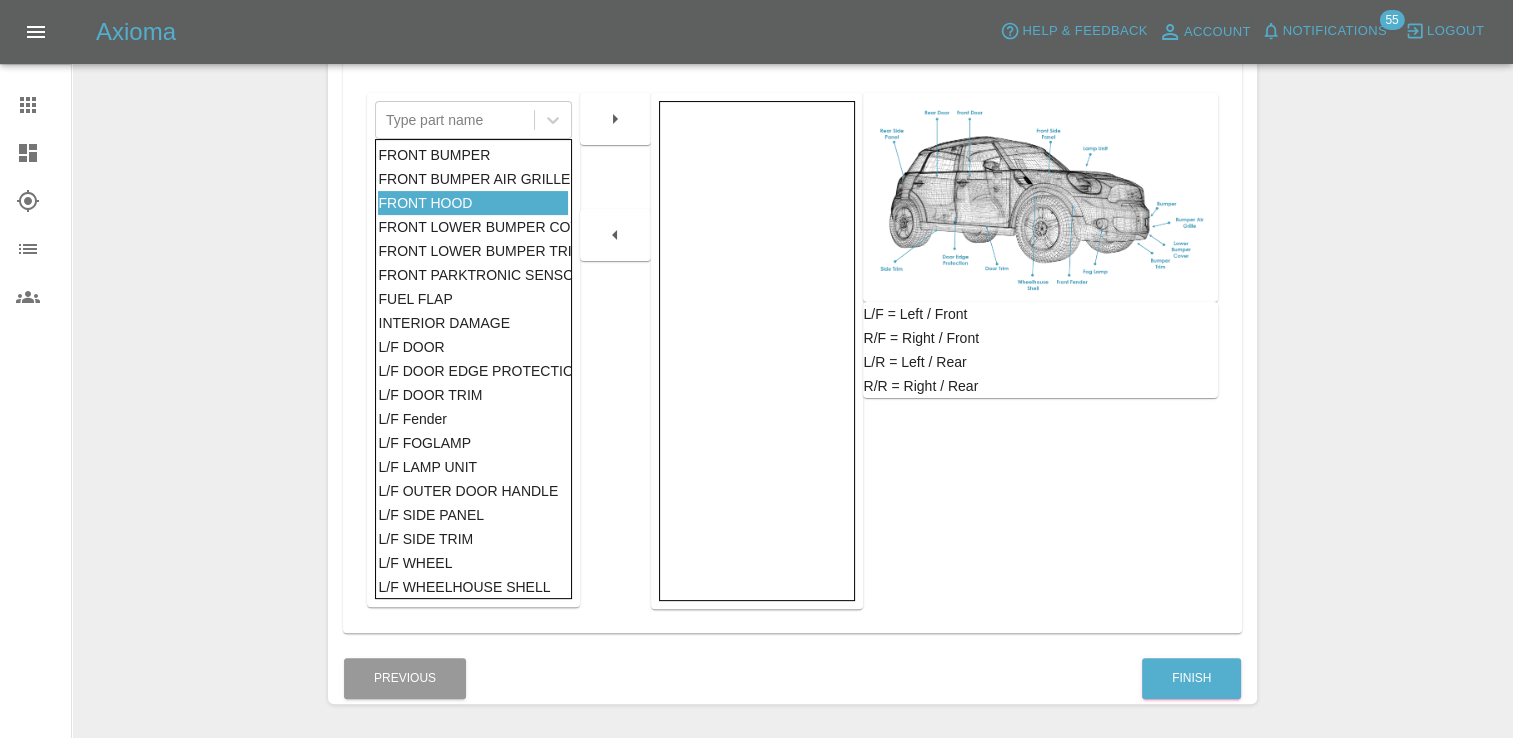 click at bounding box center [615, 119] 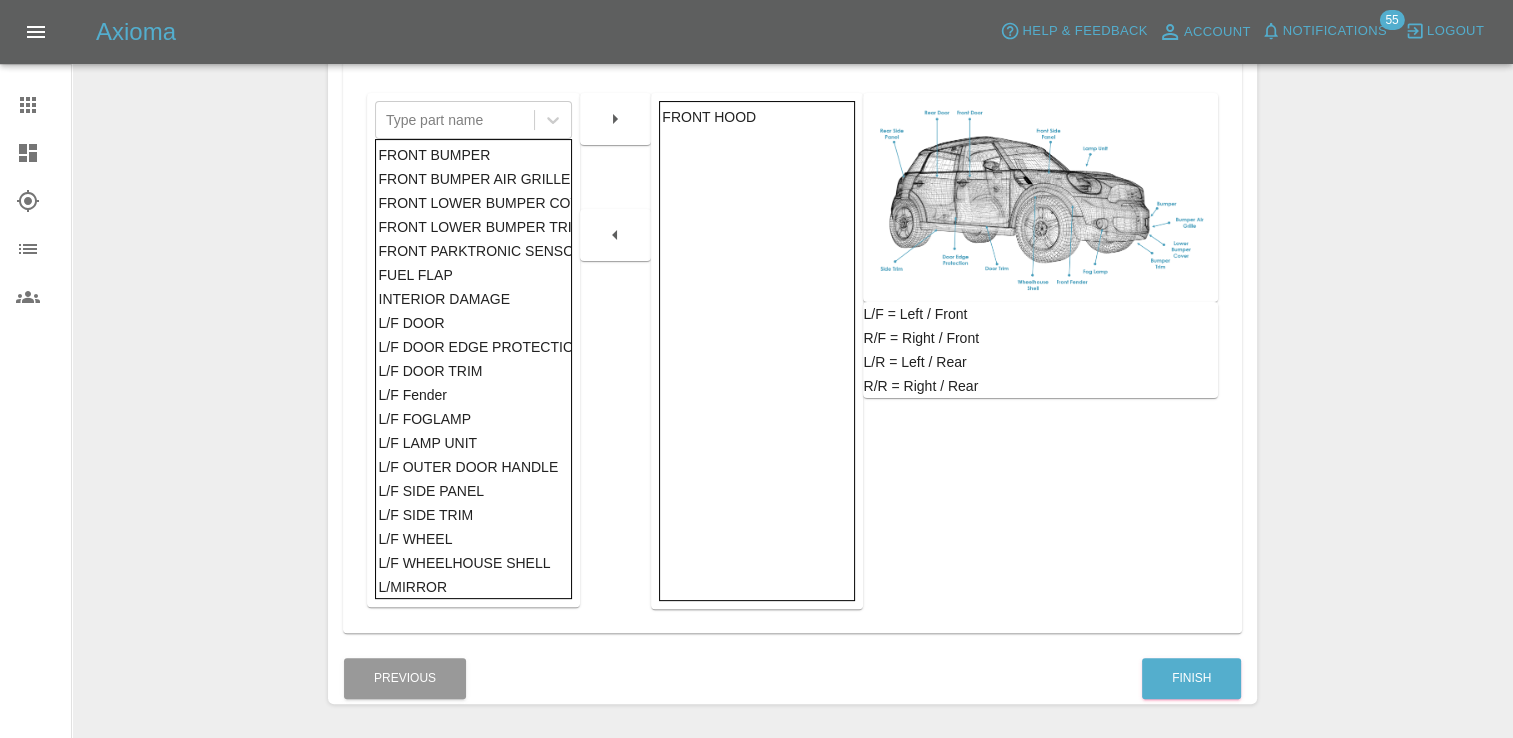 scroll, scrollTop: 100, scrollLeft: 0, axis: vertical 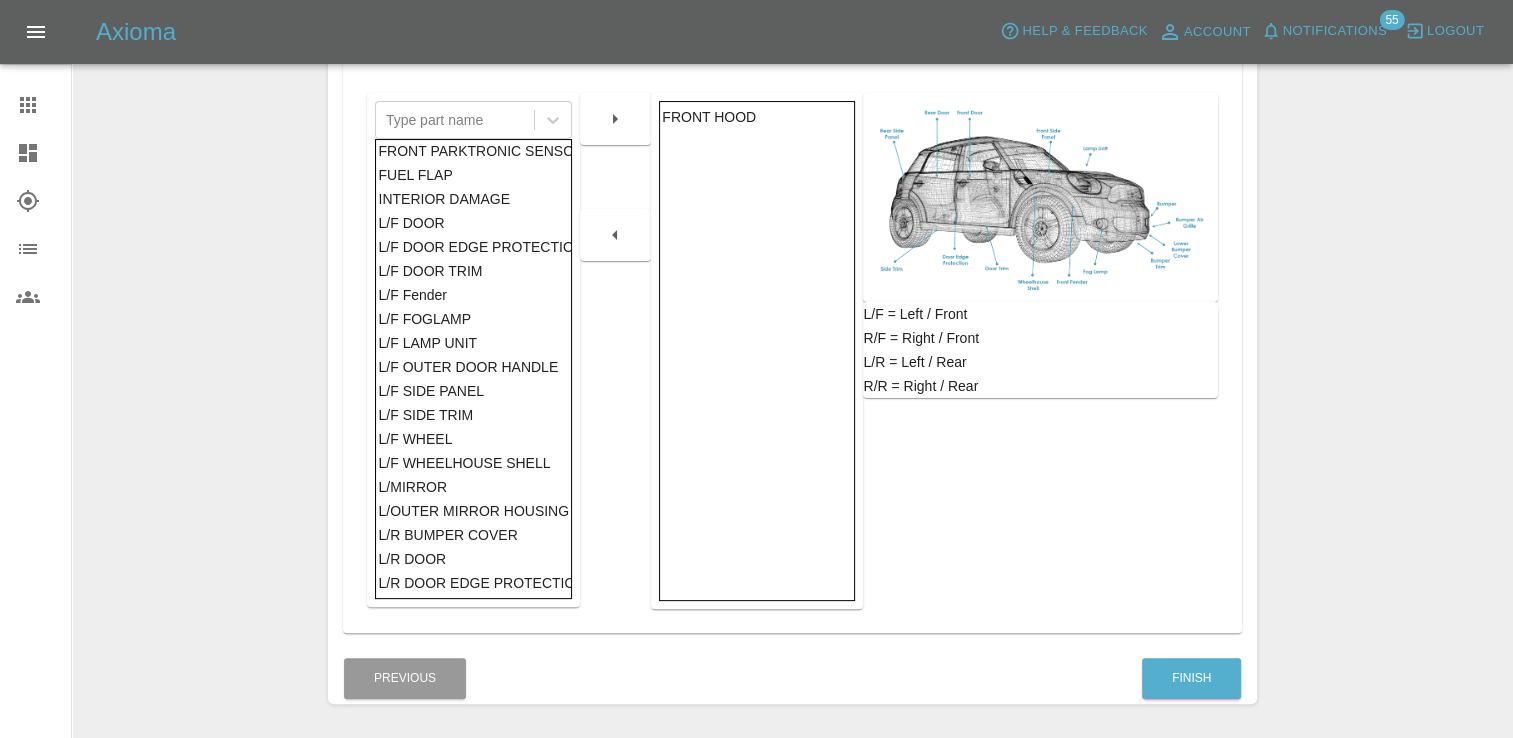 click on "L/F SIDE PANEL" at bounding box center [473, 391] 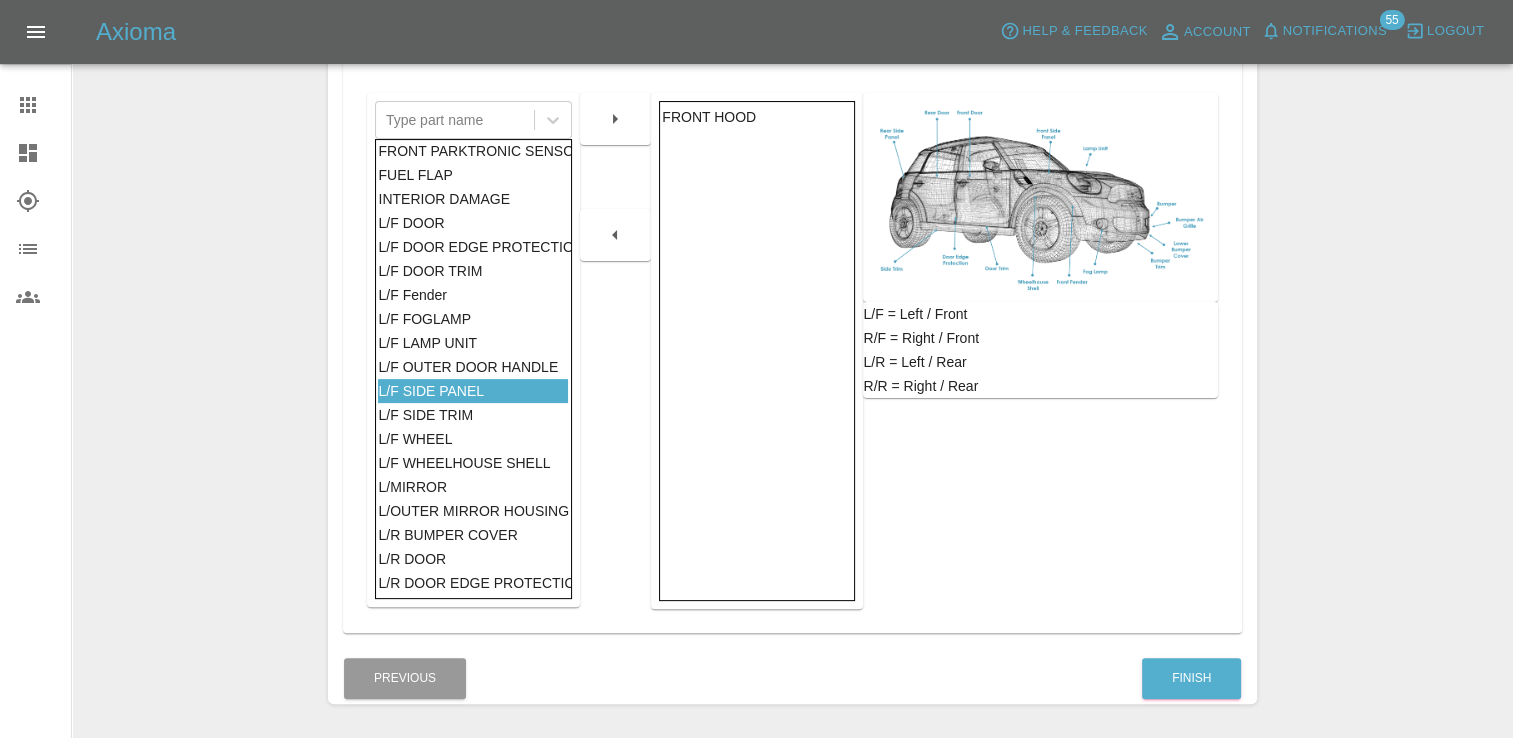 click 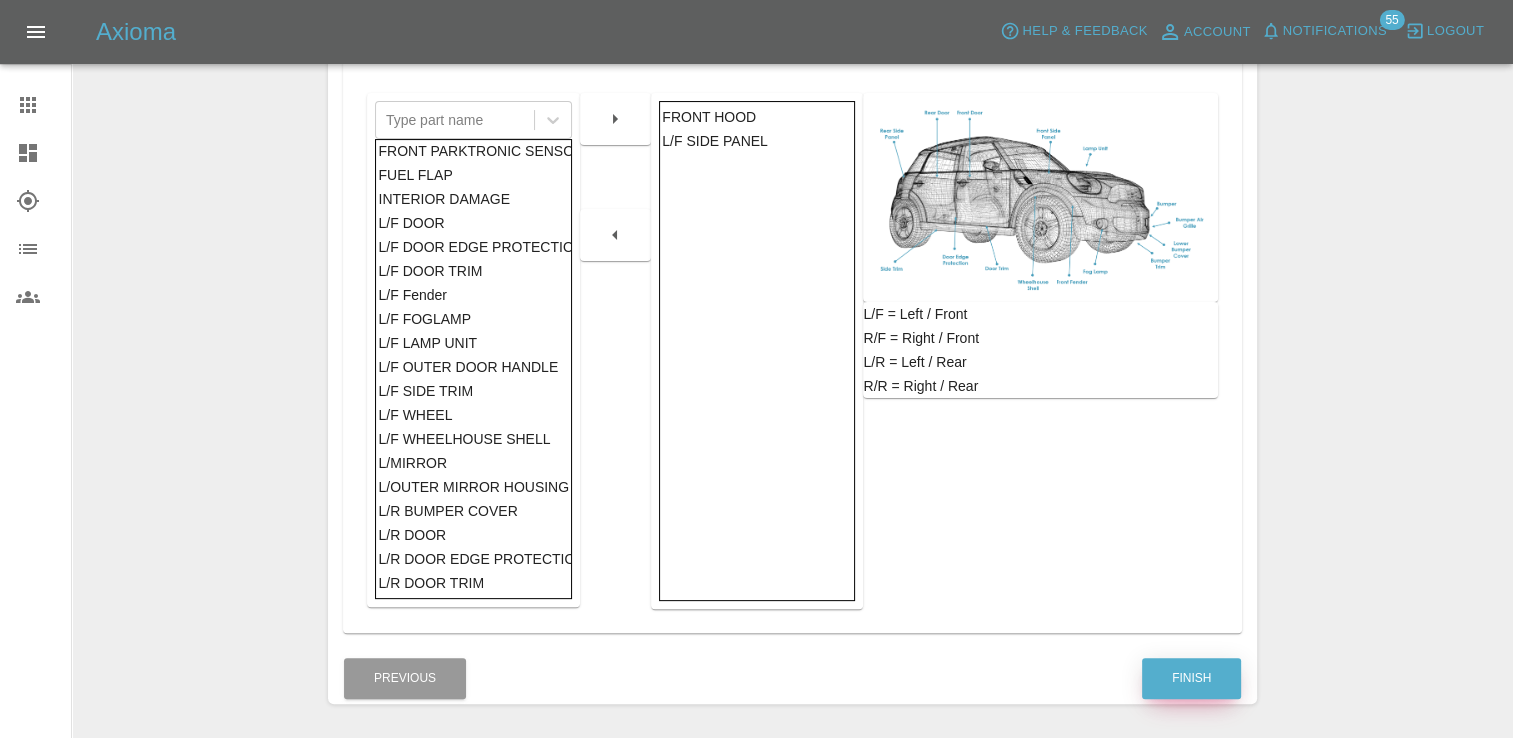 click on "Finish" at bounding box center (1191, 678) 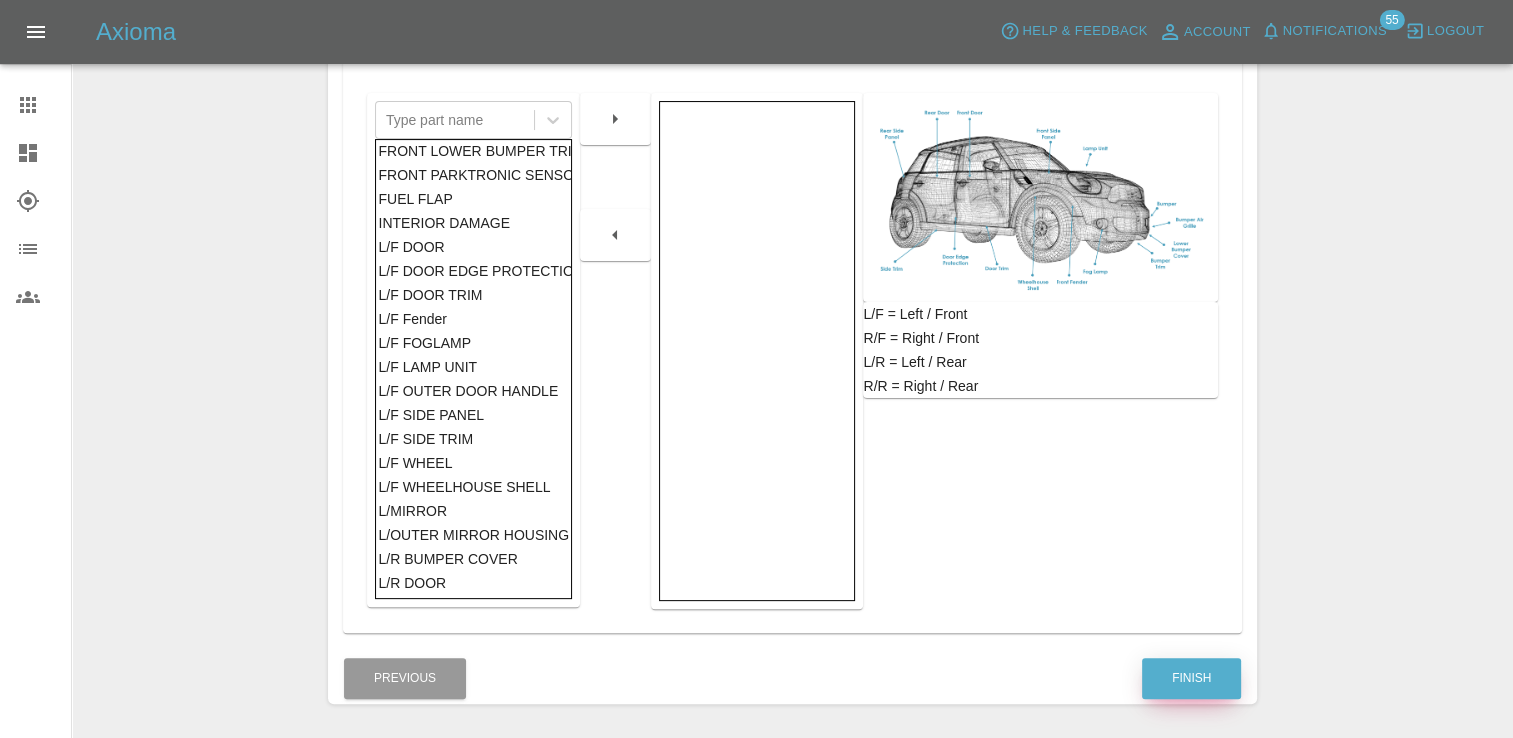 scroll, scrollTop: 124, scrollLeft: 0, axis: vertical 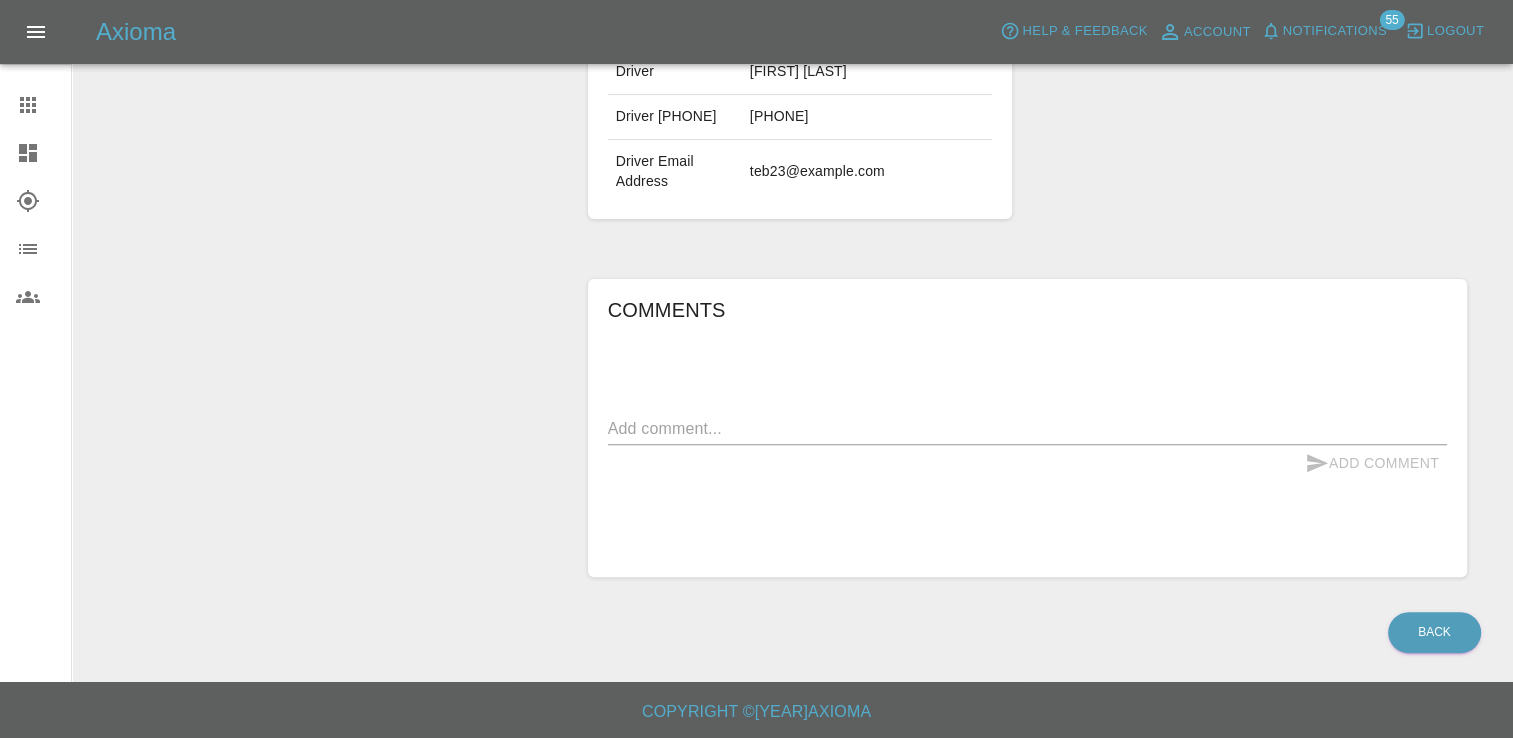 click on "Comments x Add Comment" at bounding box center [1027, 428] 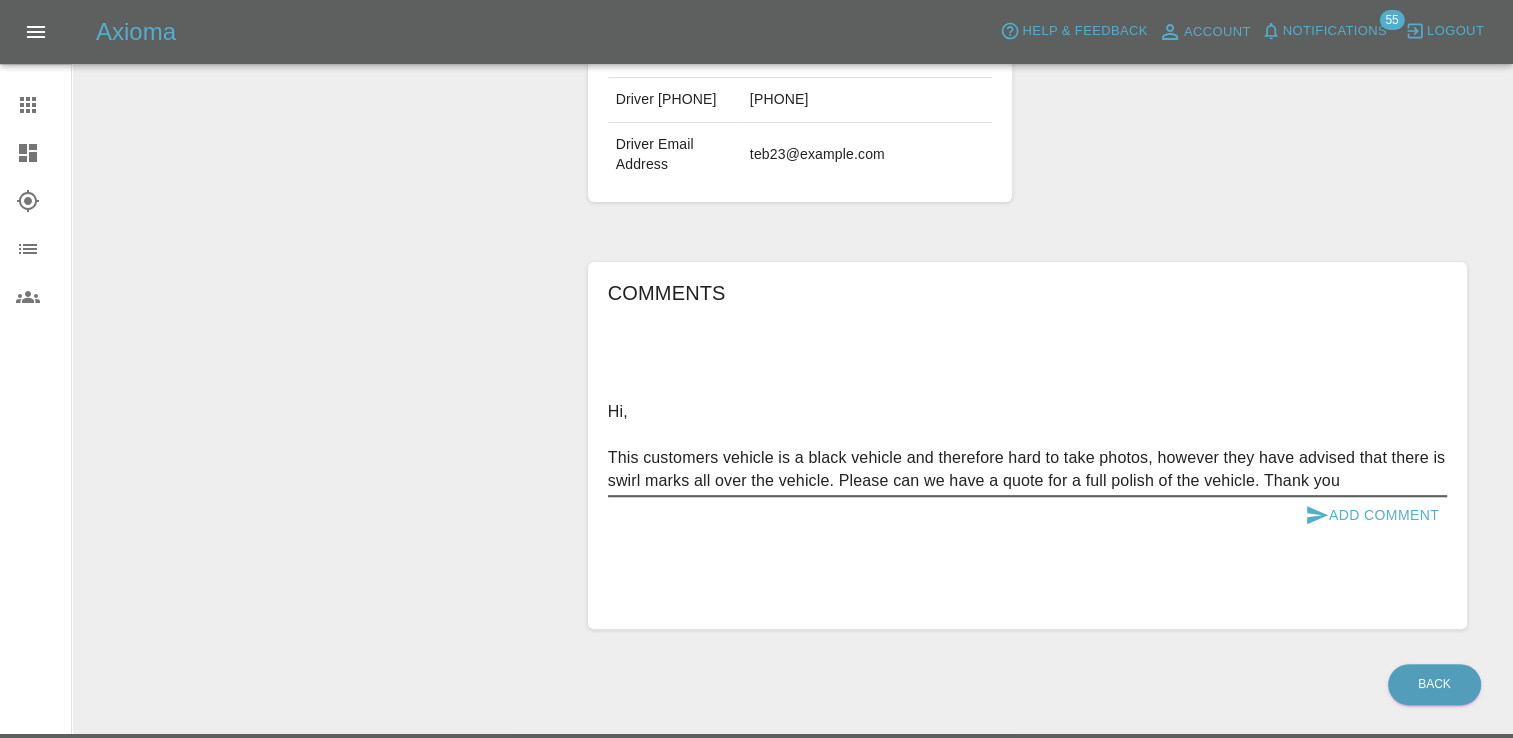 type on "Hi,
This customers vehicle is a black vehicle and therefore hard to take photos, however they have advised that there is swirl marks all over the vehicle. Please can we have a quote for a full polish of the vehicle. Thank you" 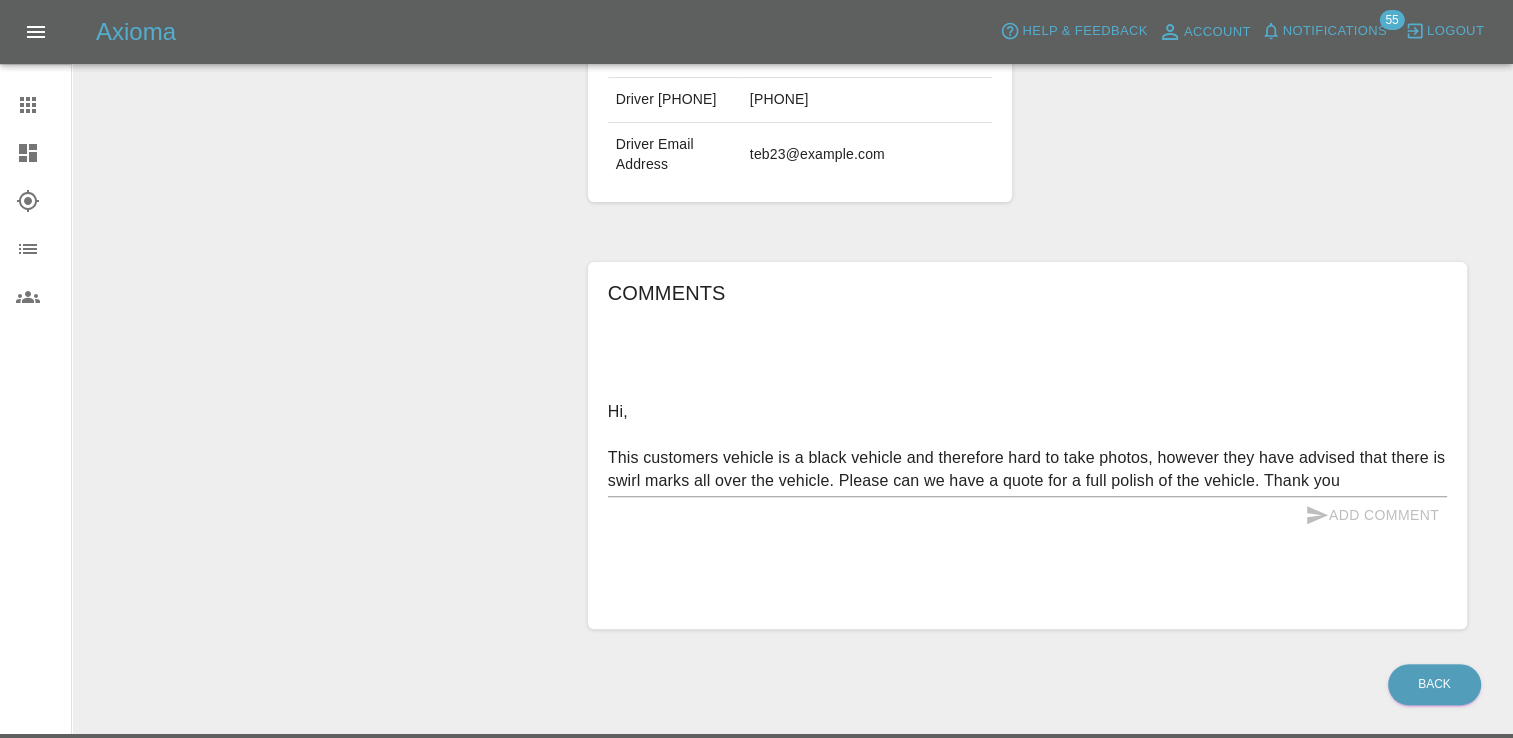 type 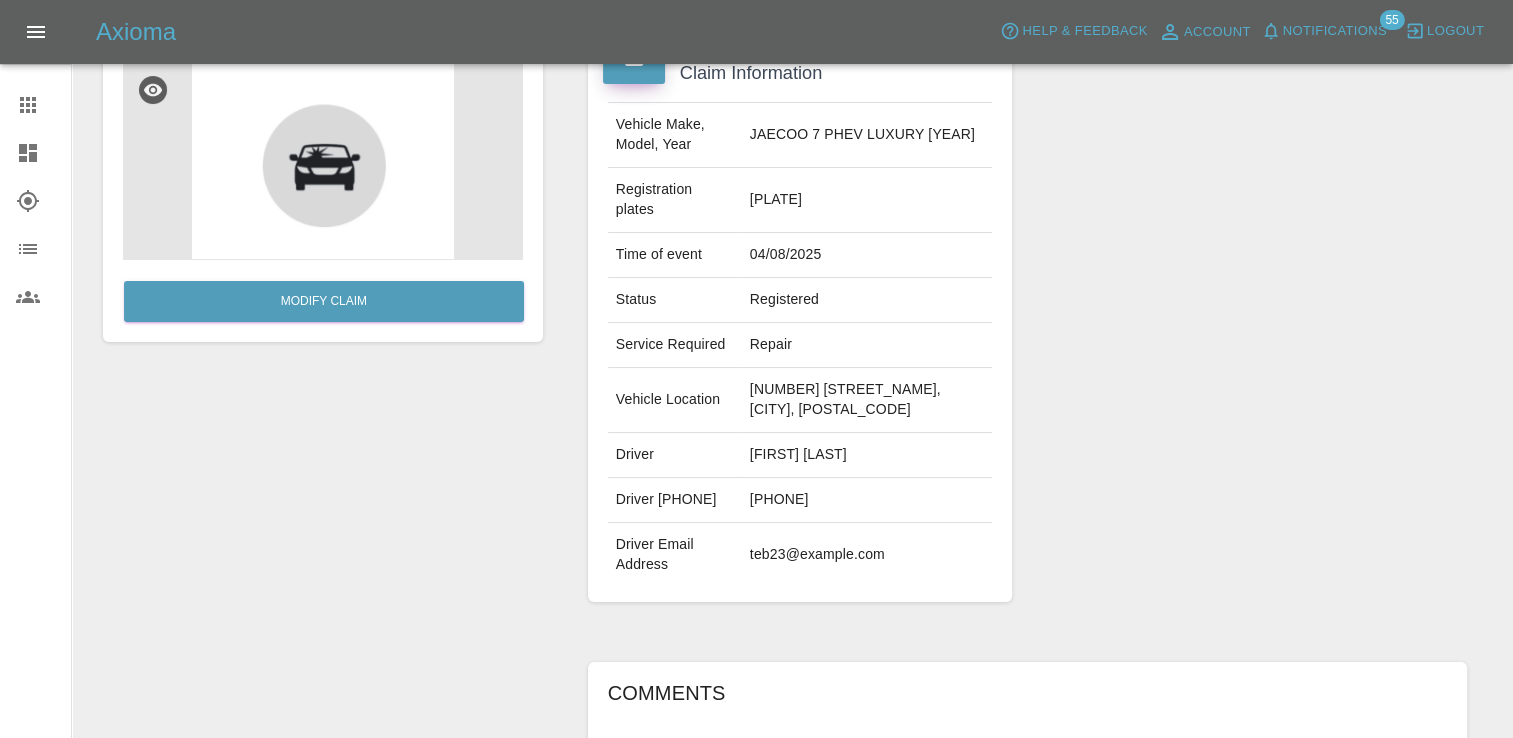 click 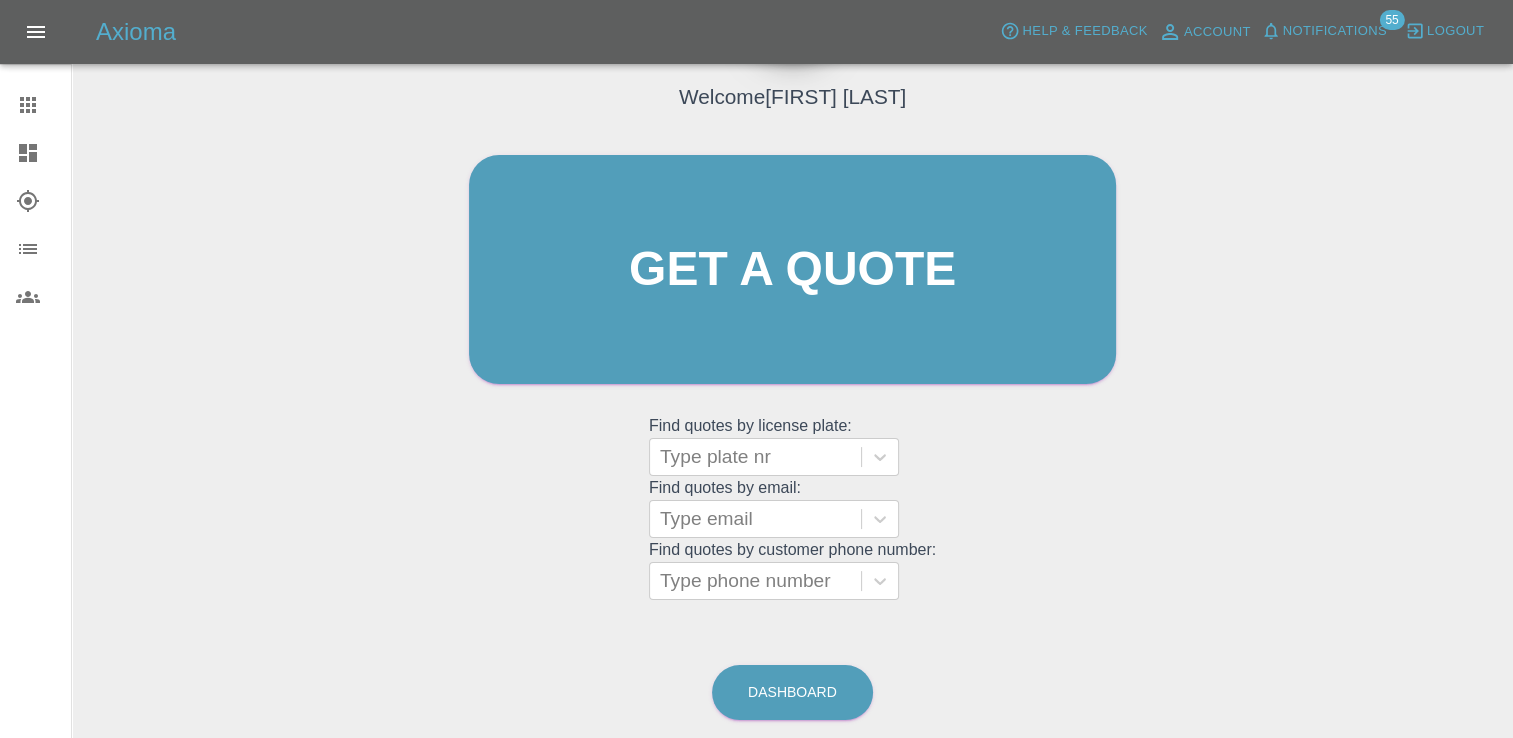 scroll, scrollTop: 198, scrollLeft: 0, axis: vertical 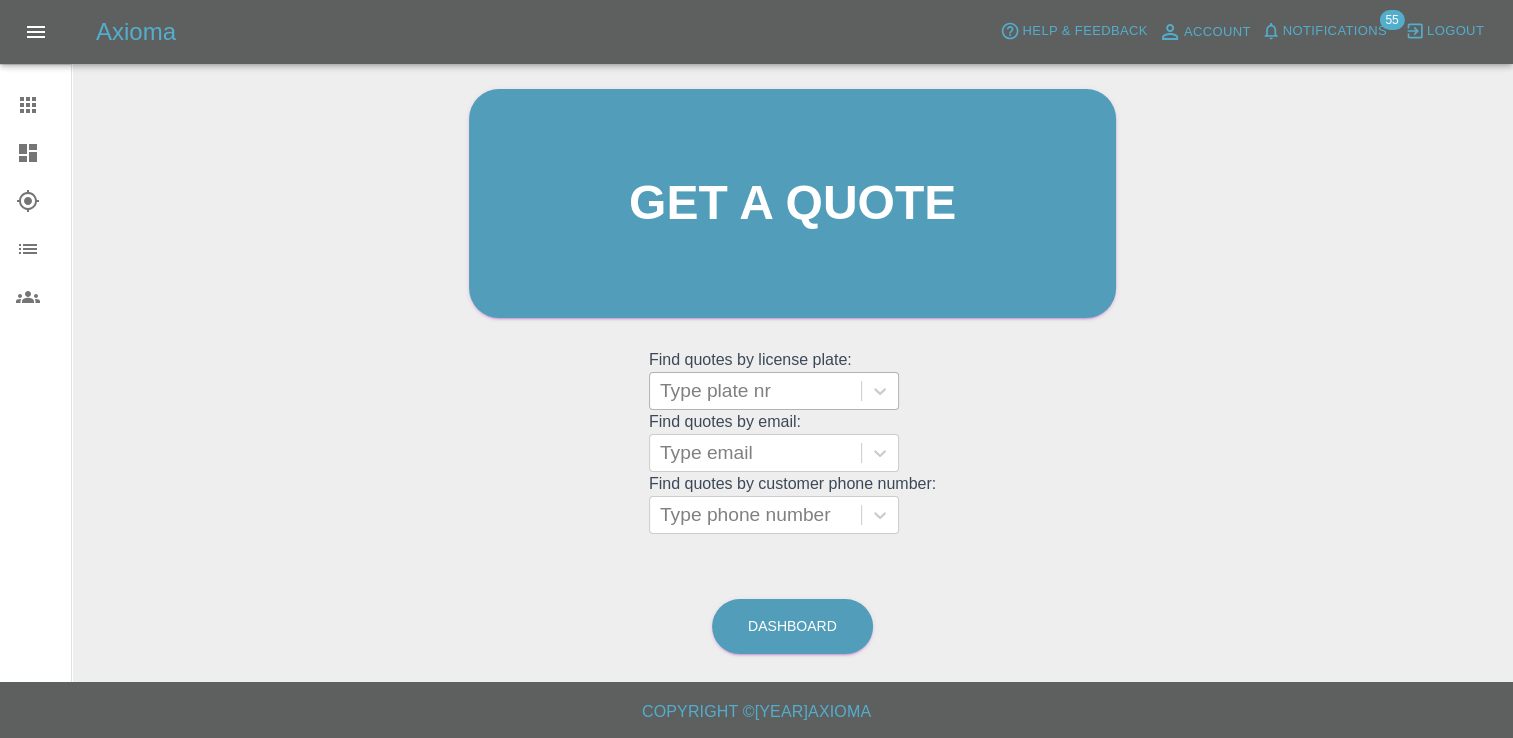 click at bounding box center [755, 391] 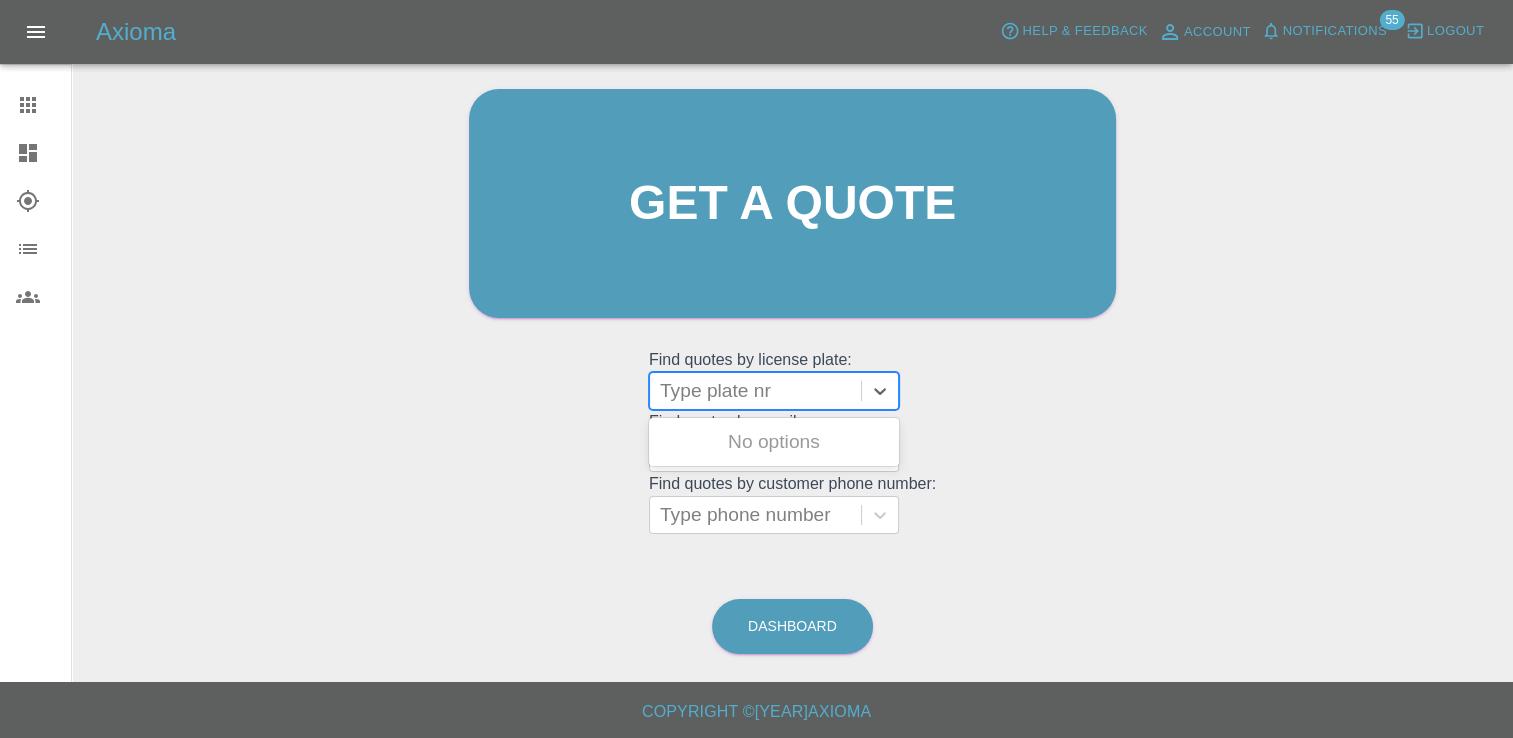 paste on "[POSTAL CODE]" 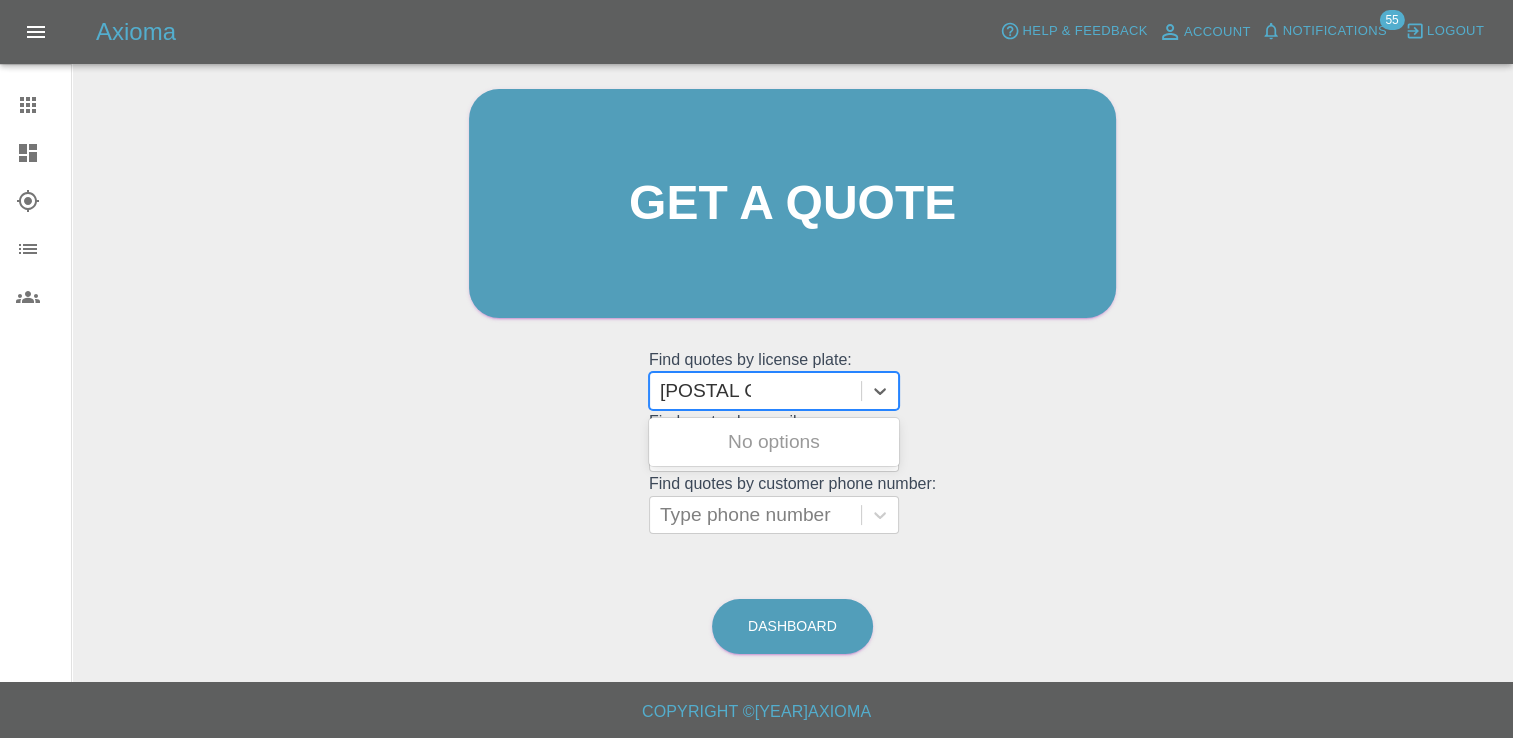 type on "[POSTAL CODE]" 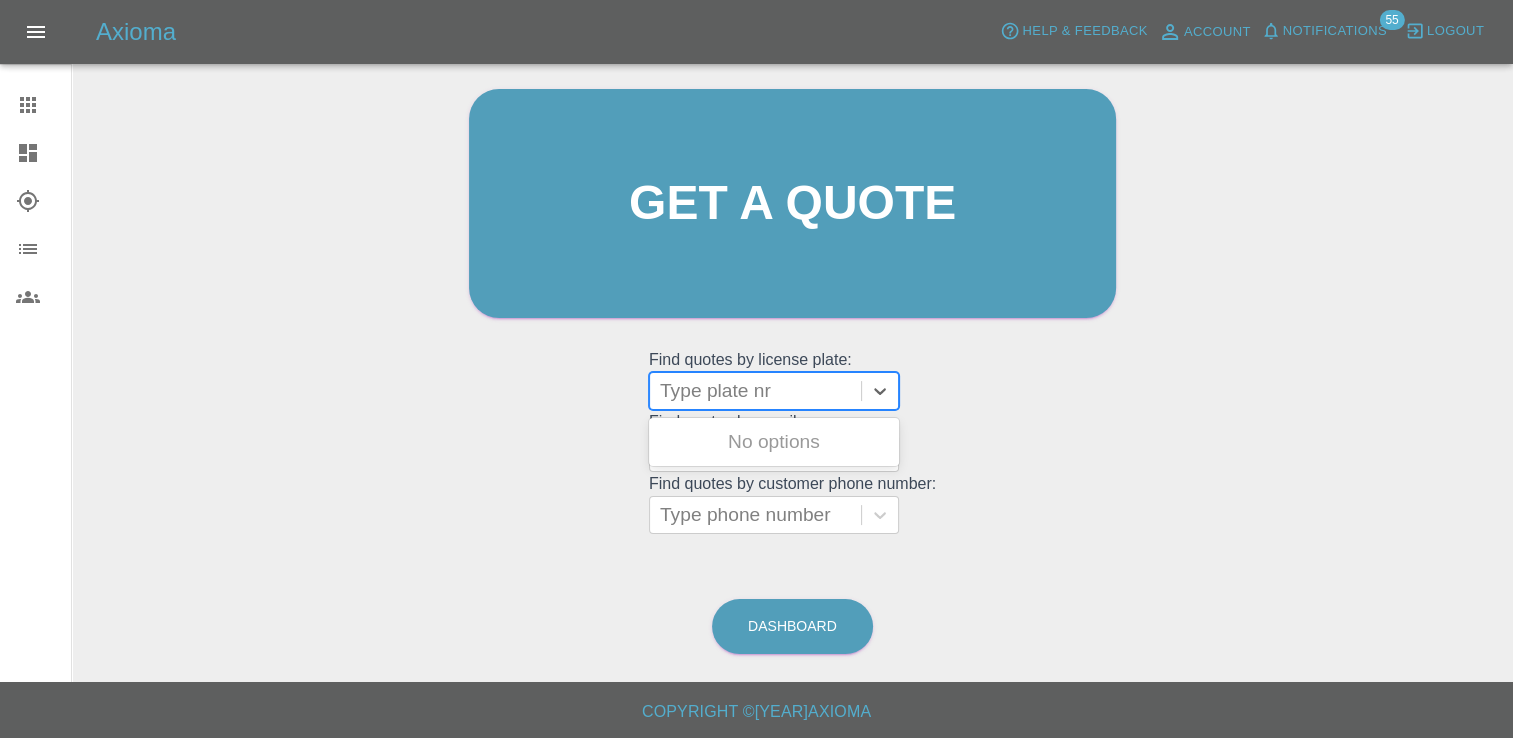 click at bounding box center (755, 391) 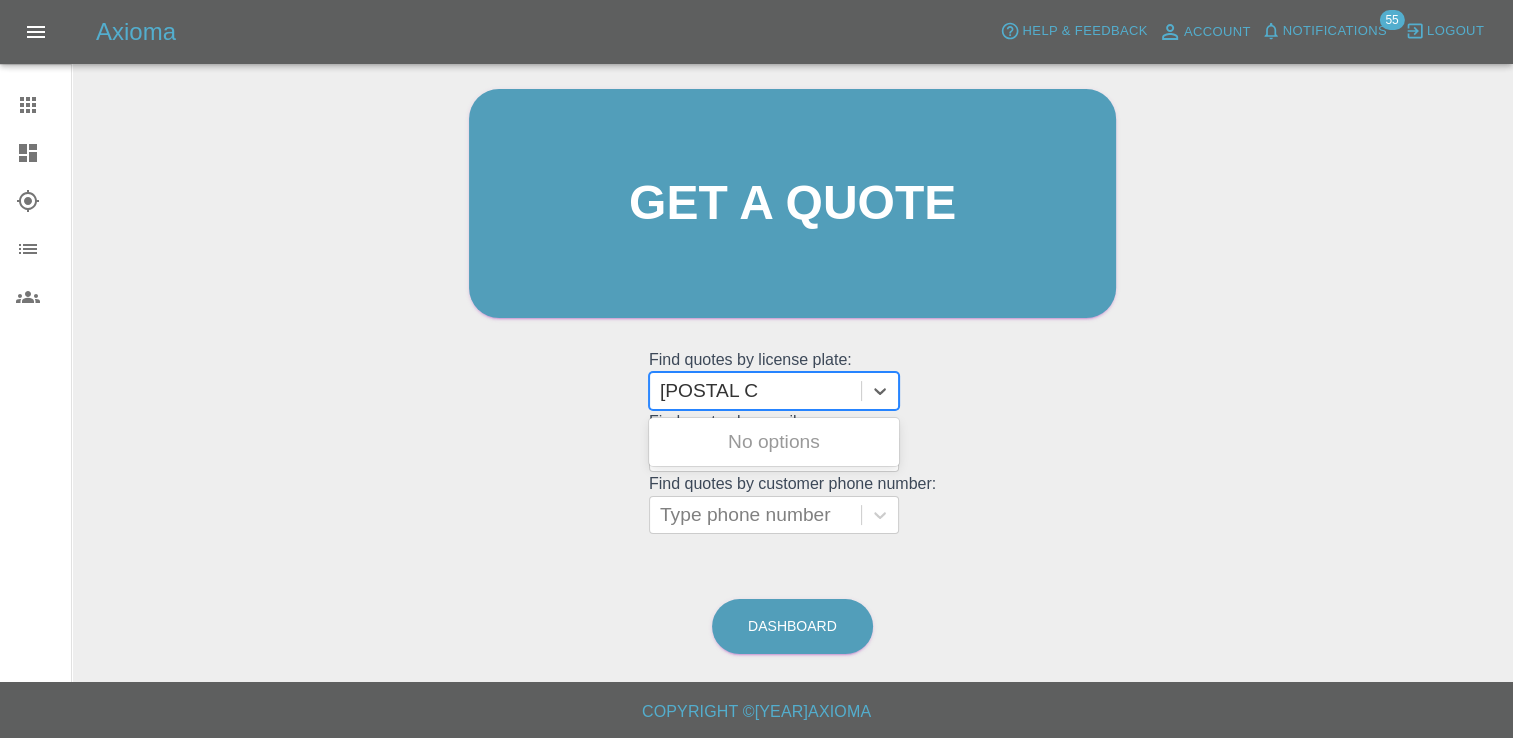 type on "[POSTAL CODE]" 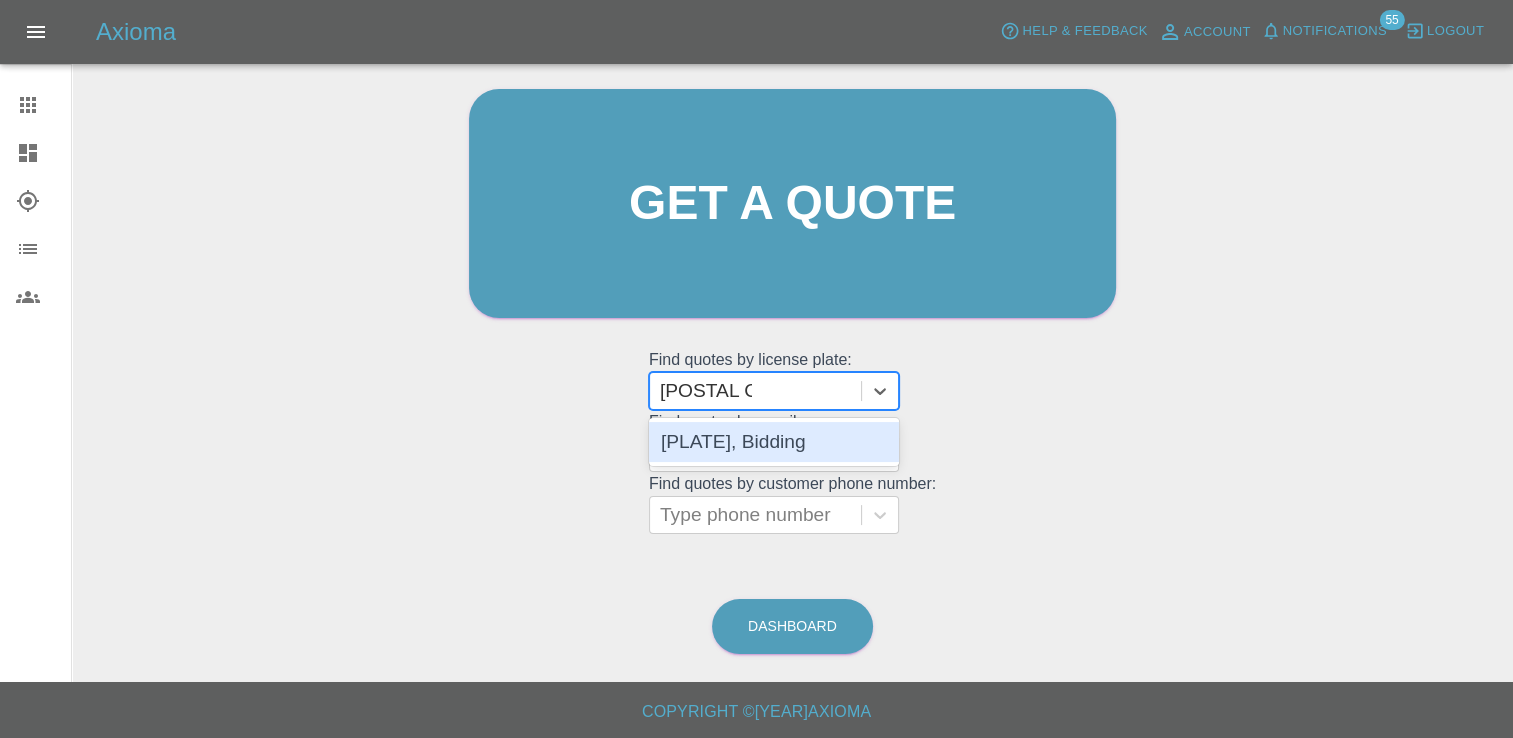 click on "[PLATE], Bidding" at bounding box center (774, 442) 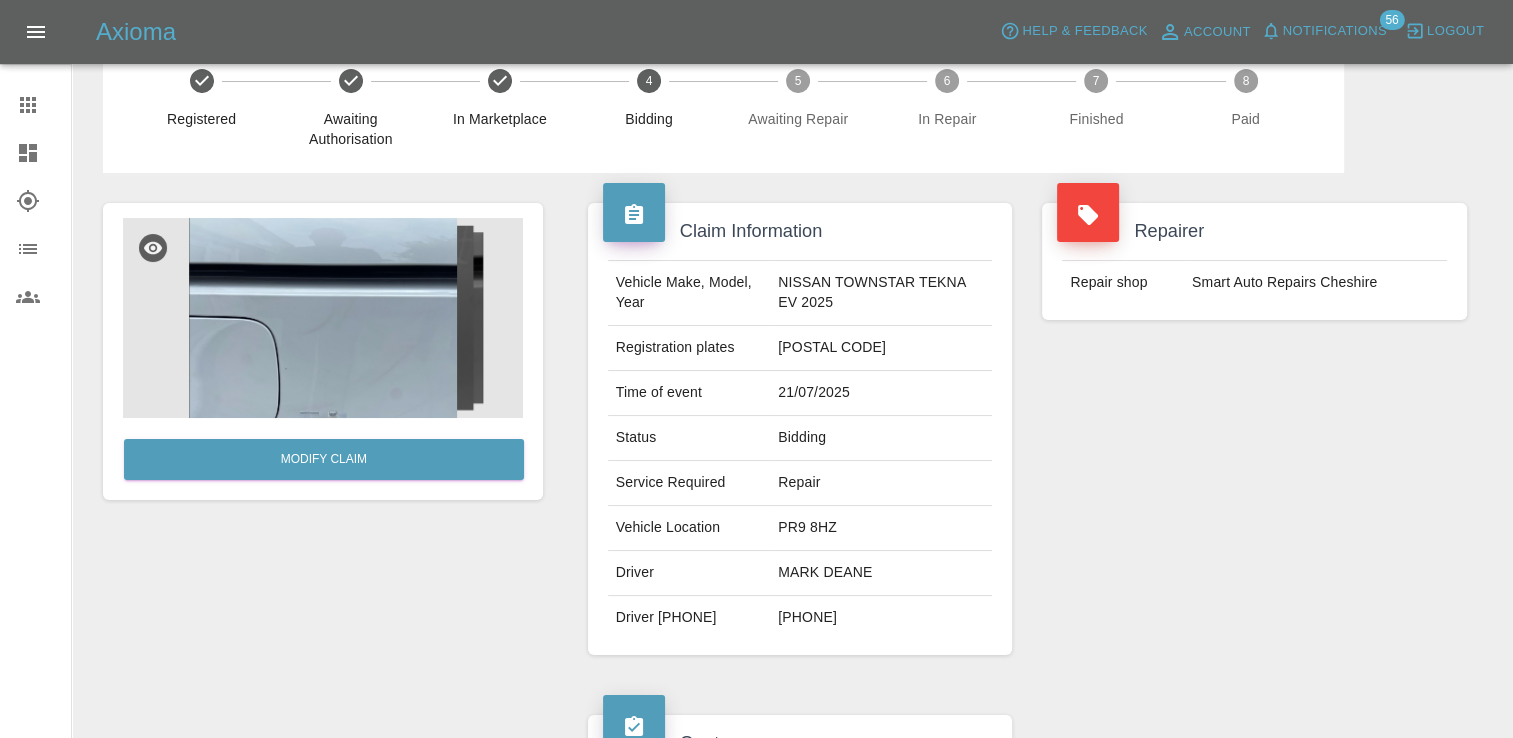 scroll, scrollTop: 0, scrollLeft: 0, axis: both 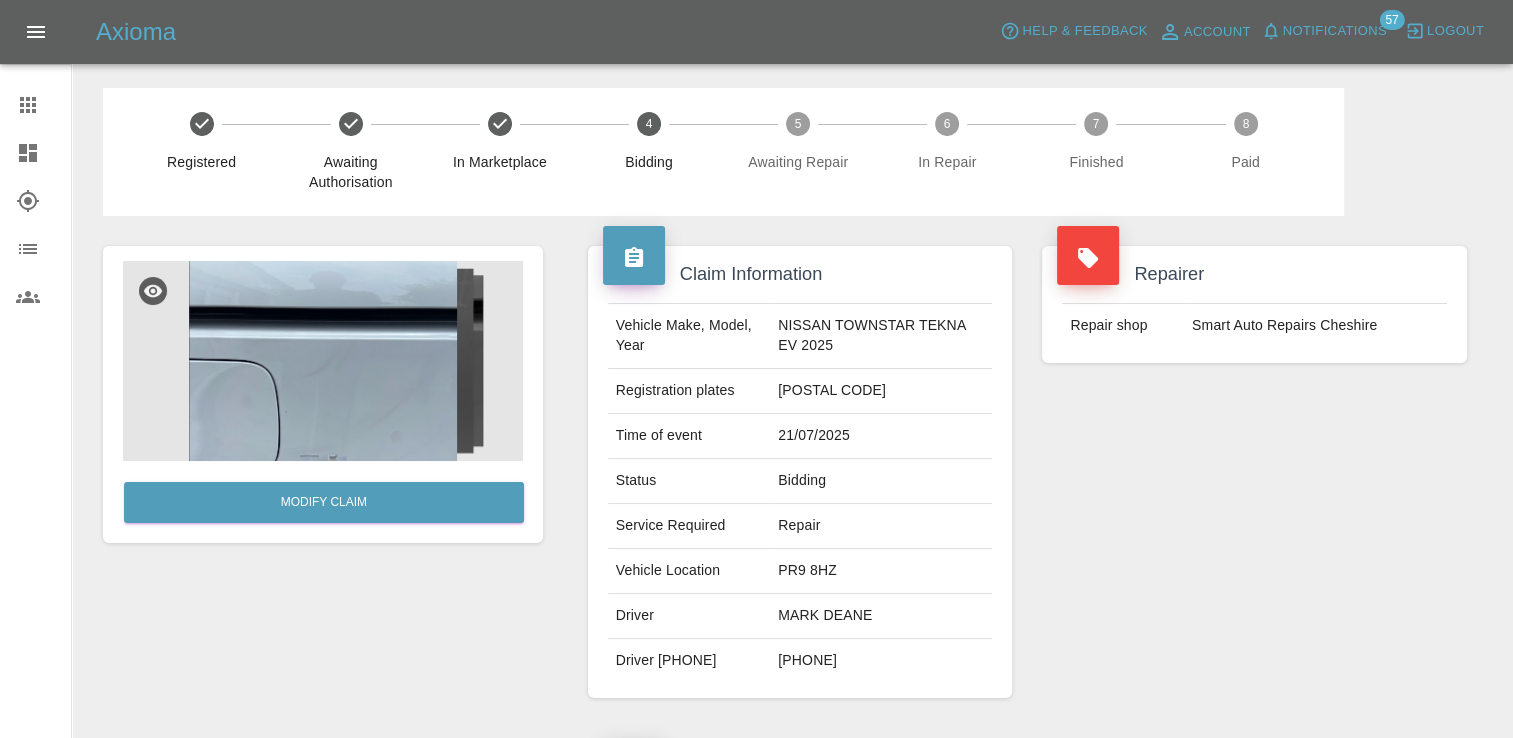 click on "Claims" at bounding box center [35, 105] 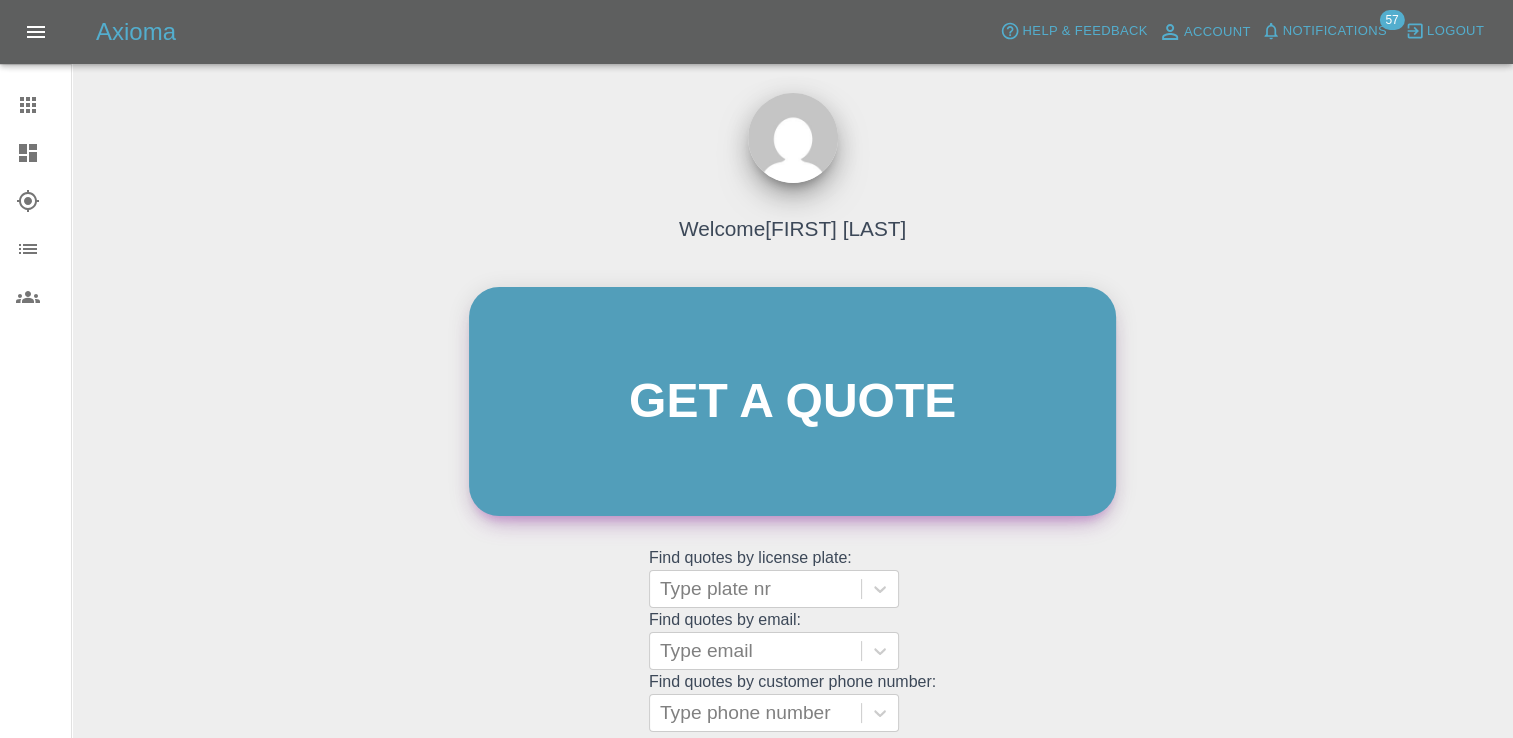 click on "Get a quote" at bounding box center [792, 401] 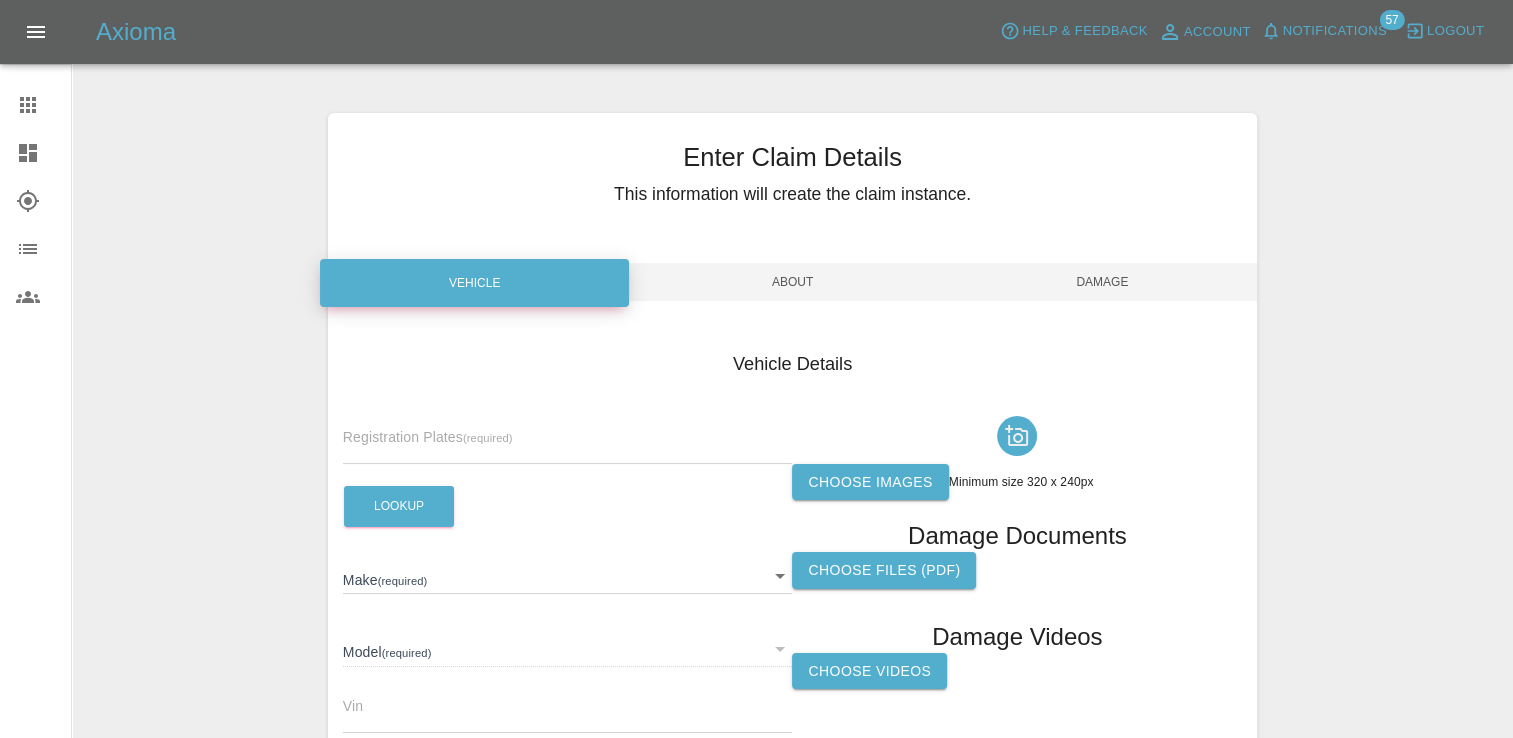 click at bounding box center (568, 449) 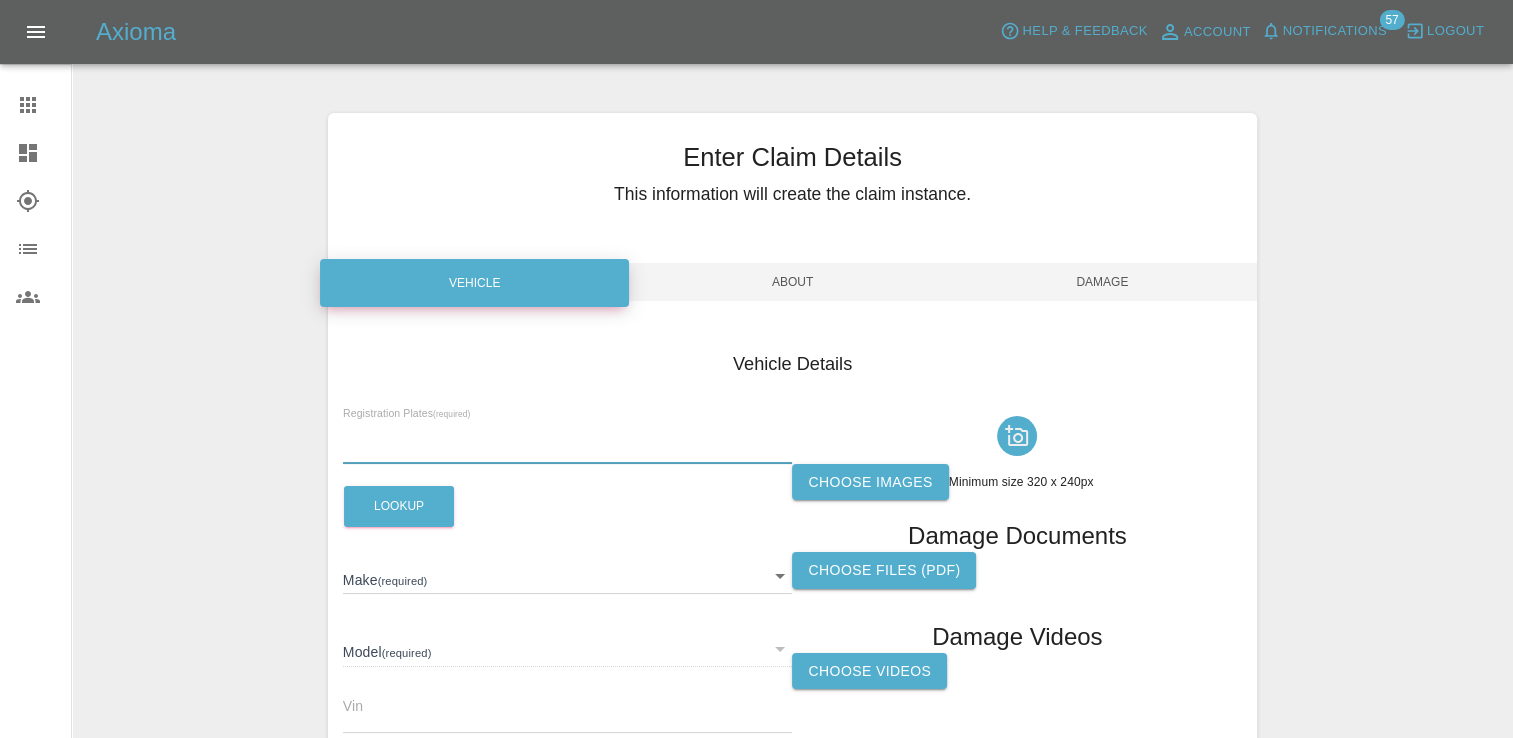 paste on "[POSTAL CODE]" 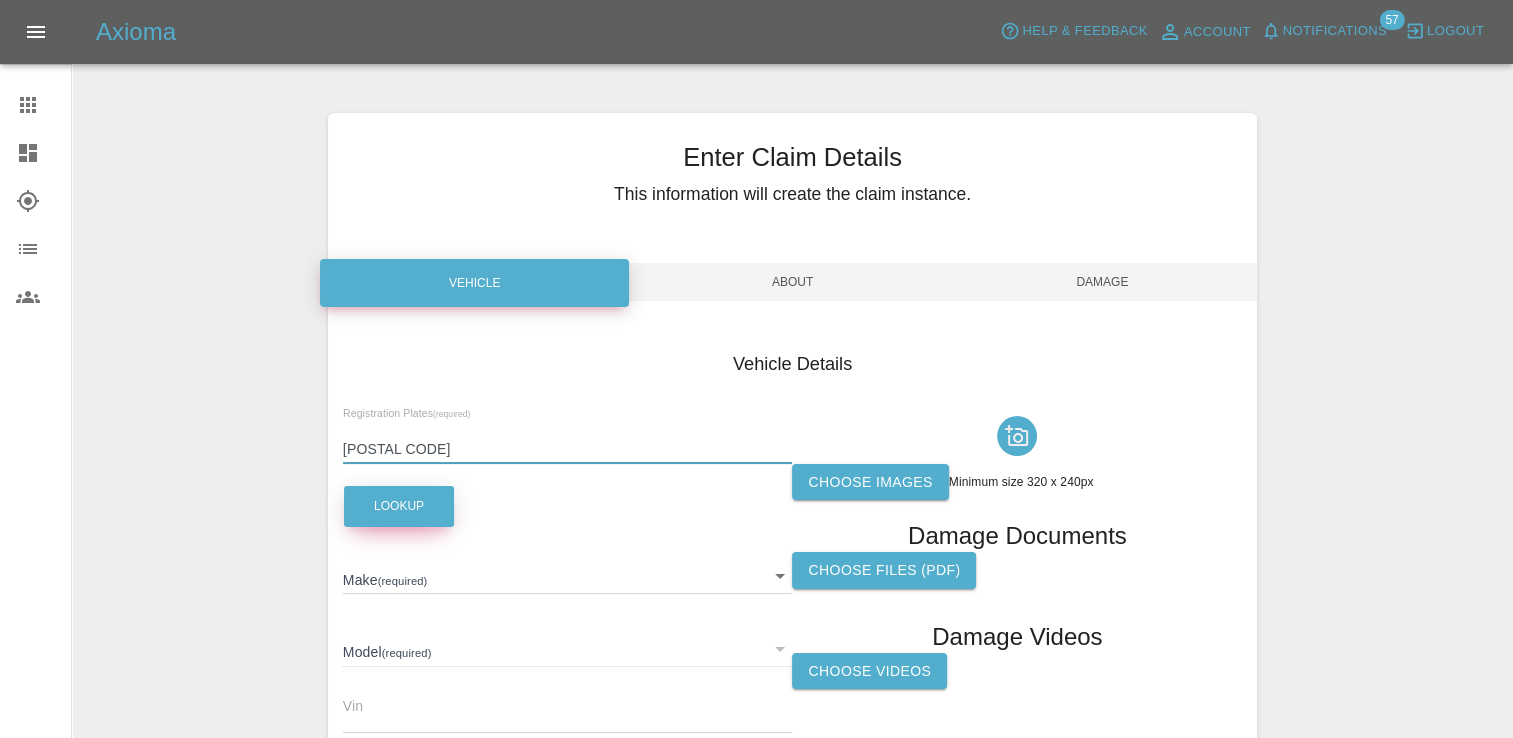 type on "[POSTAL CODE]" 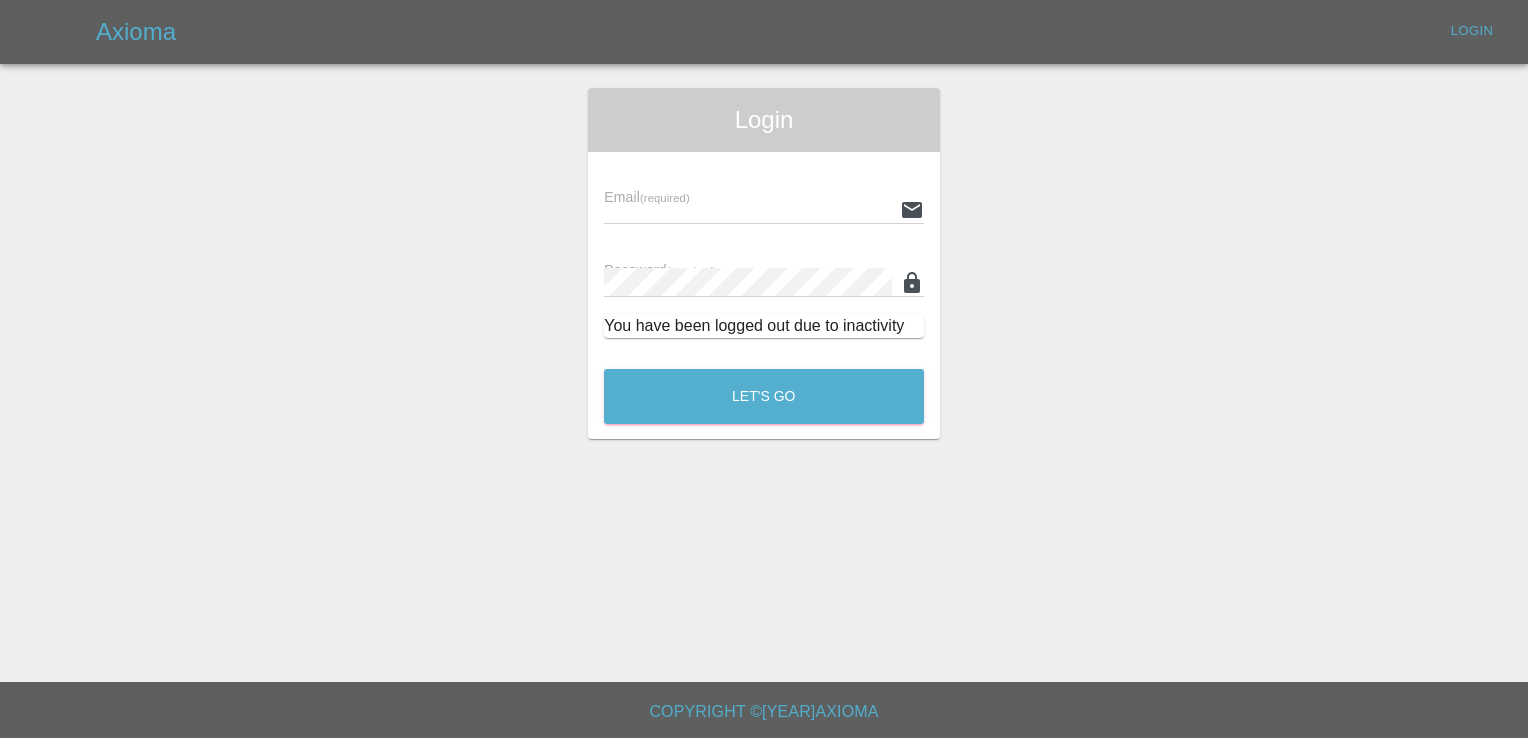 type on "samantha.stewart@example.com" 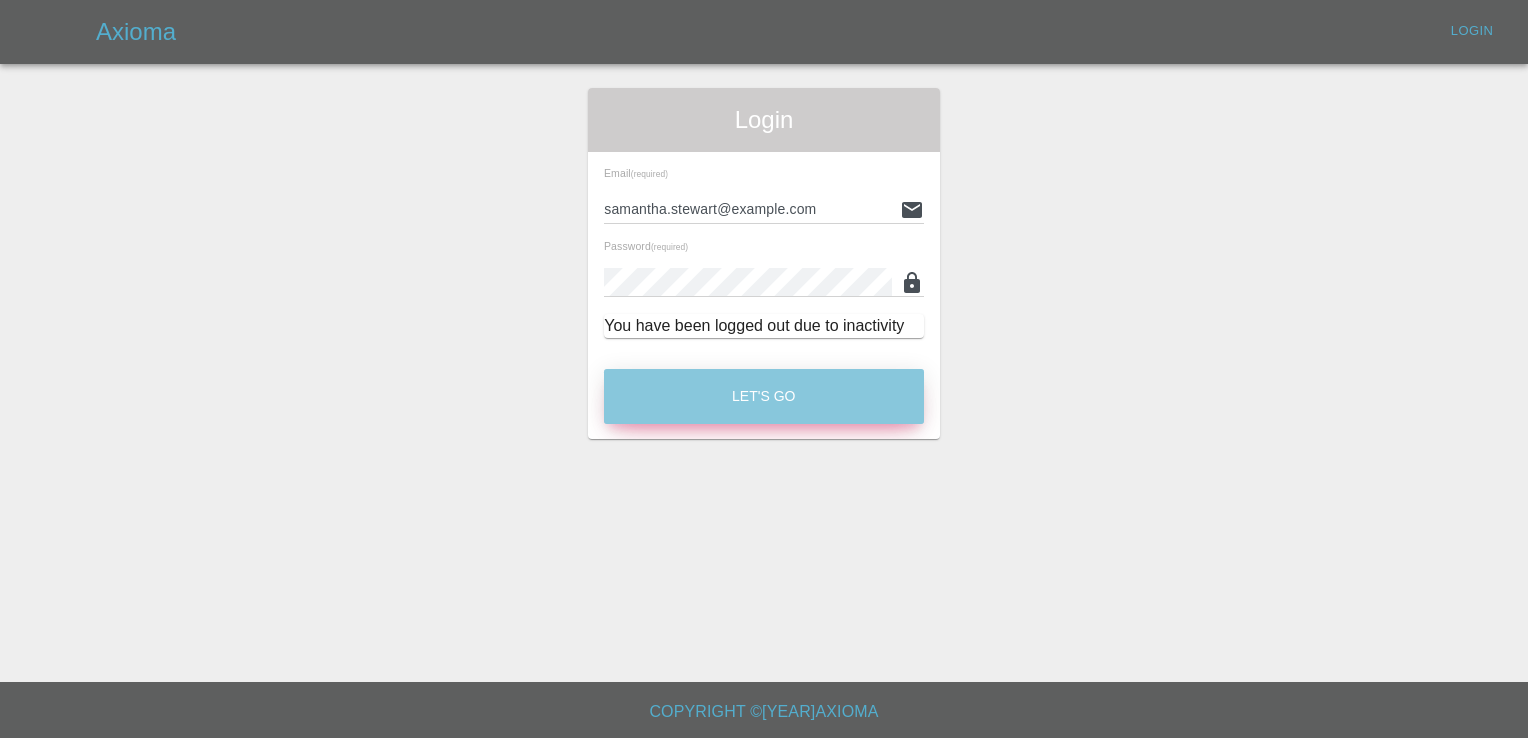 click on "Let's Go" at bounding box center [764, 396] 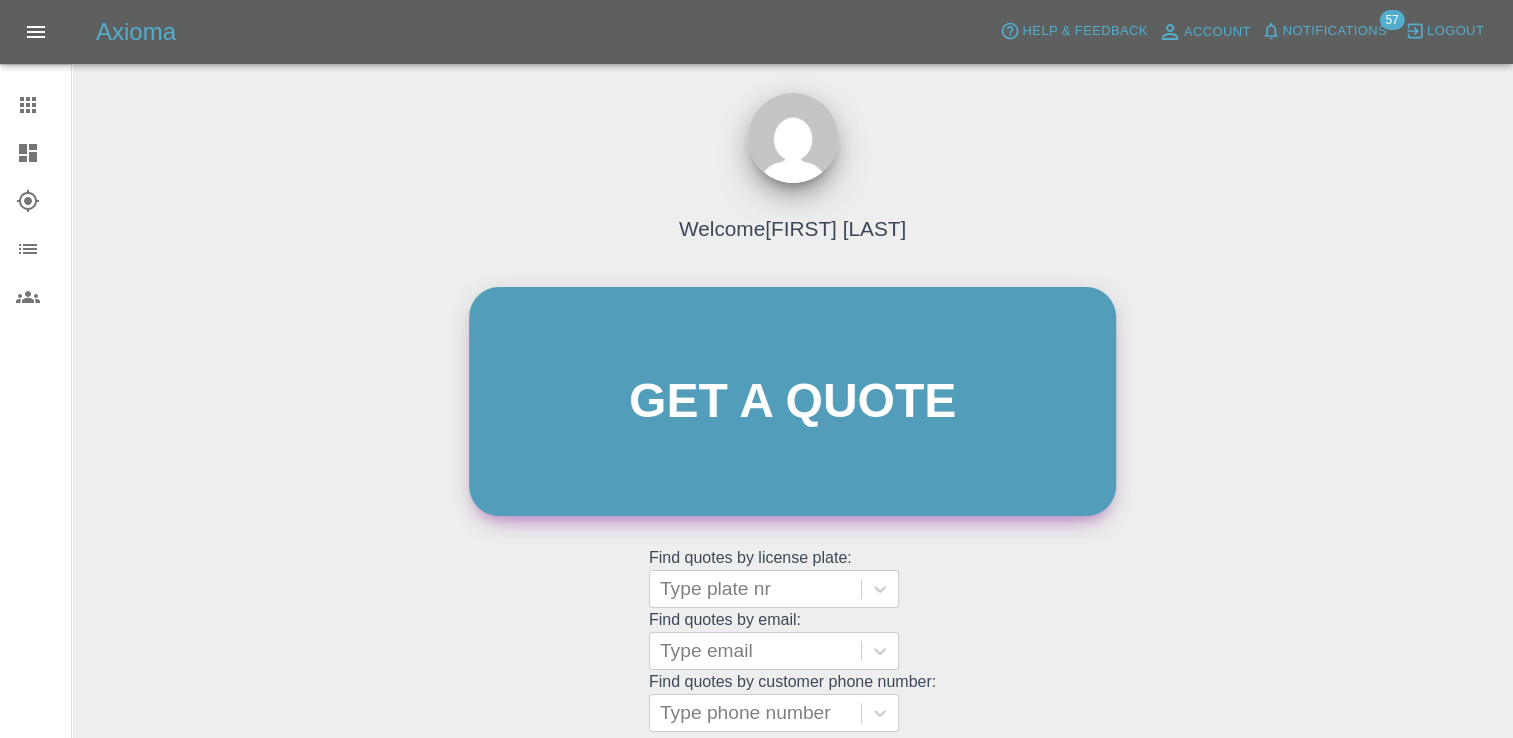click on "Get a quote" at bounding box center [792, 401] 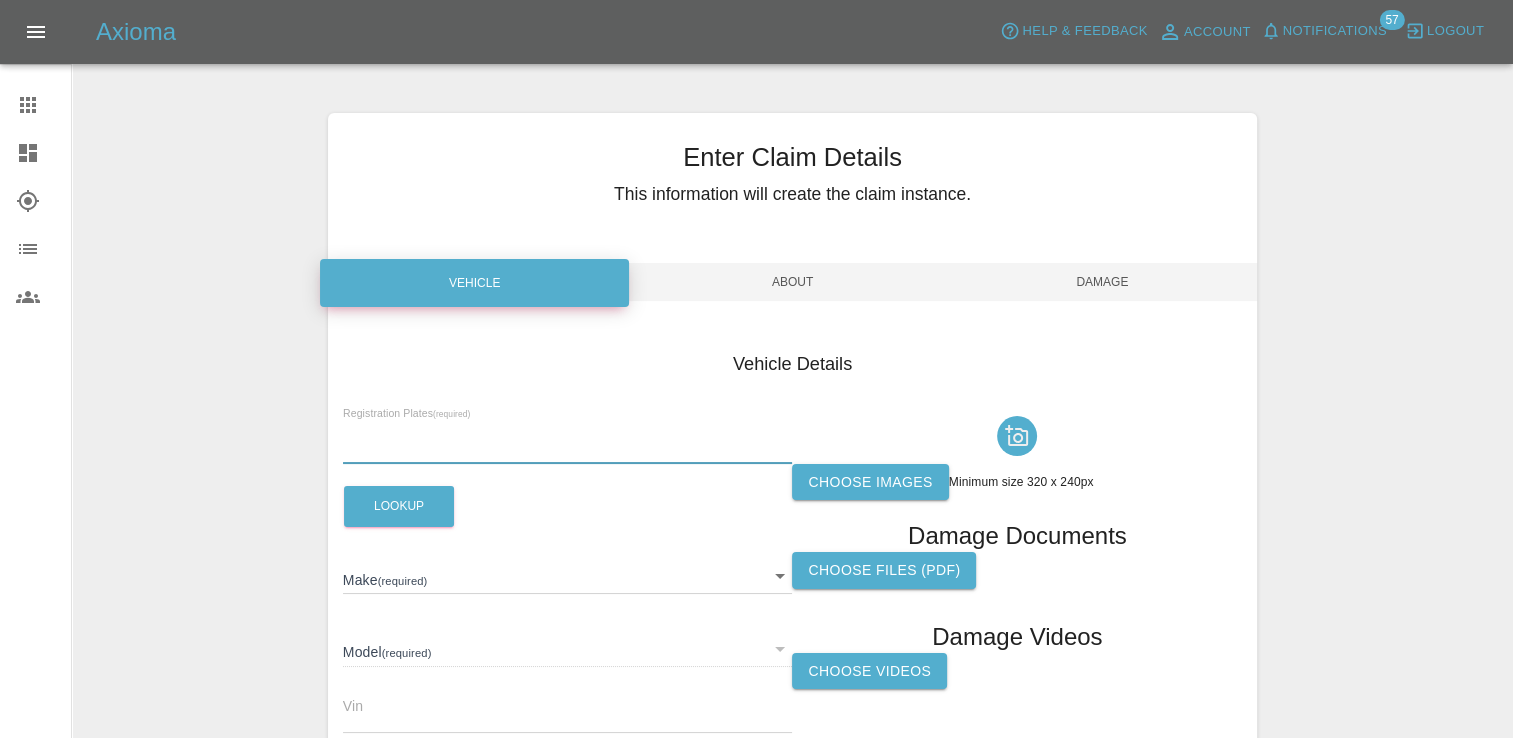 click at bounding box center [568, 449] 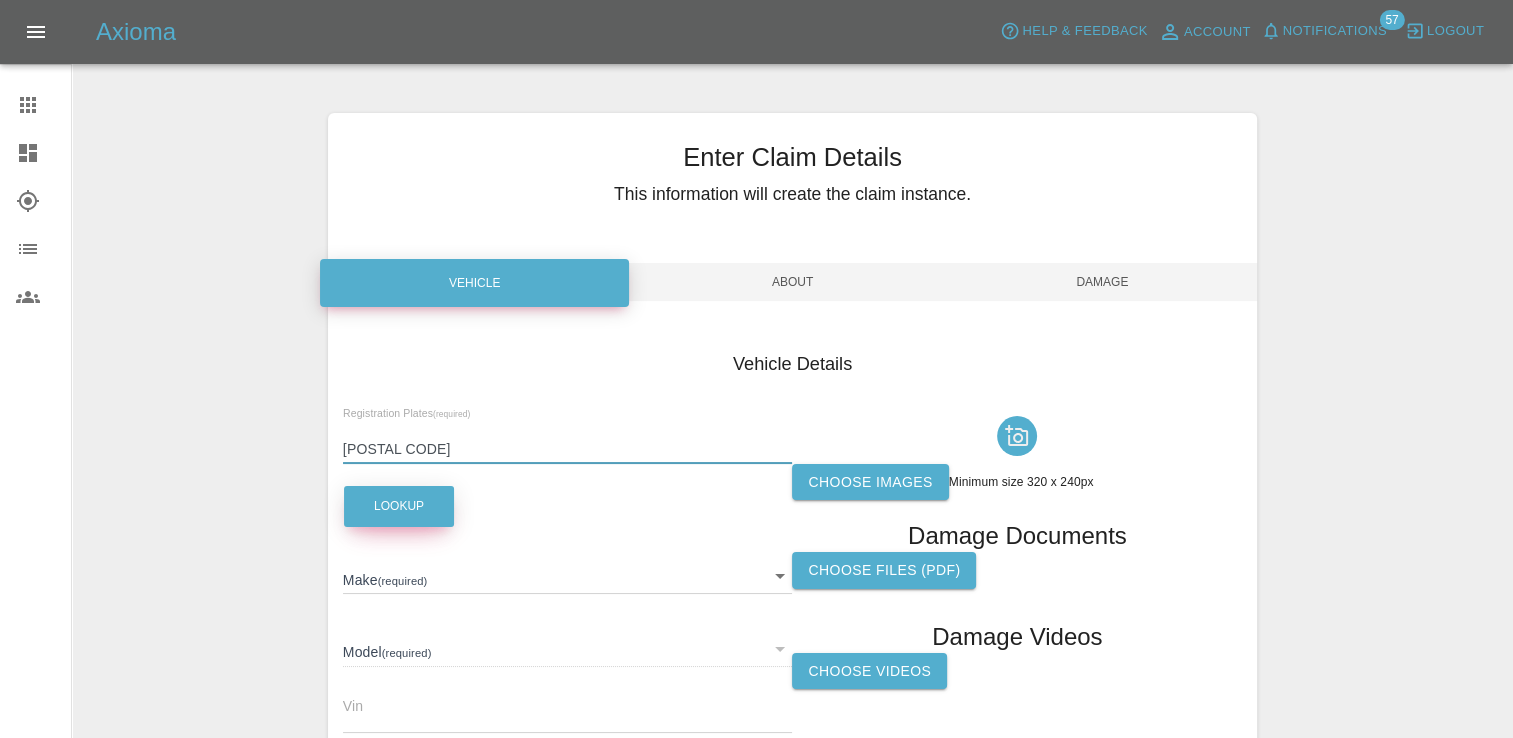 type on "[POSTAL CODE]" 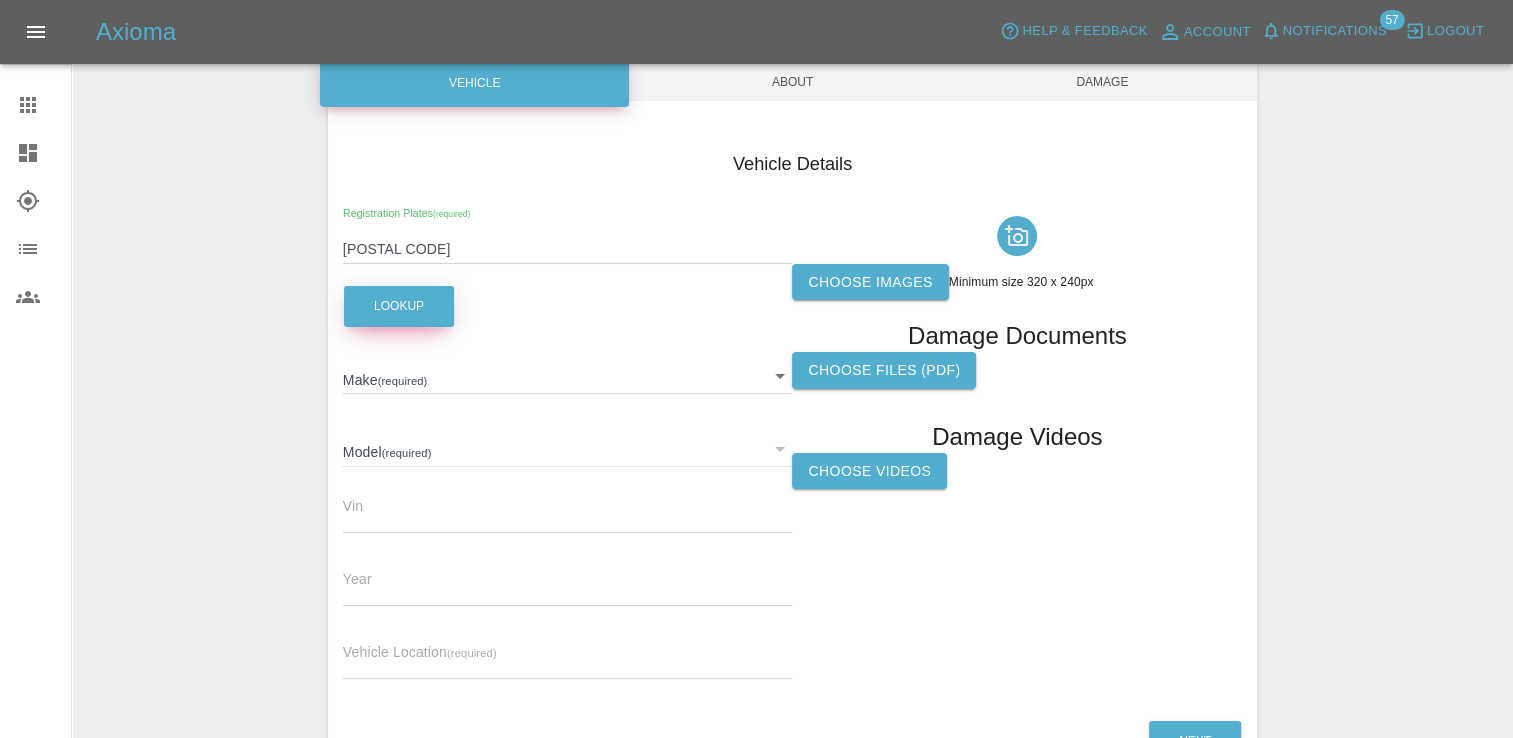 type on "MG" 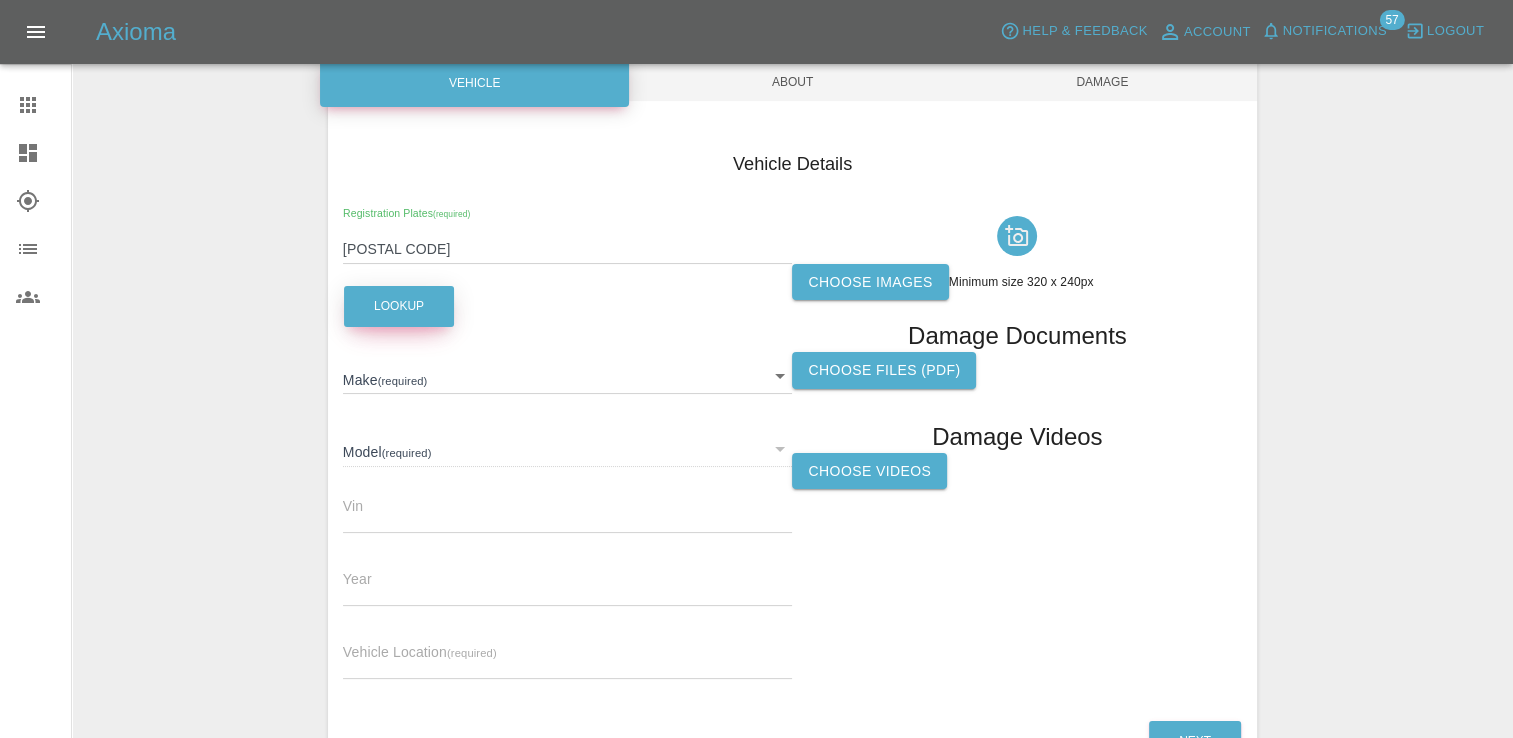 type on "ZS HYBRID TROPHY" 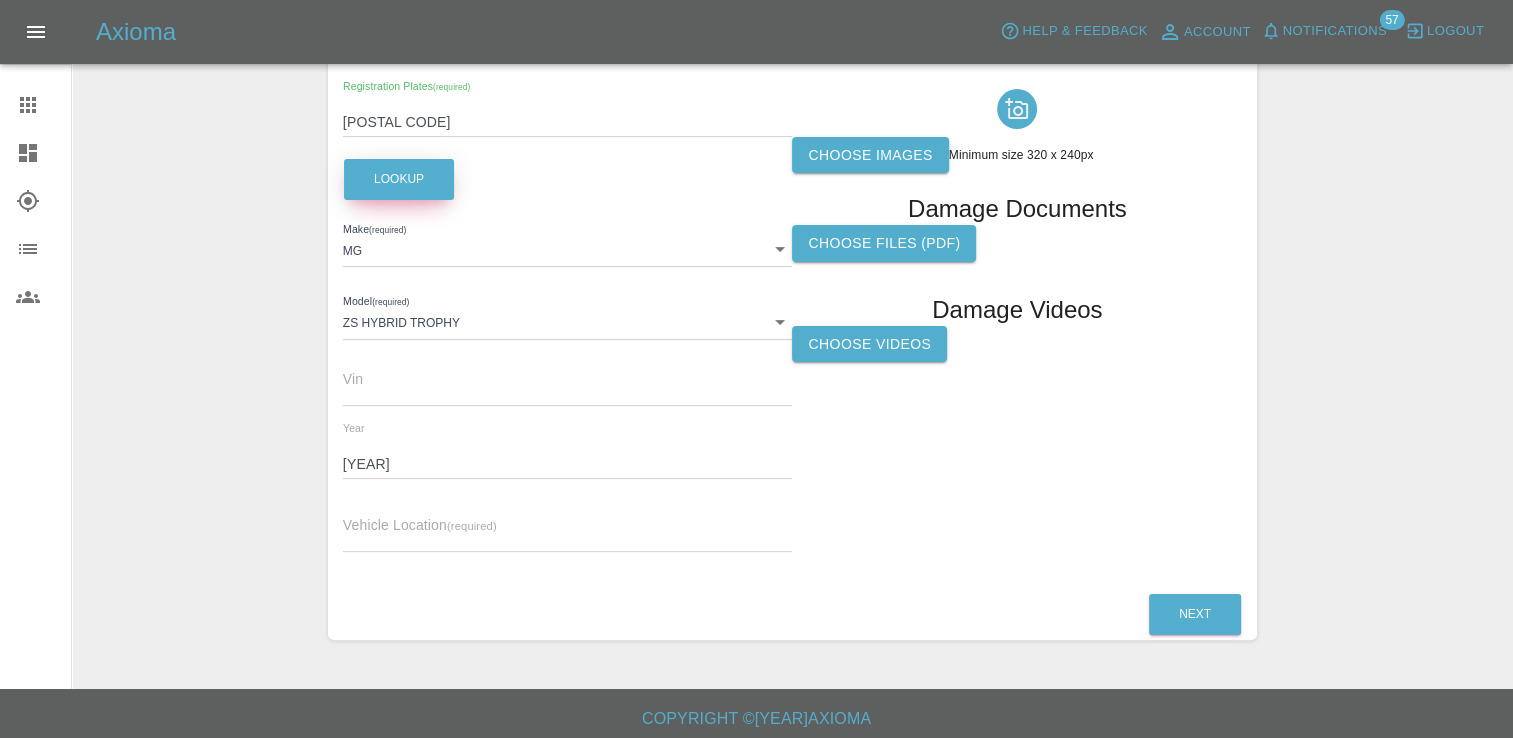 scroll, scrollTop: 333, scrollLeft: 0, axis: vertical 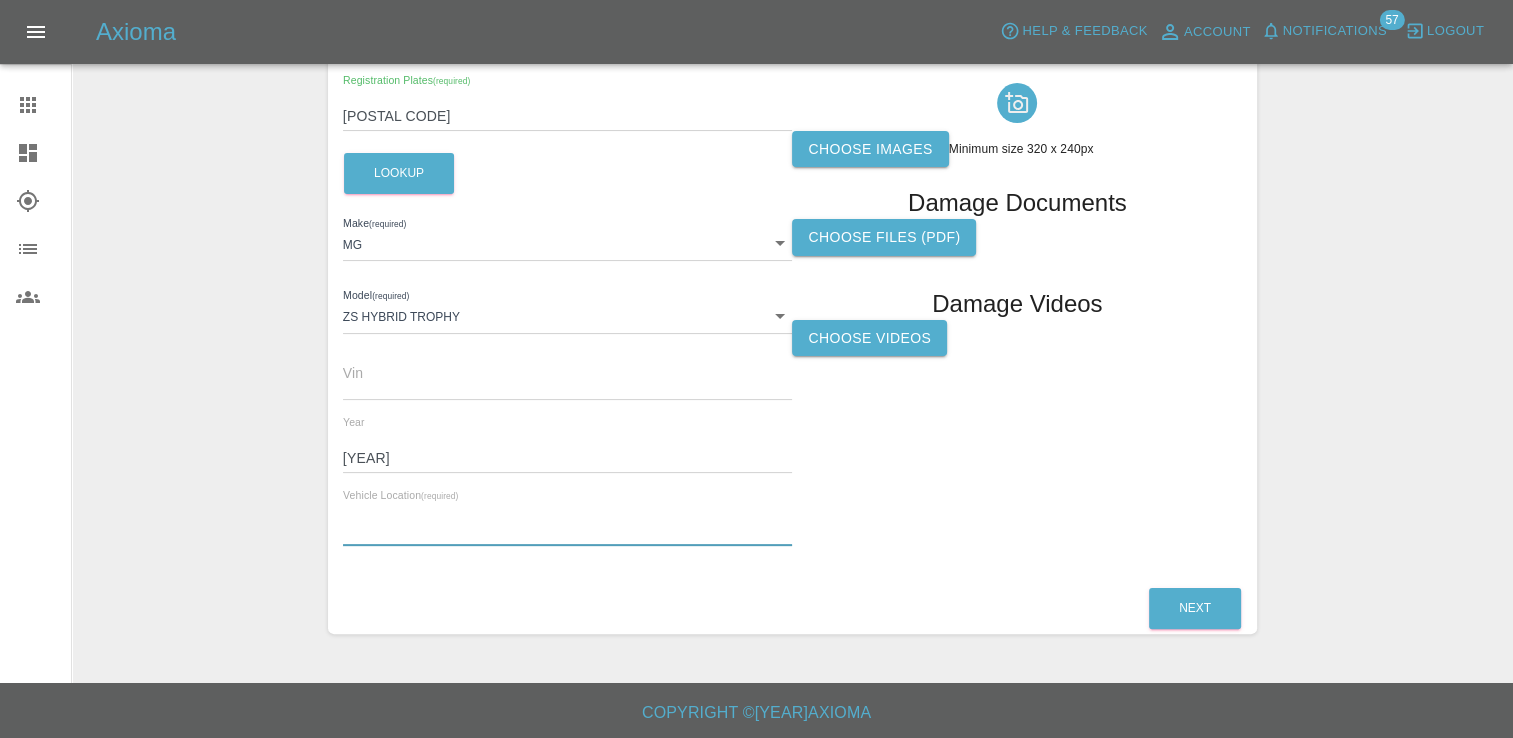 click at bounding box center [568, 531] 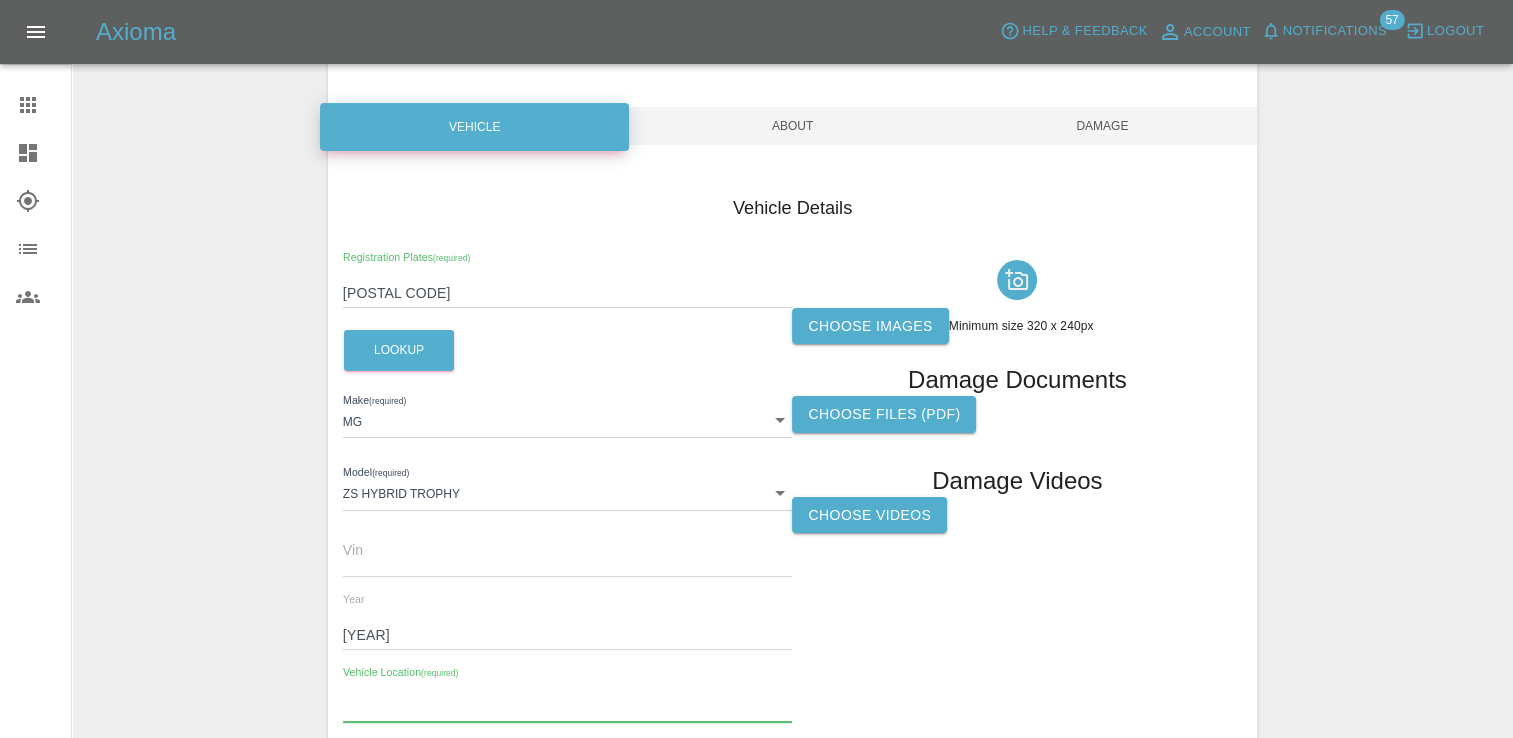 scroll, scrollTop: 133, scrollLeft: 0, axis: vertical 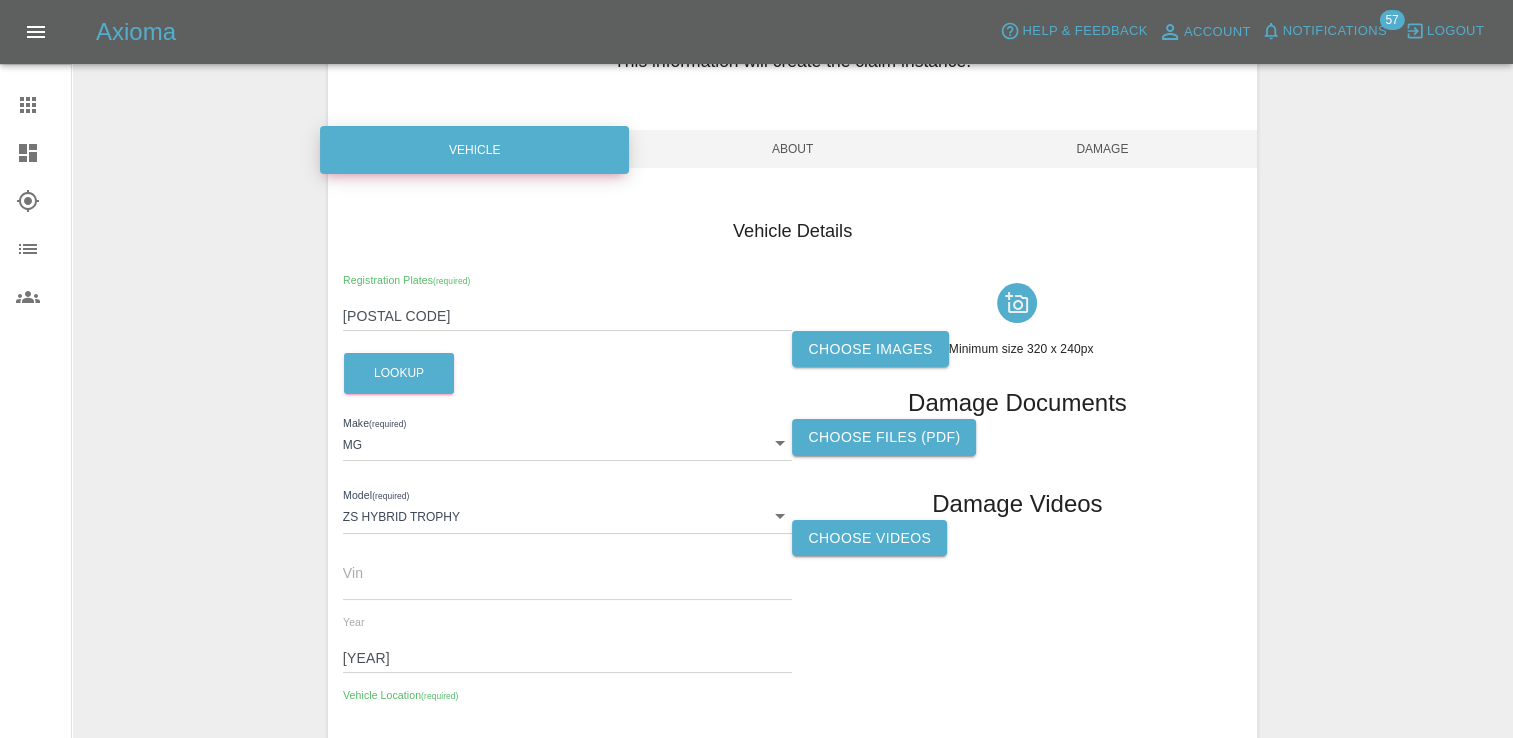 click on "Choose images" at bounding box center (870, 349) 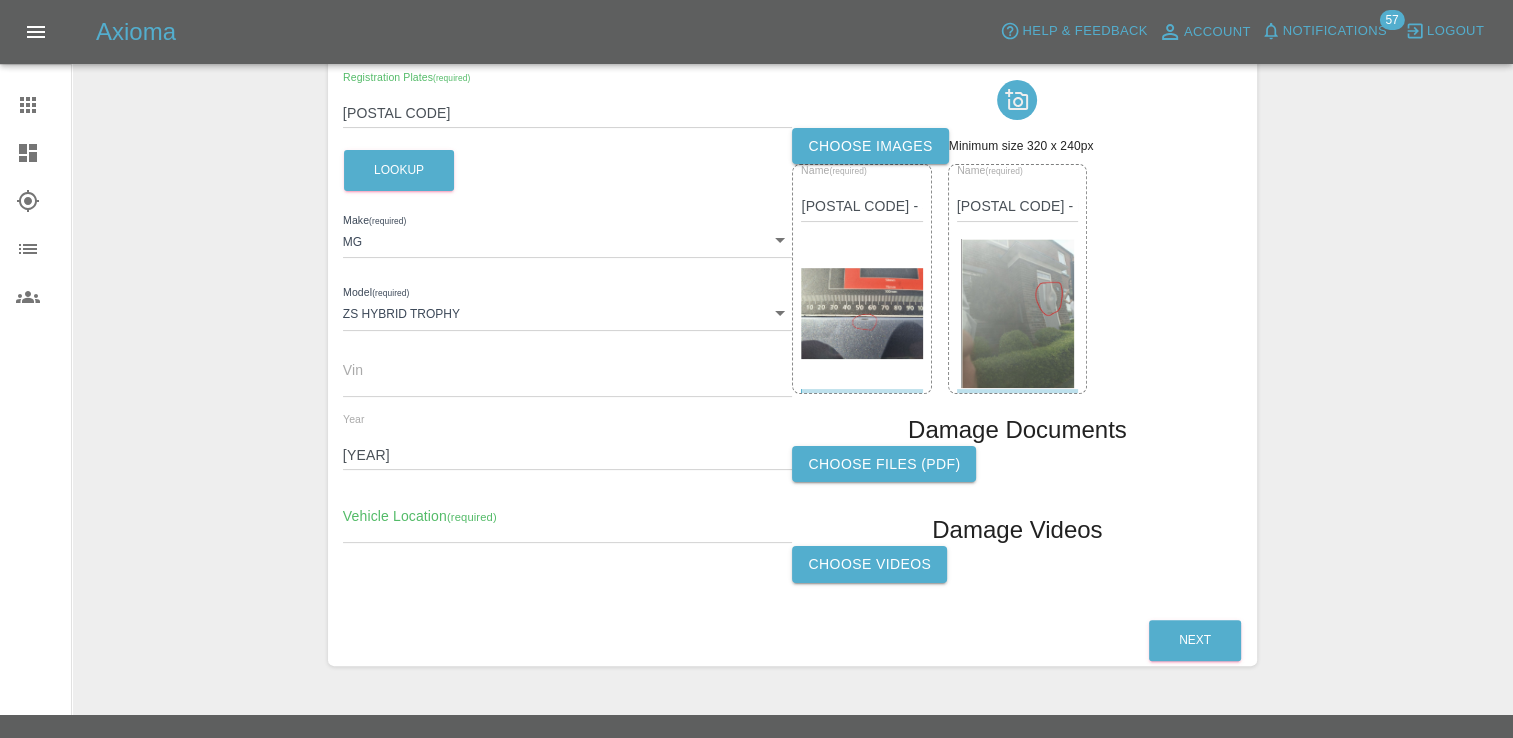 scroll, scrollTop: 368, scrollLeft: 0, axis: vertical 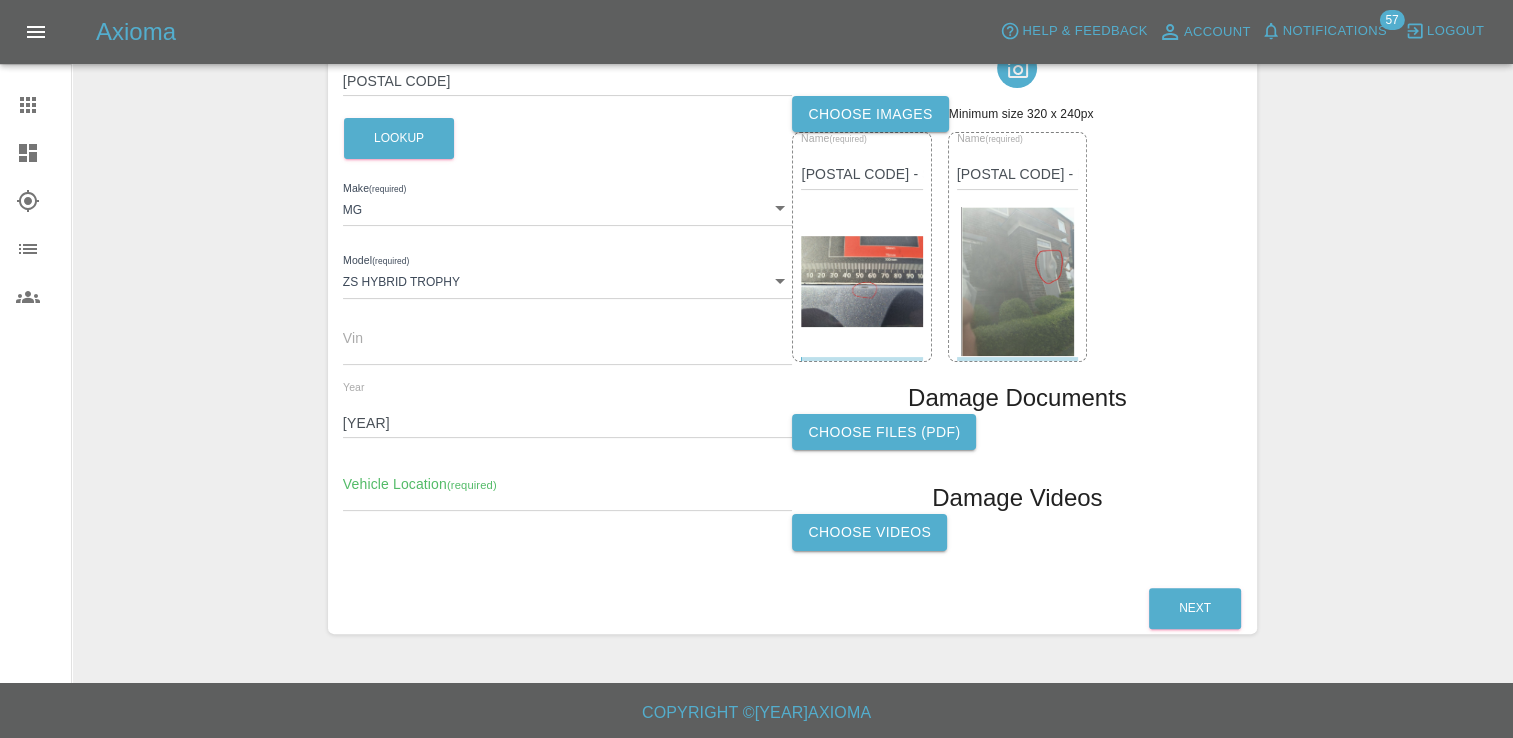 click at bounding box center [568, 496] 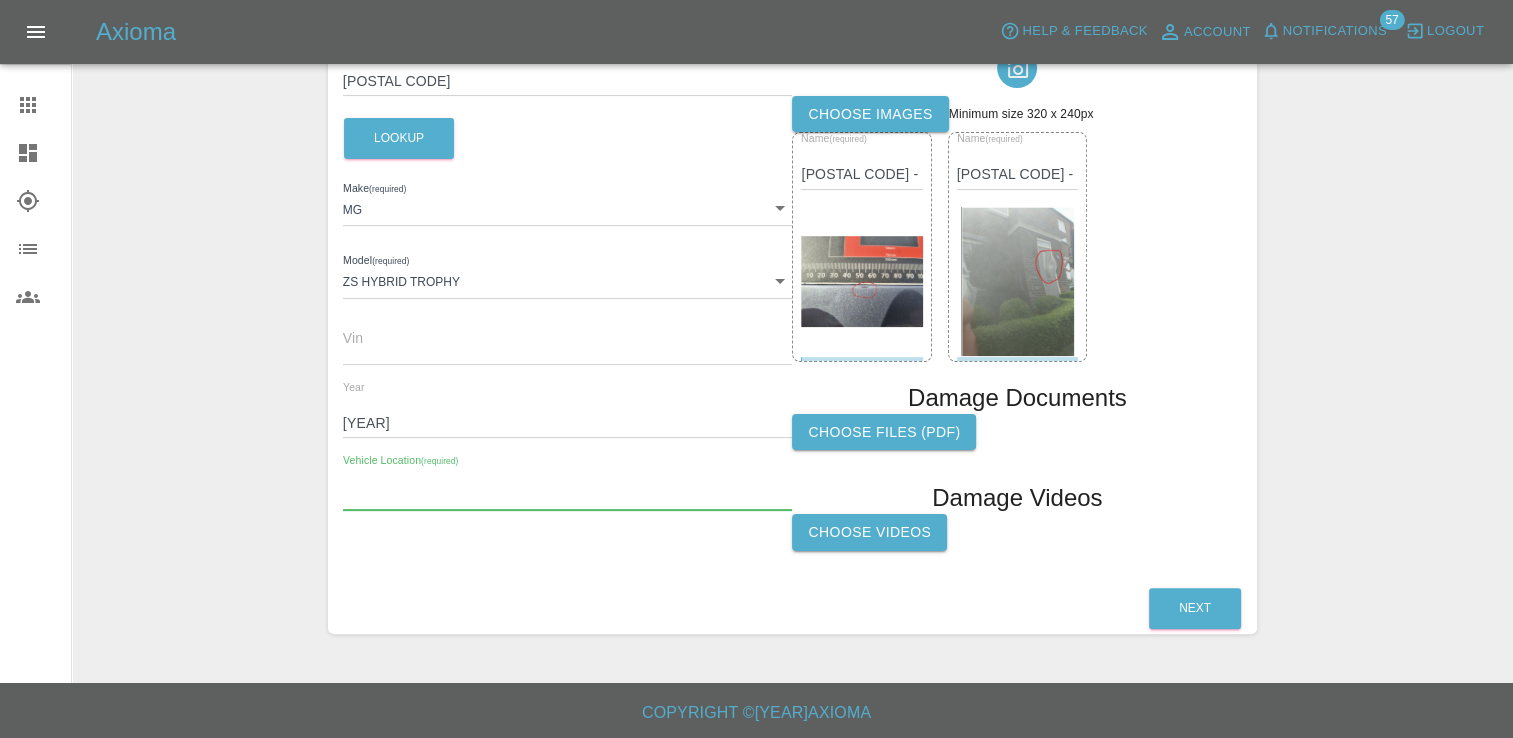 paste on "Location: [NUMBER] [STREET], [CITY], [STATE], [POSTCODE]." 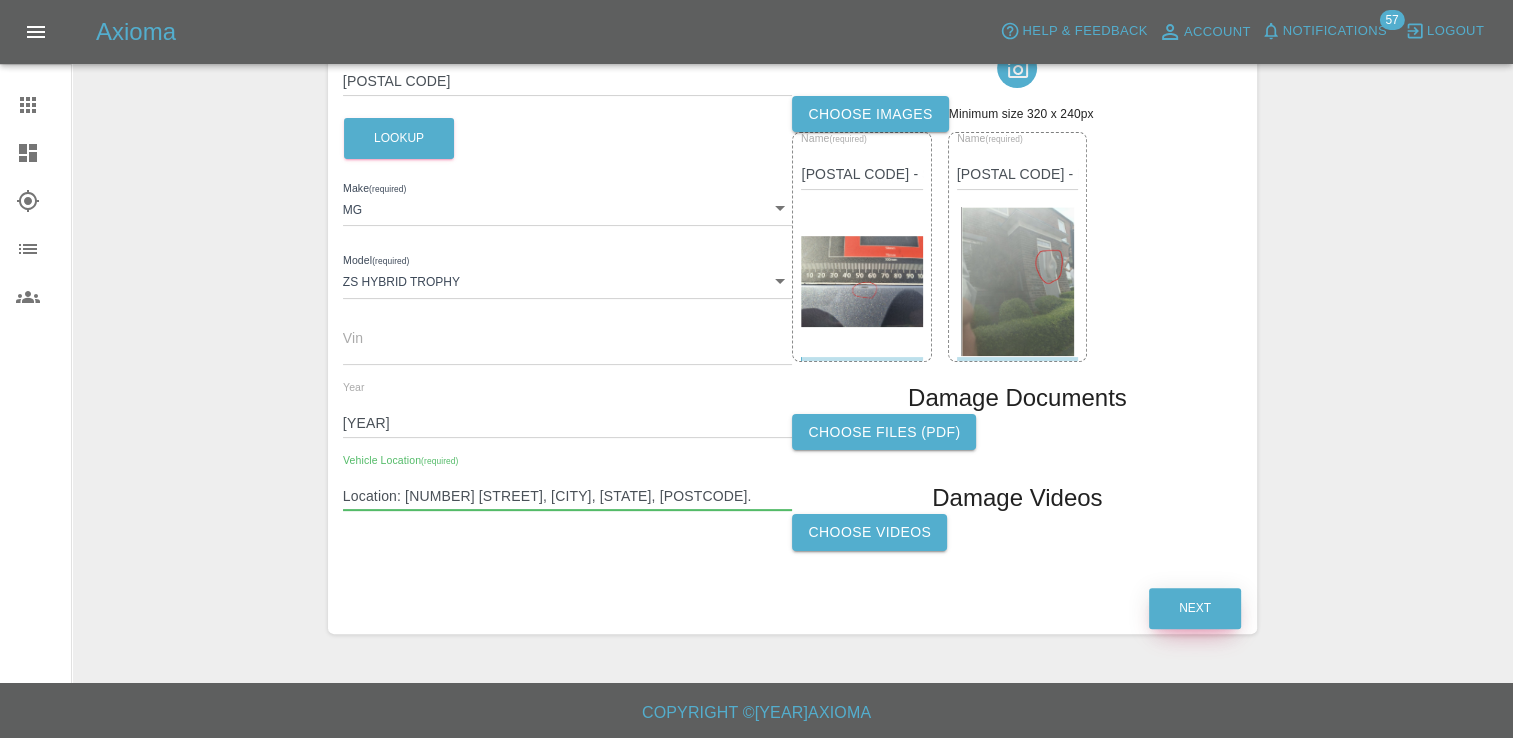 type on "Location: [NUMBER] [STREET], [CITY], [STATE], [POSTCODE]." 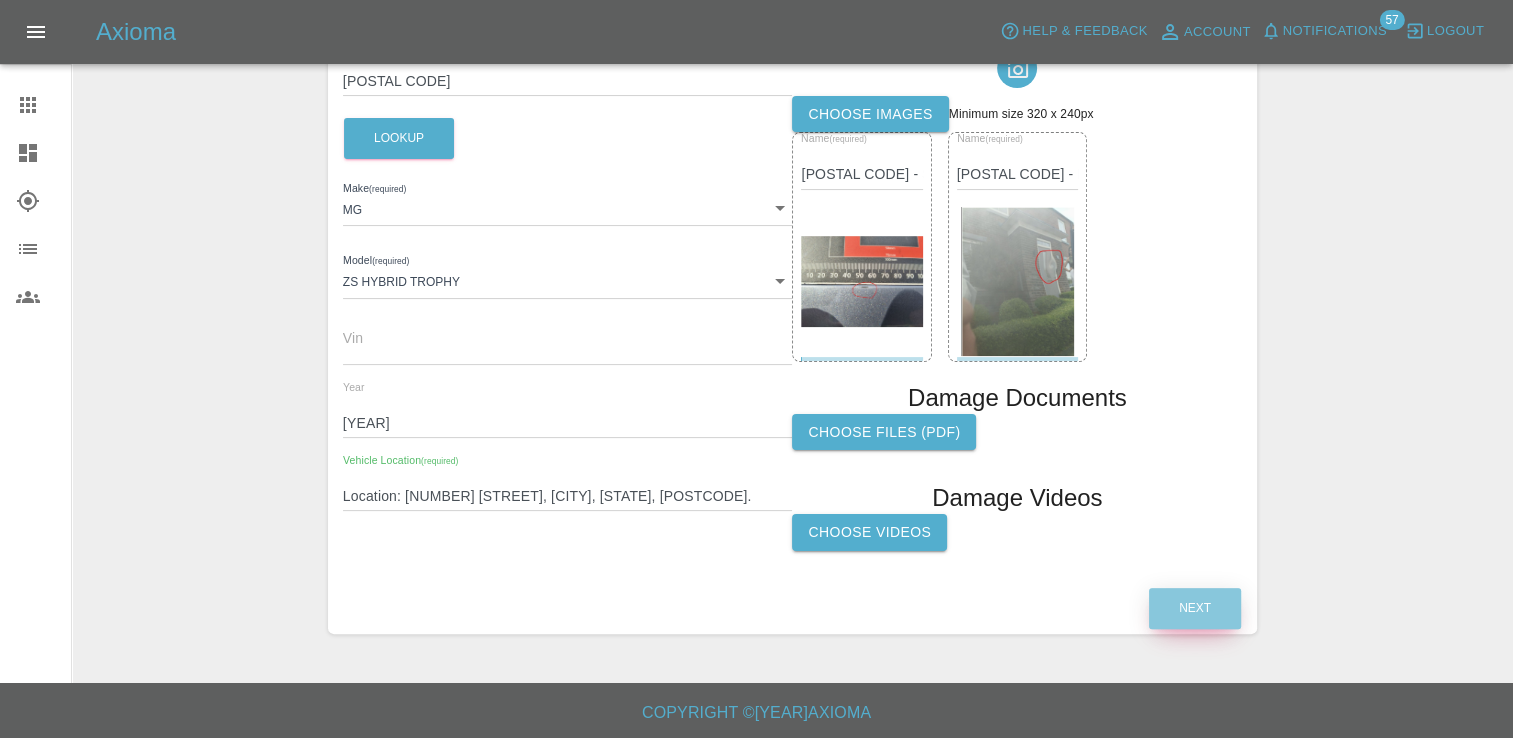 click on "Next" at bounding box center (1195, 608) 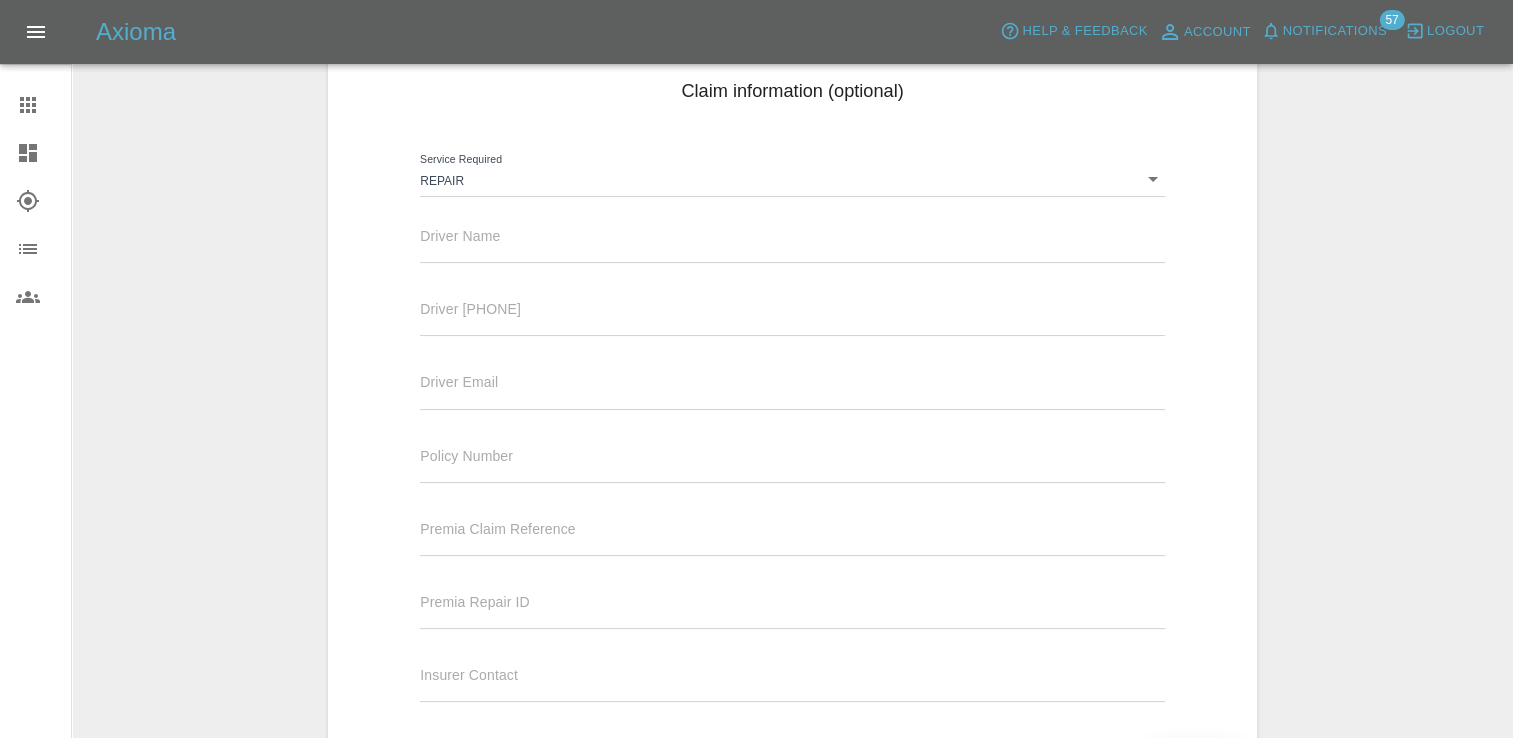 scroll, scrollTop: 168, scrollLeft: 0, axis: vertical 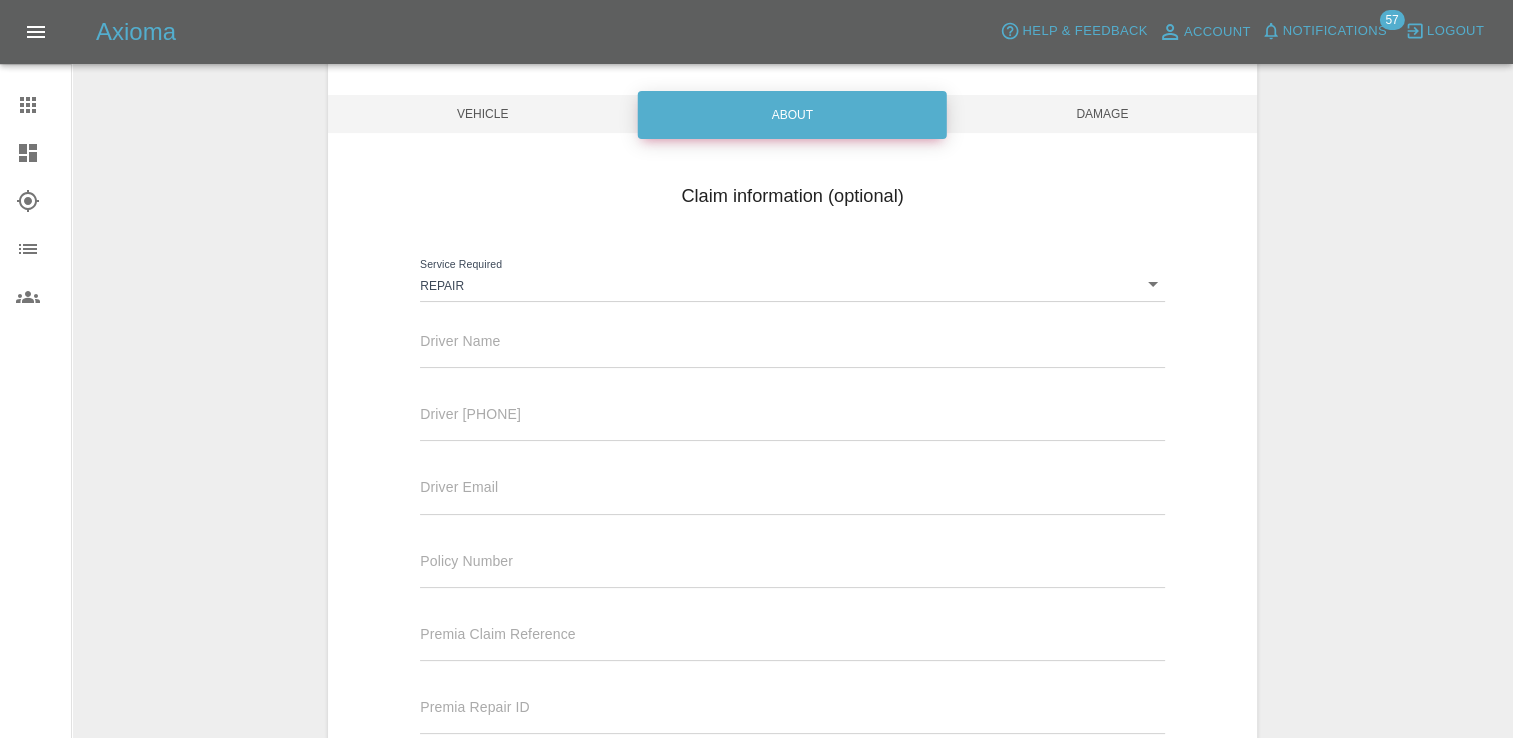 type 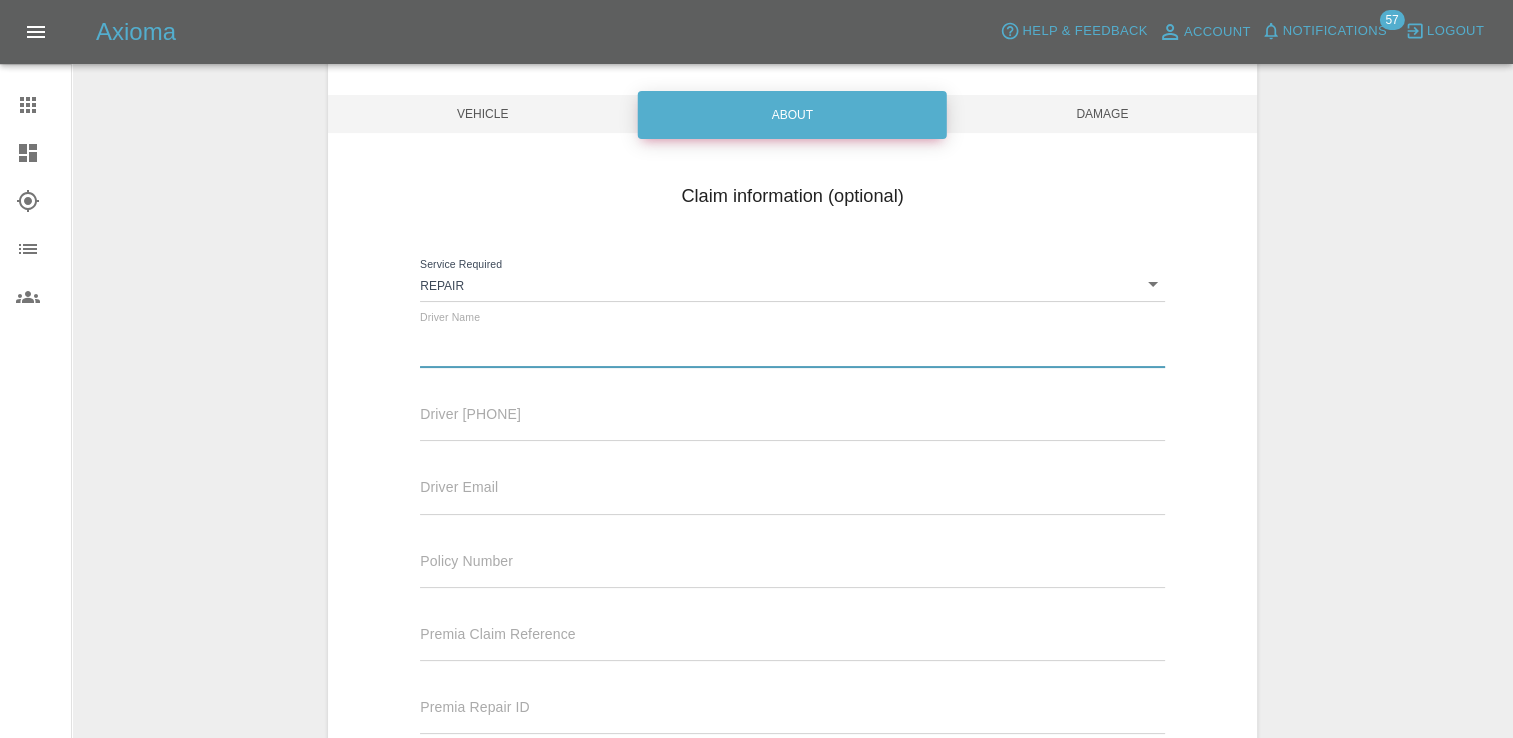 paste on "Ms [FIRST] [LAST]" 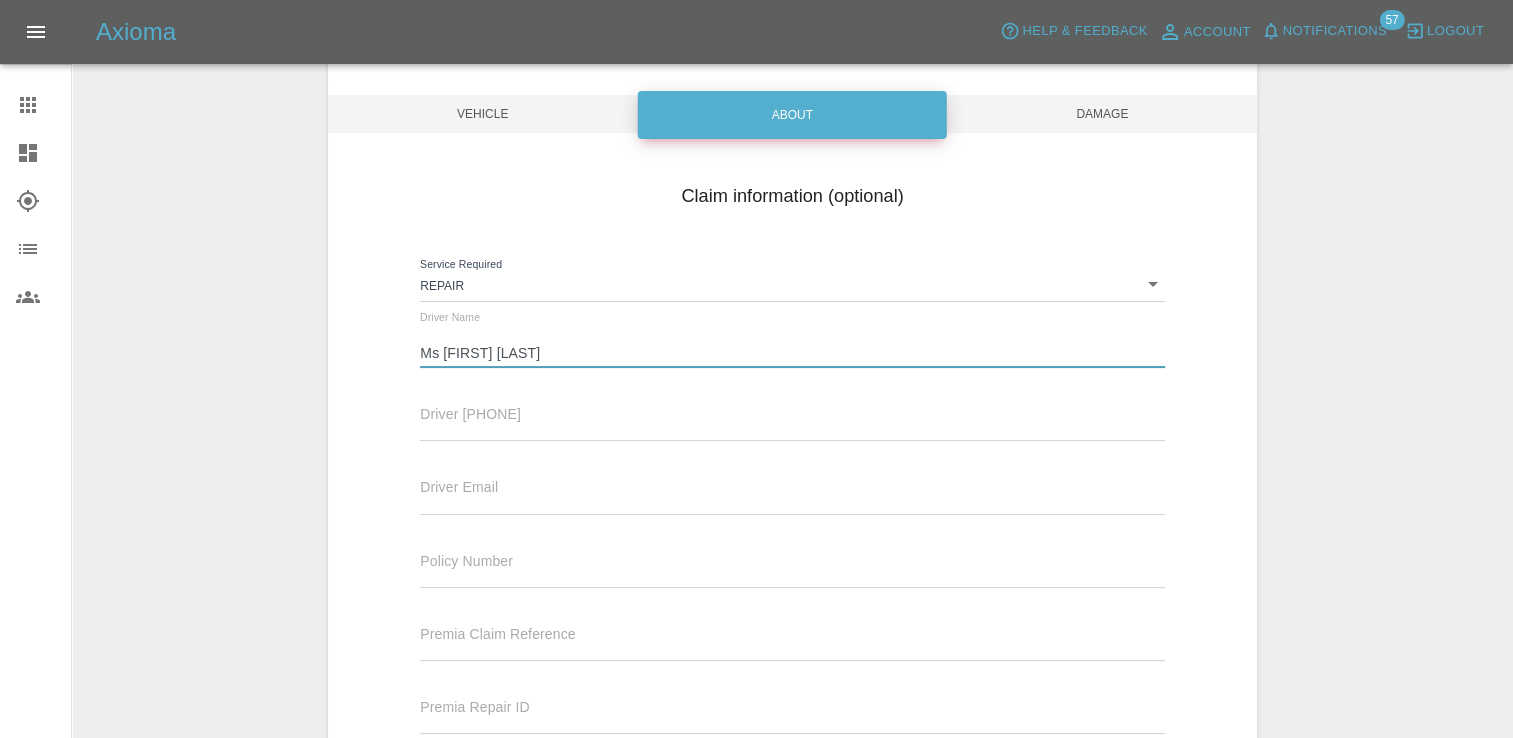 type on "Ms [FIRST] [LAST]" 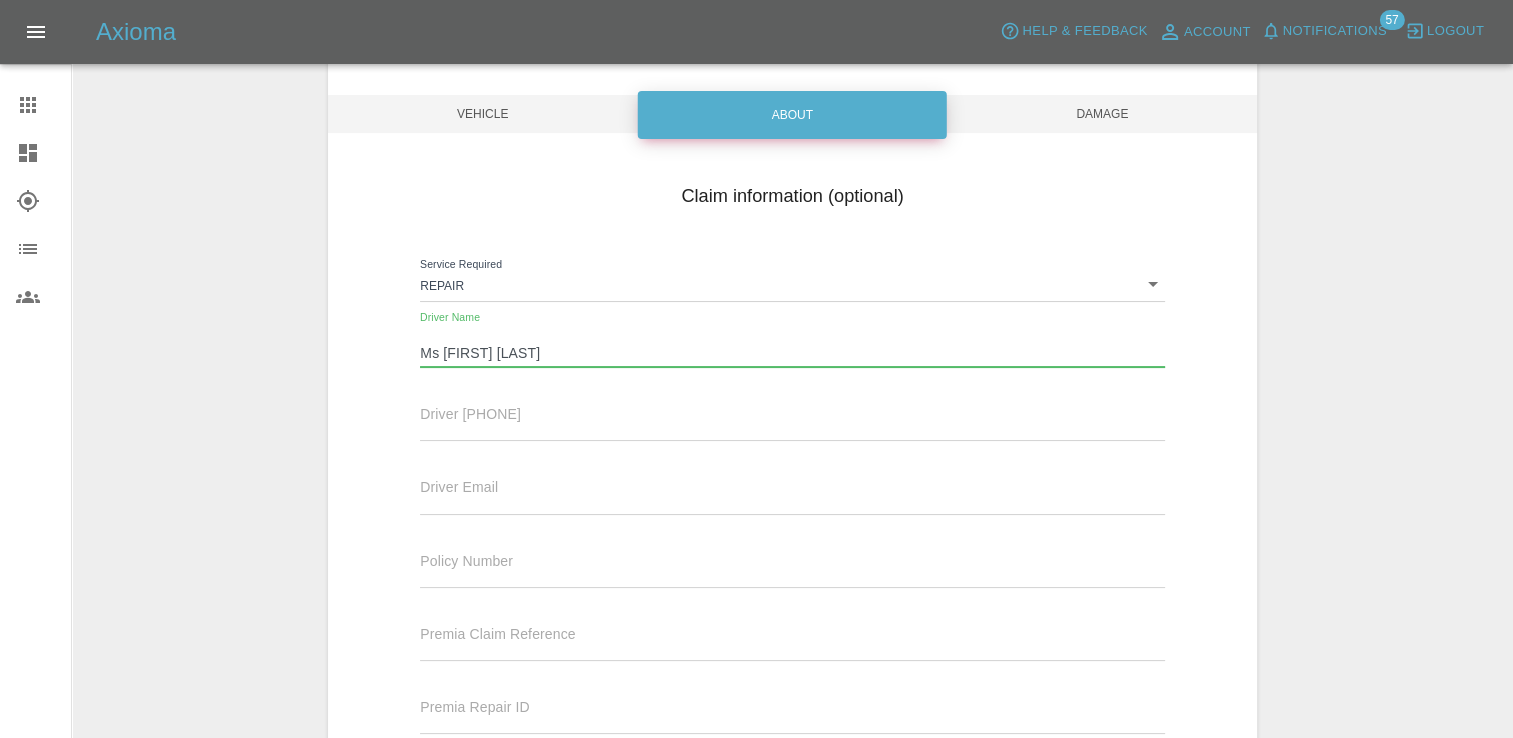 click at bounding box center (792, 426) 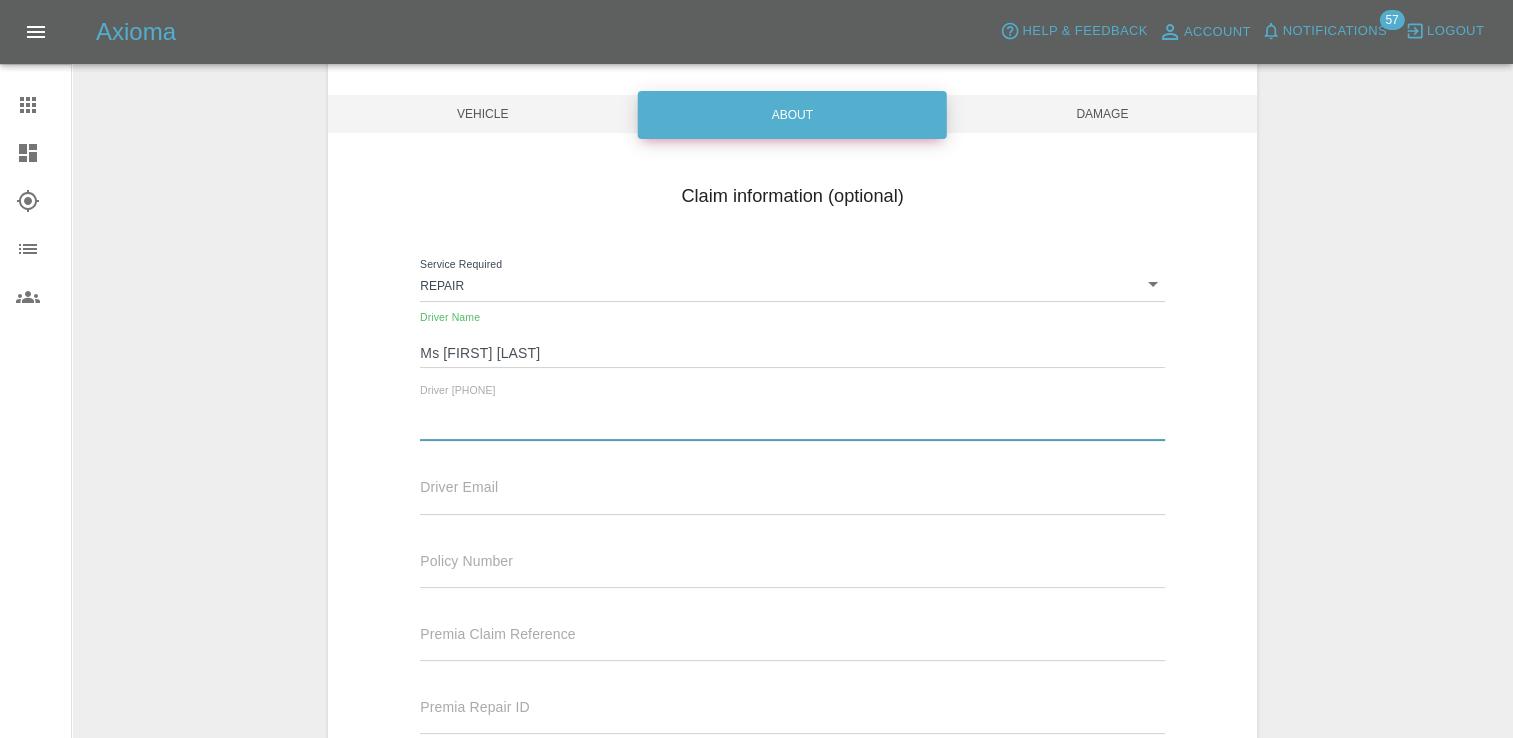 paste on "[PHONE]" 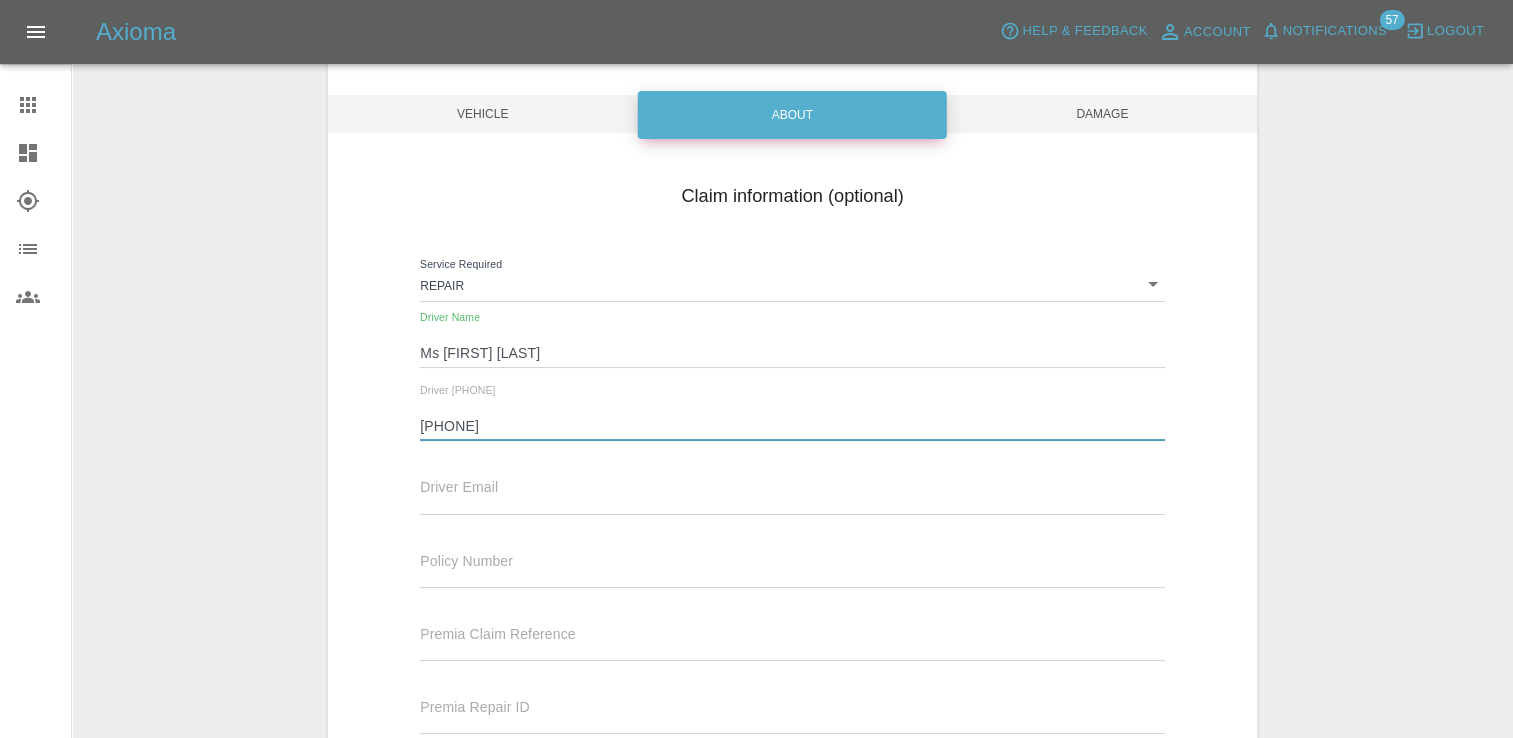type on "[PHONE]" 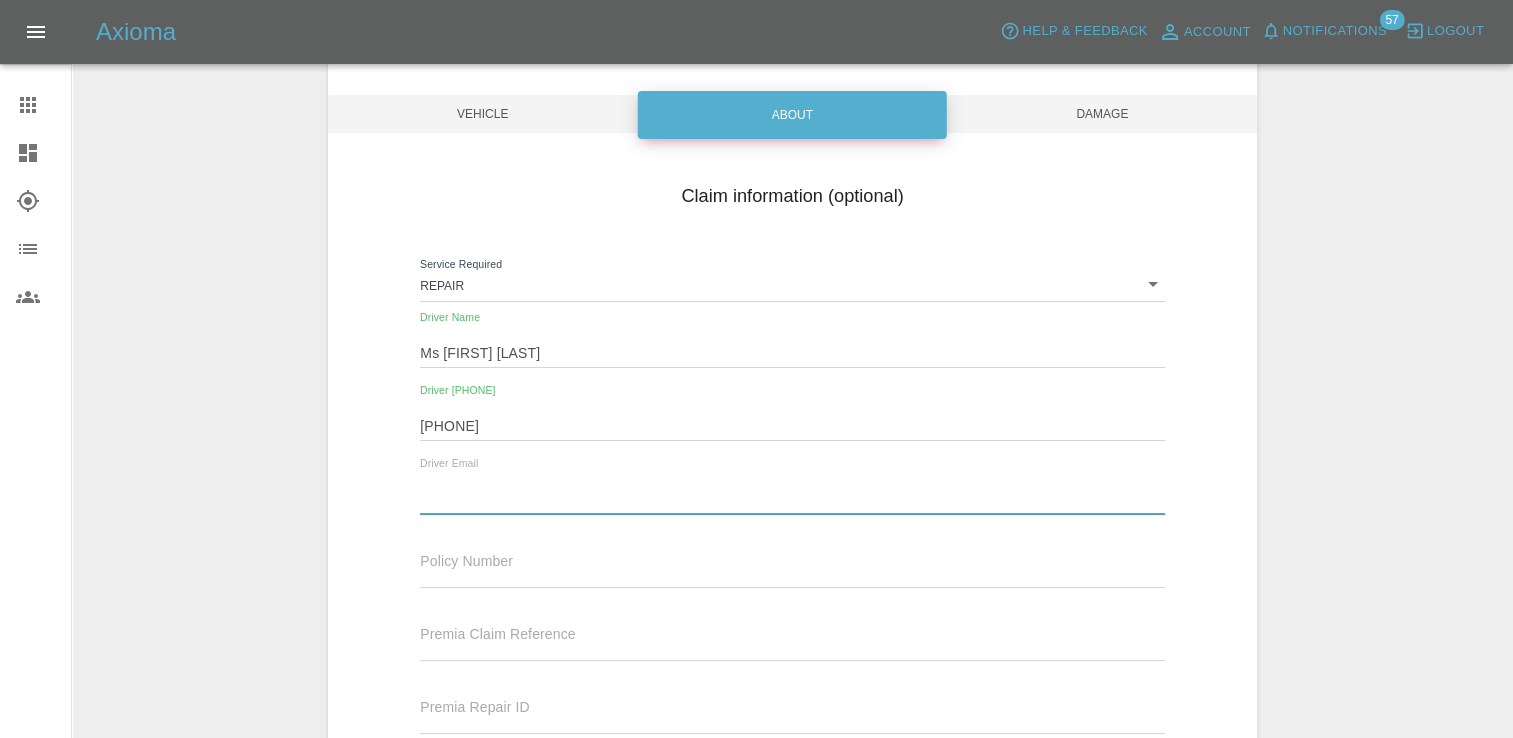 click at bounding box center [792, 499] 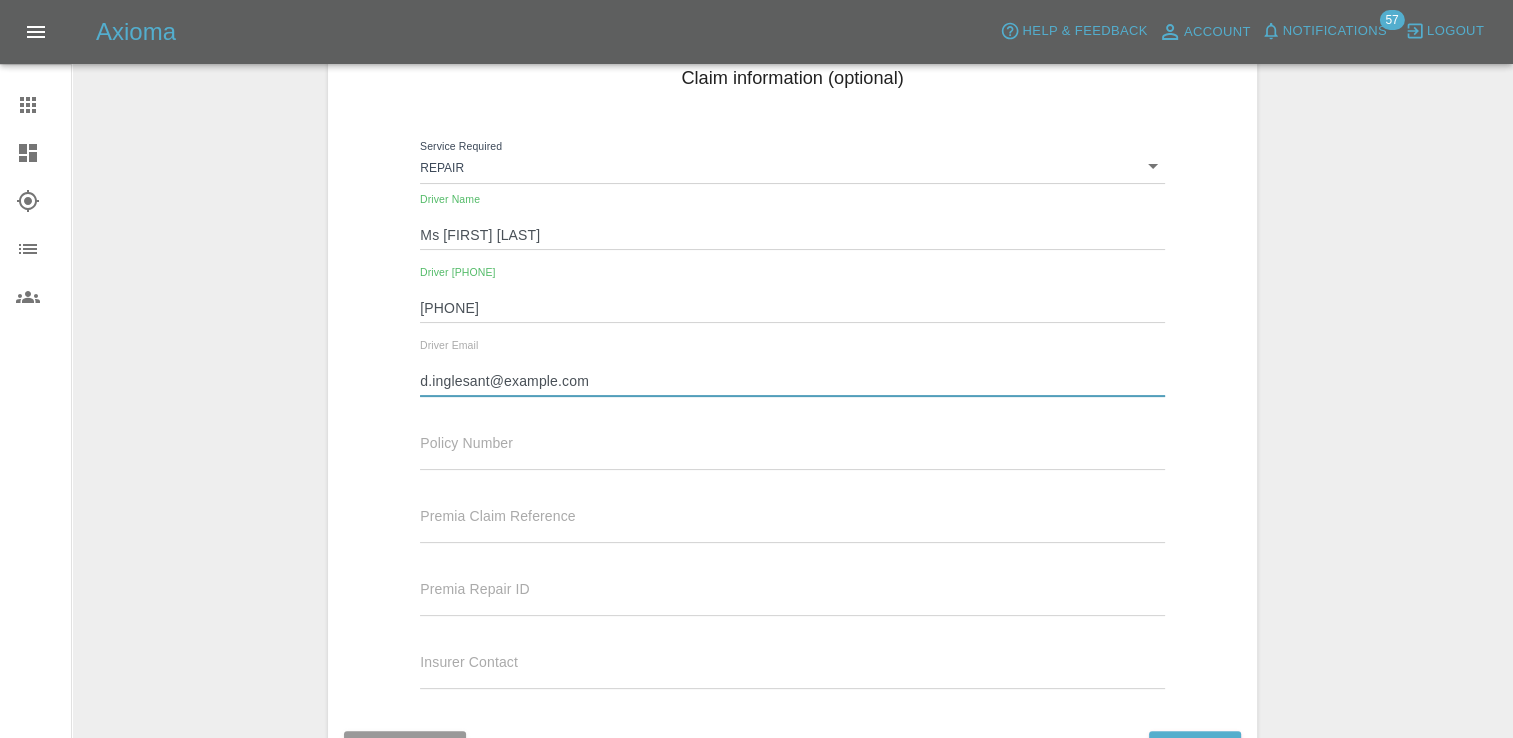 scroll, scrollTop: 429, scrollLeft: 0, axis: vertical 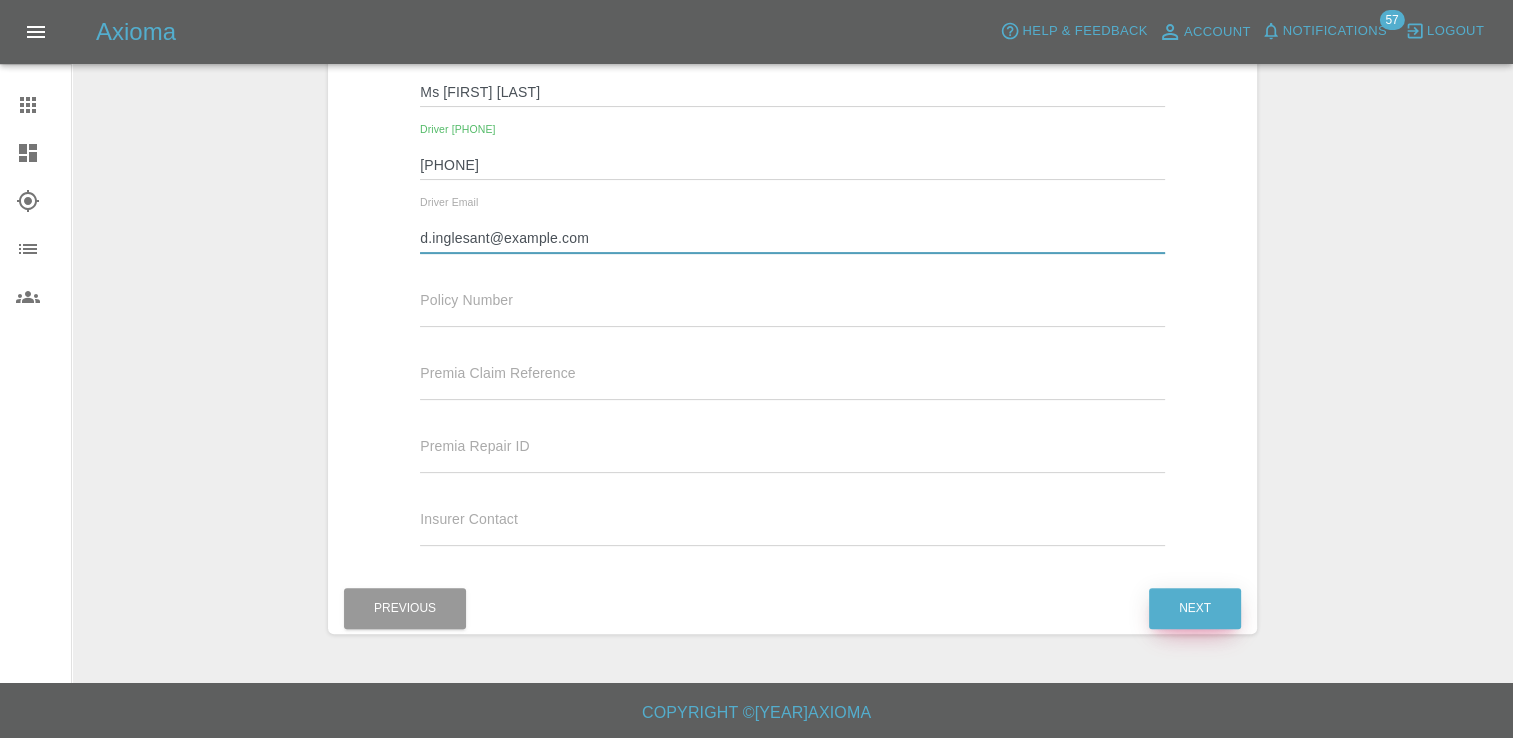 type on "d.inglesant@example.com" 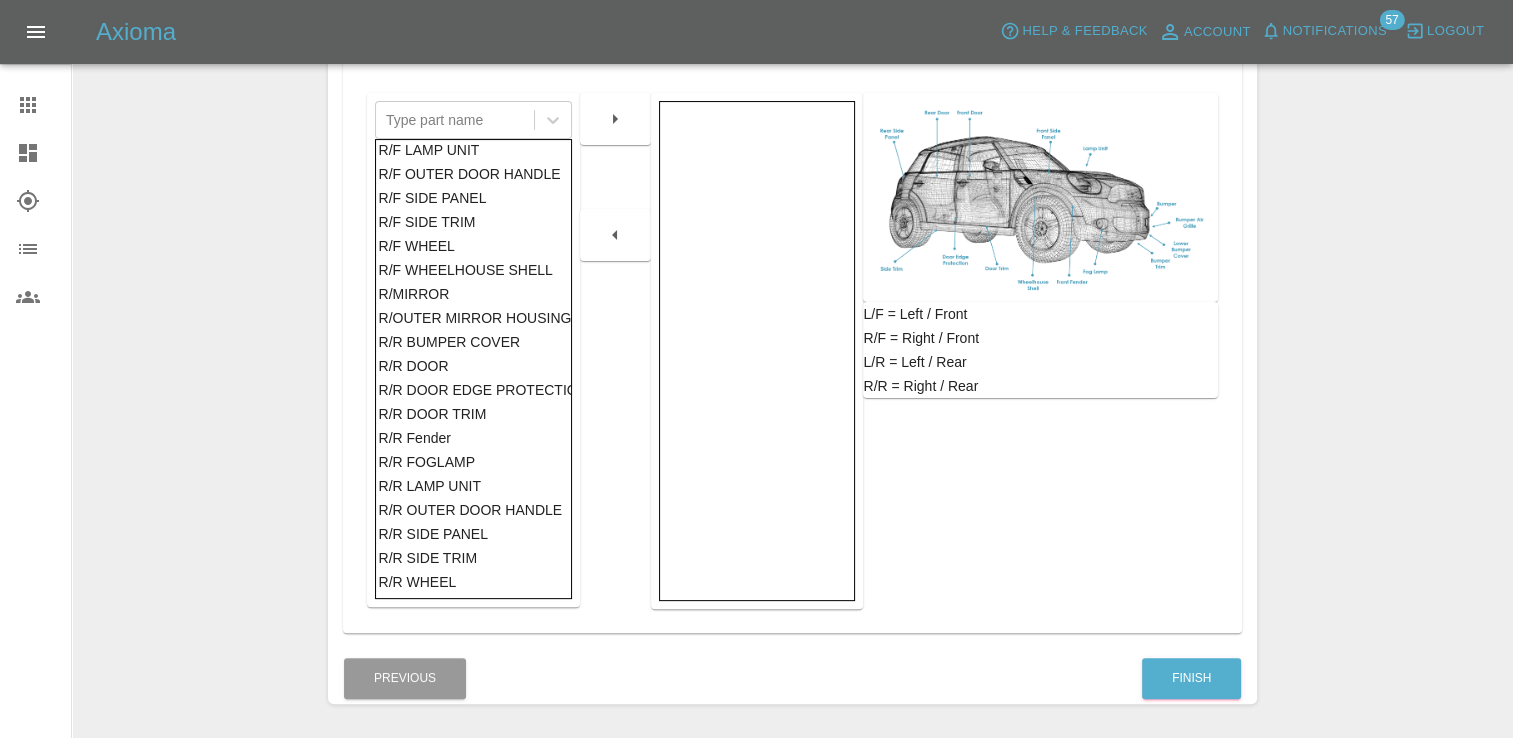 scroll, scrollTop: 1000, scrollLeft: 0, axis: vertical 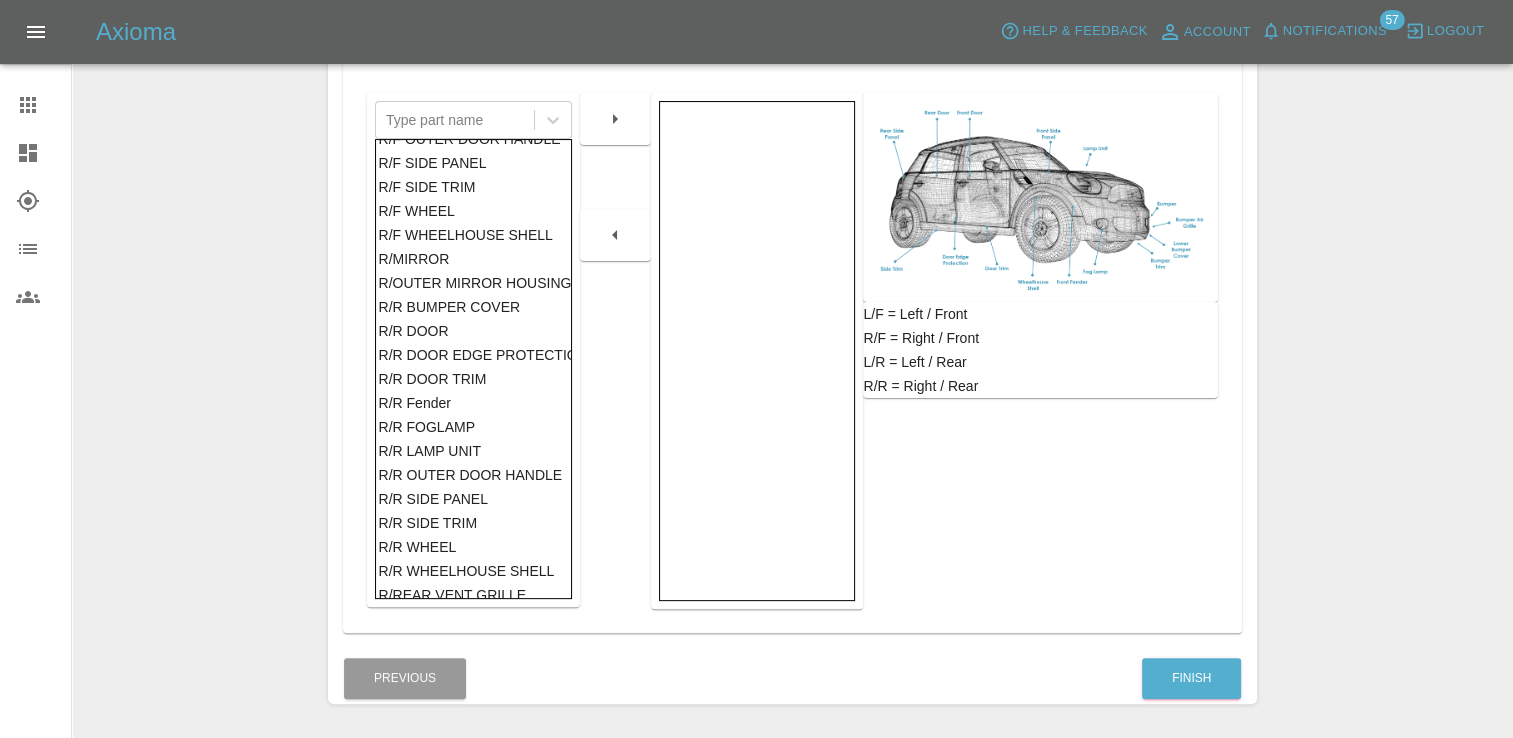 click on "R/R SIDE PANEL" at bounding box center (473, 499) 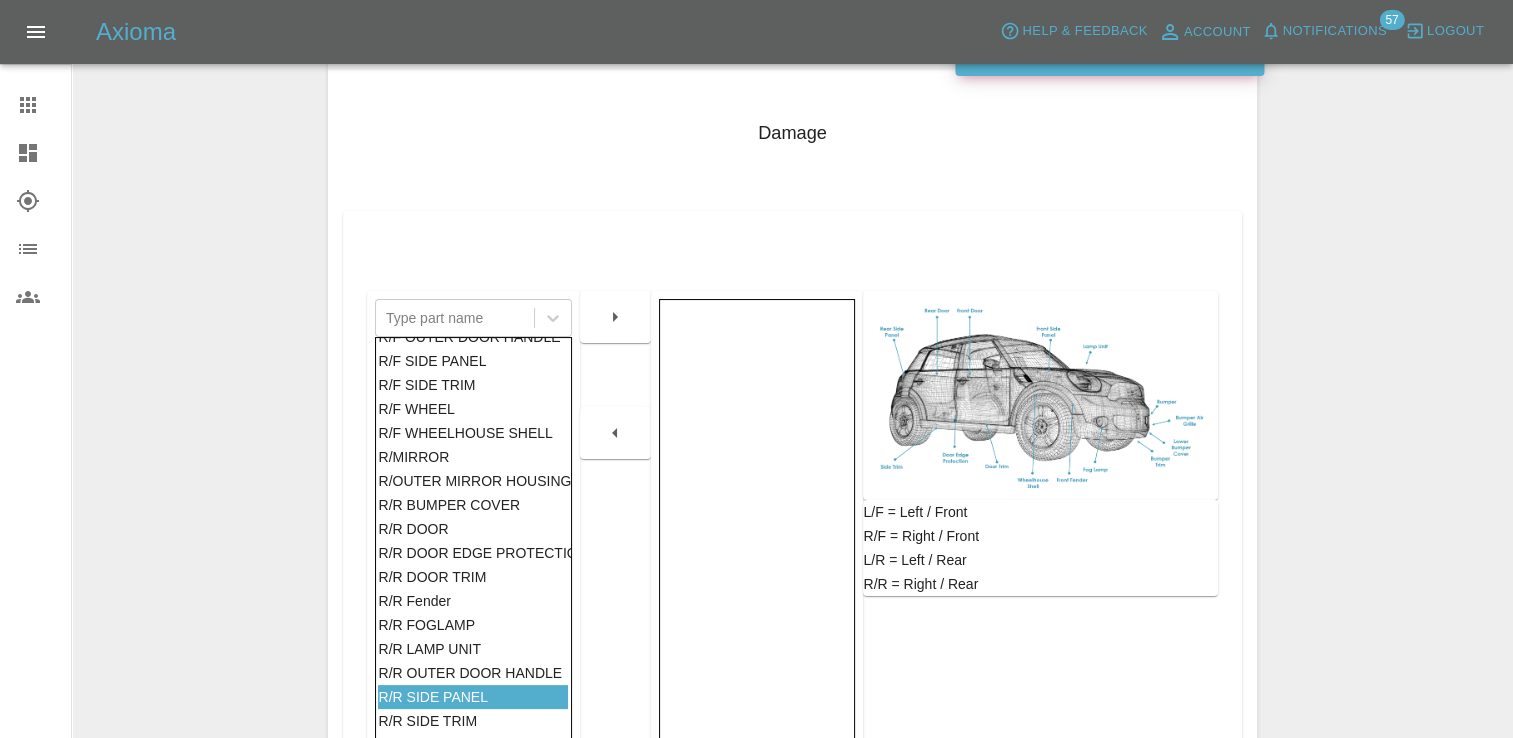 scroll, scrollTop: 229, scrollLeft: 0, axis: vertical 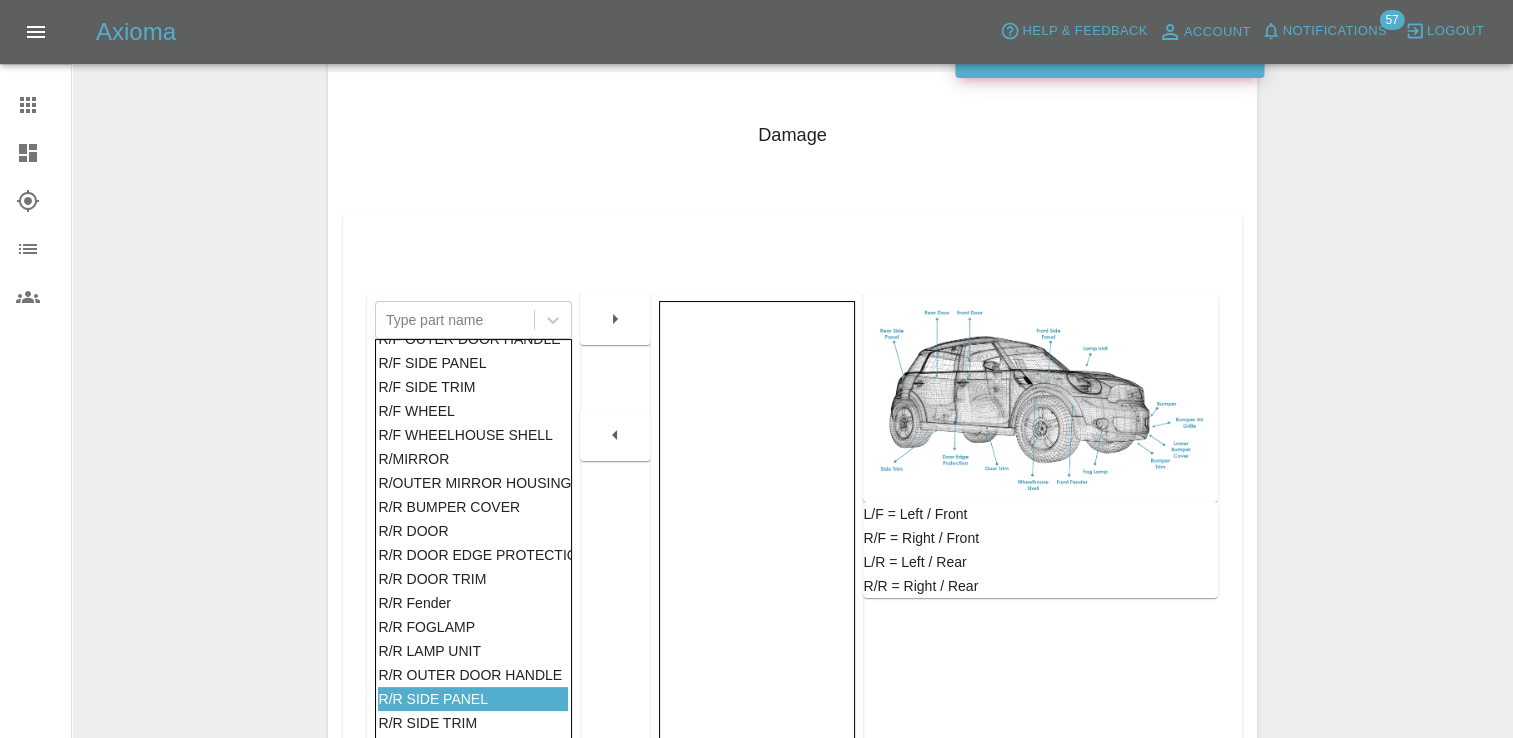 click 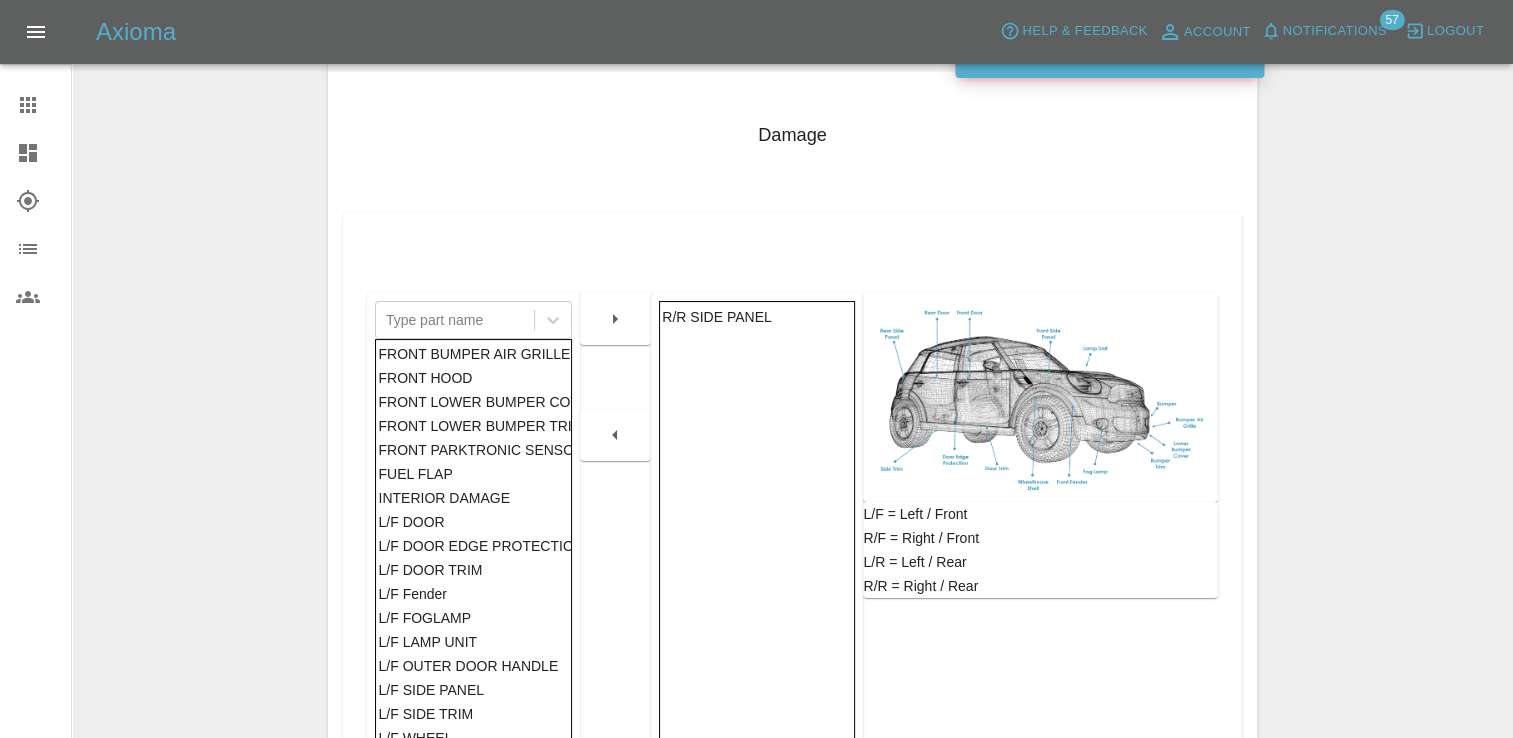 scroll, scrollTop: 0, scrollLeft: 0, axis: both 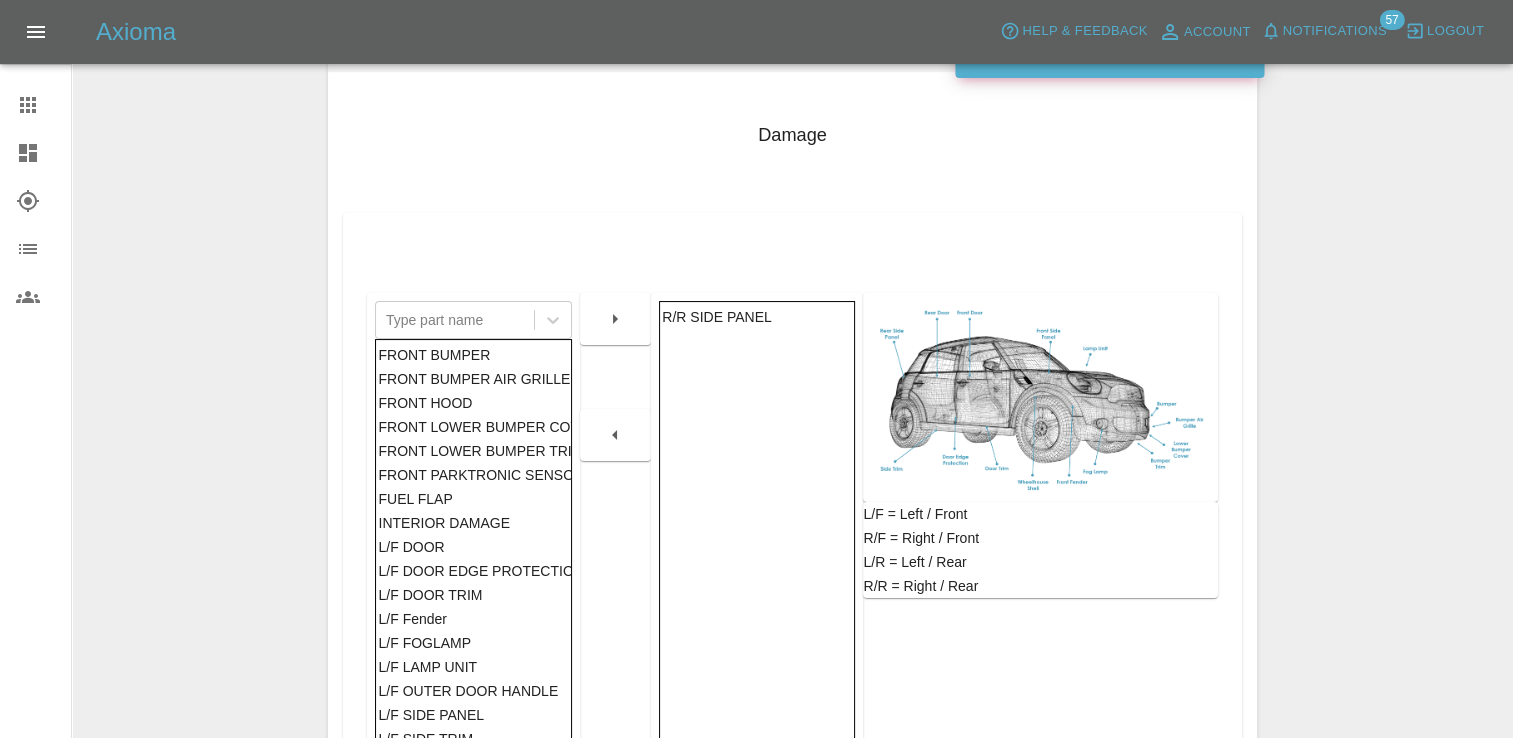 click on "FRONT BUMPER" at bounding box center (473, 355) 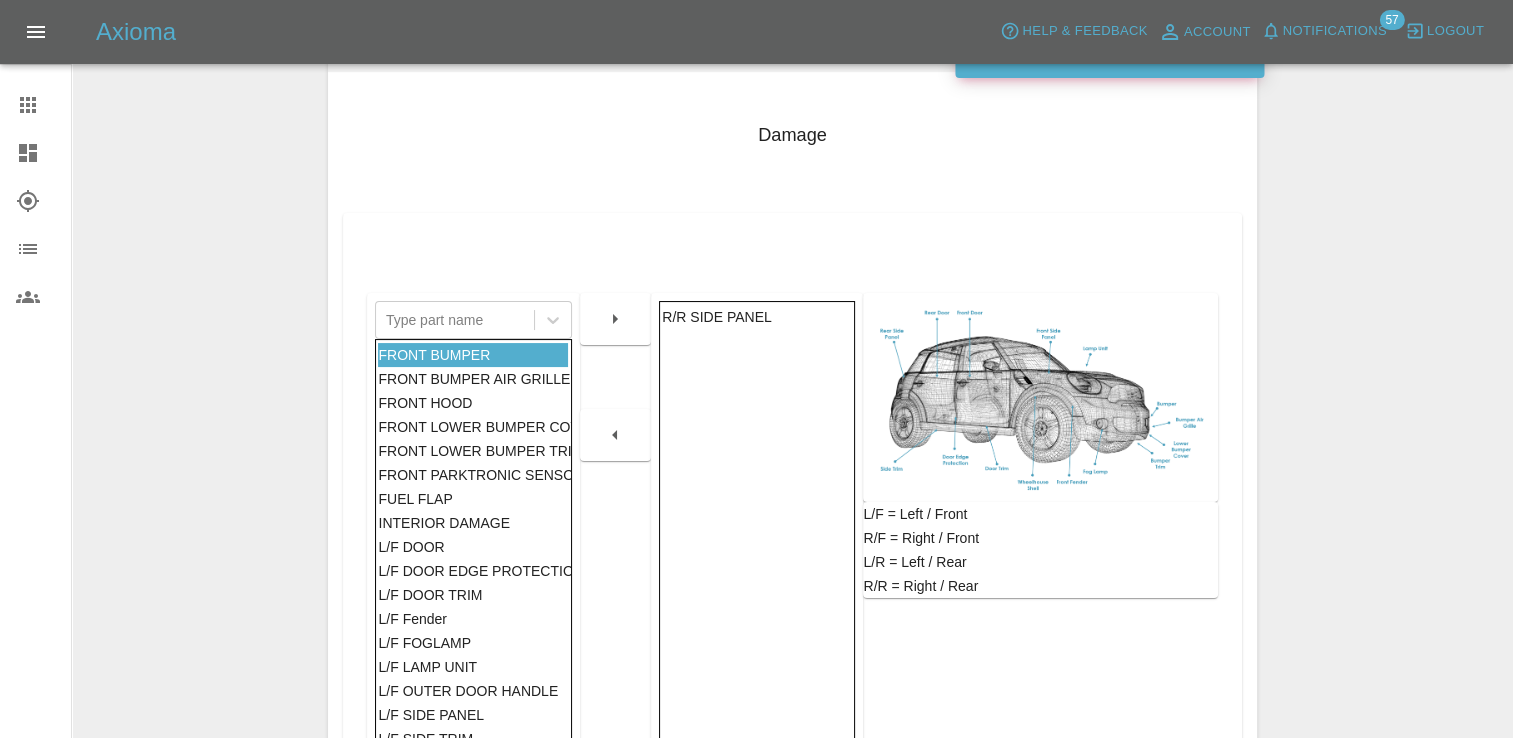click at bounding box center (615, 319) 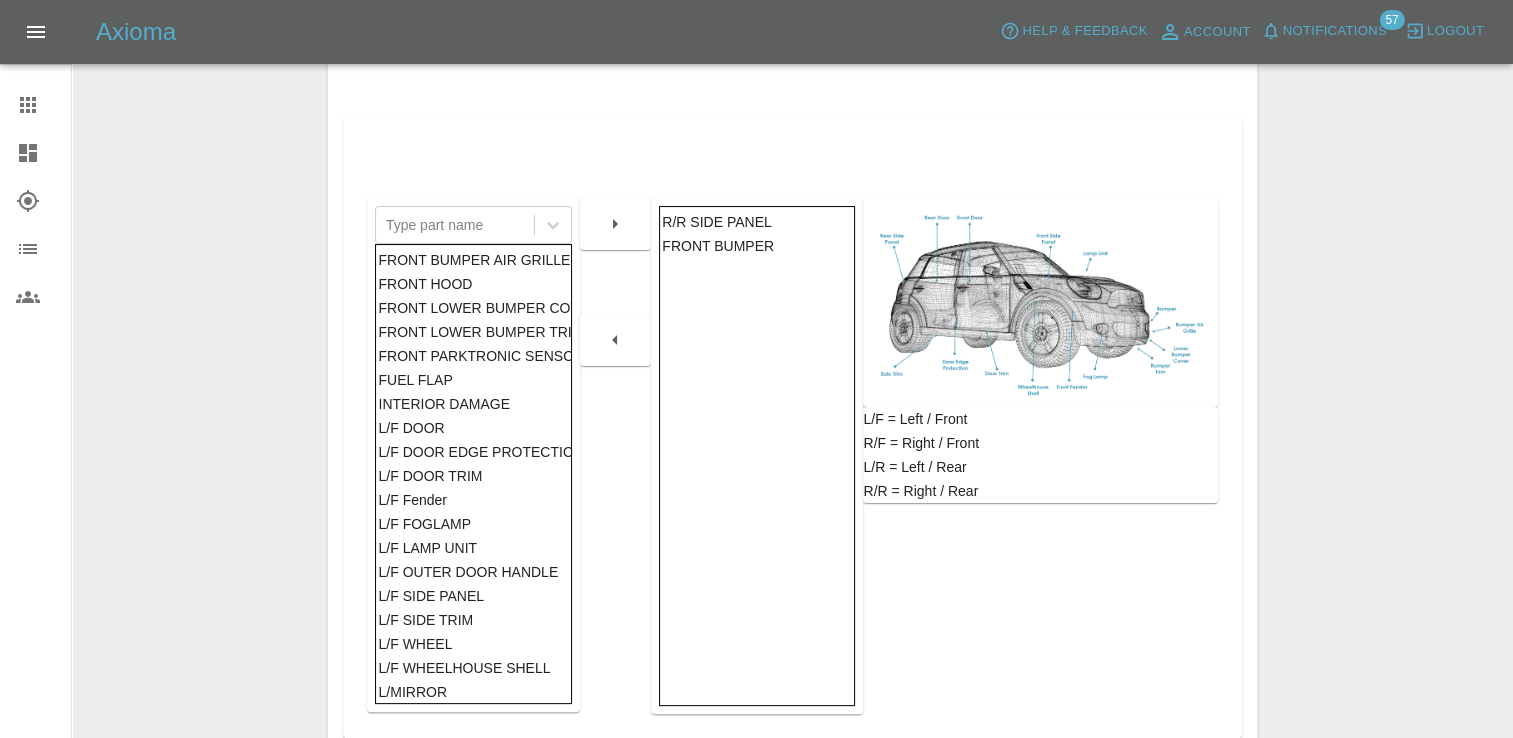scroll, scrollTop: 500, scrollLeft: 0, axis: vertical 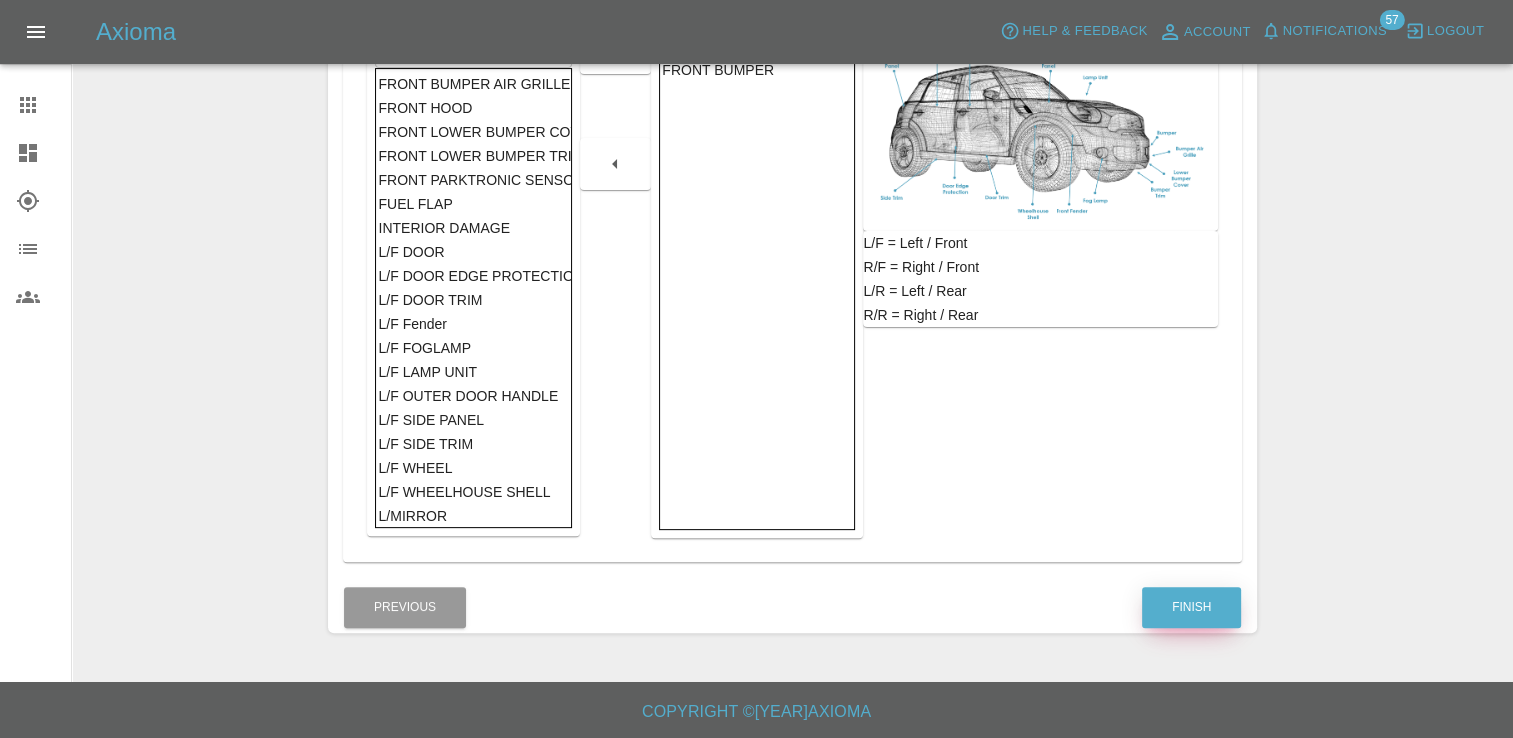 click on "Finish" at bounding box center (1191, 607) 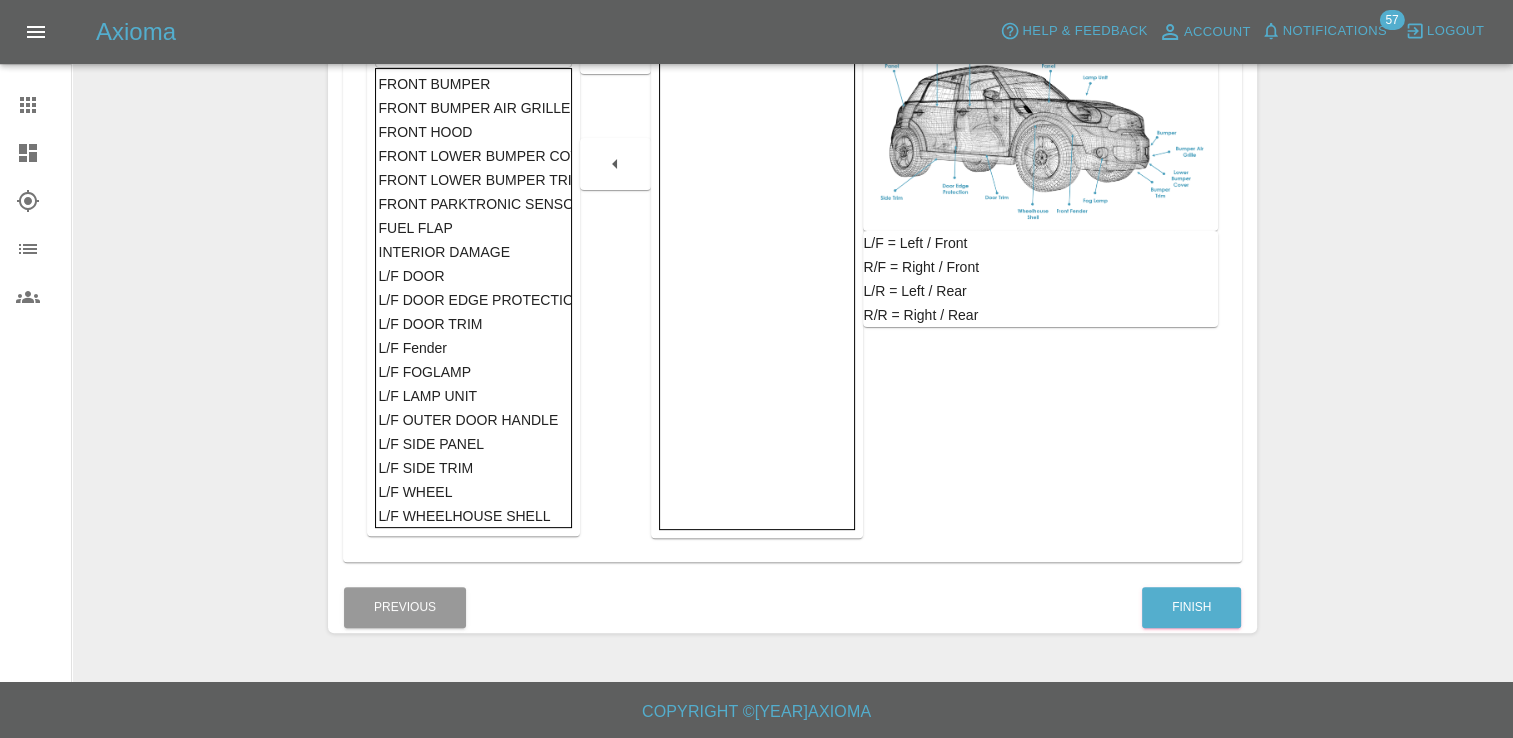 scroll, scrollTop: 0, scrollLeft: 0, axis: both 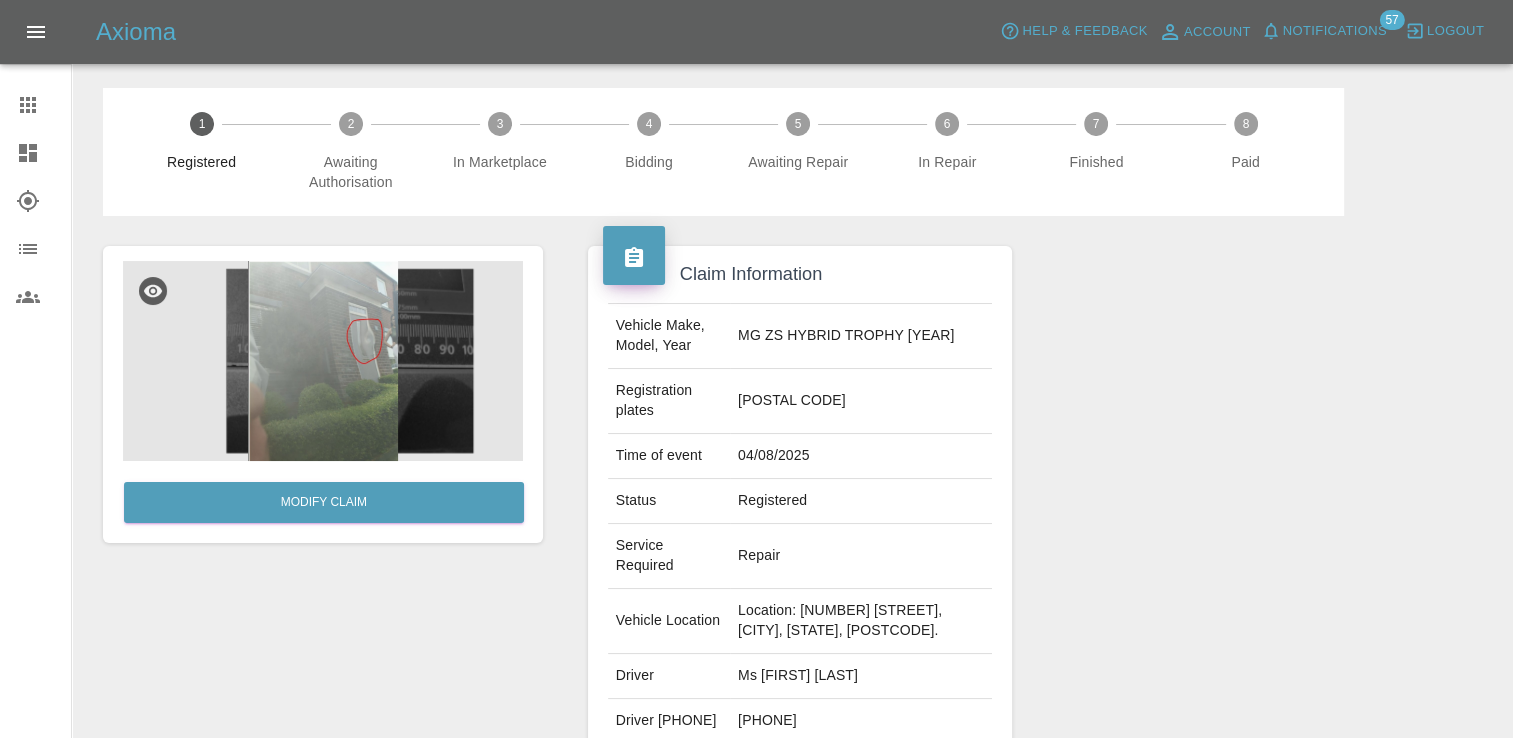 drag, startPoint x: 995, startPoint y: 422, endPoint x: 930, endPoint y: 502, distance: 103.077644 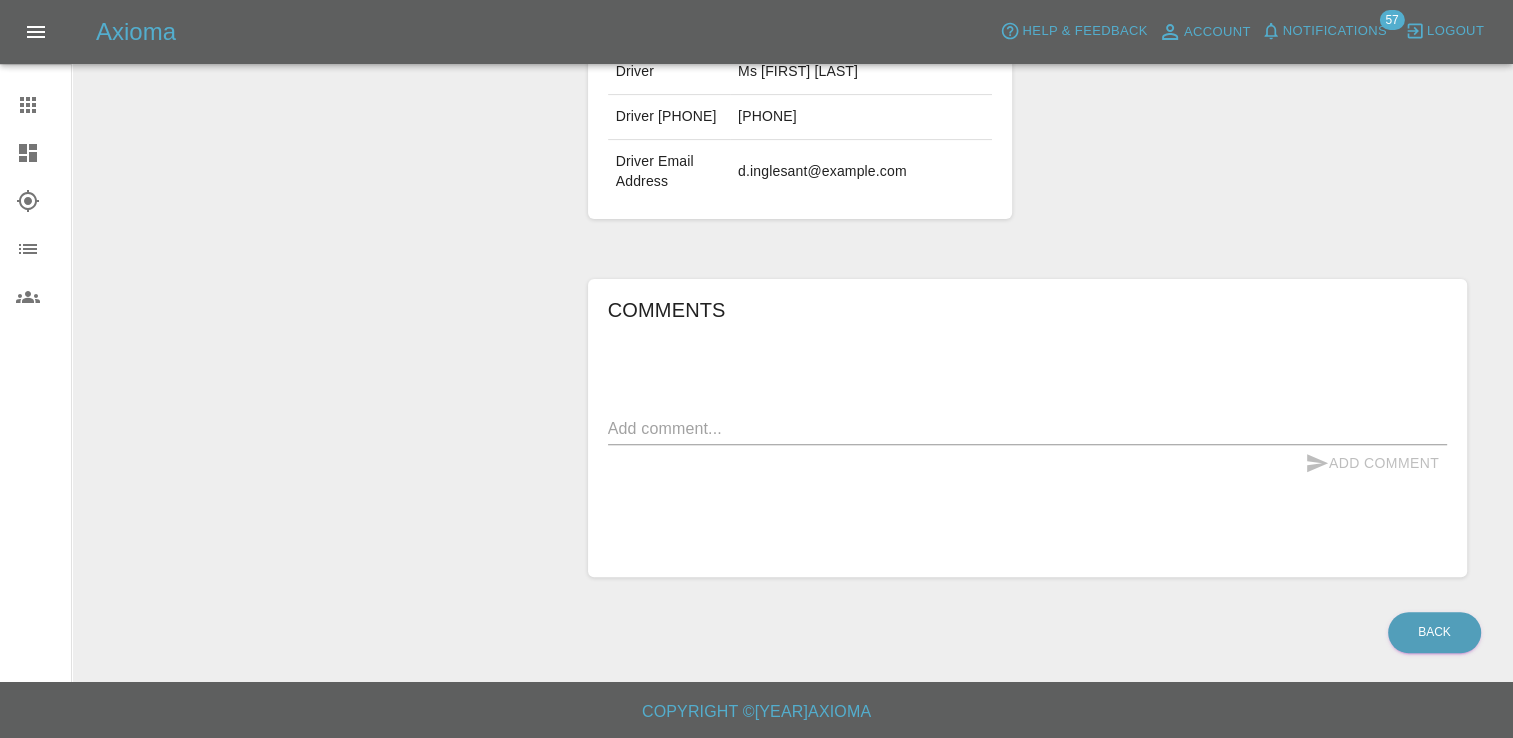 scroll, scrollTop: 641, scrollLeft: 0, axis: vertical 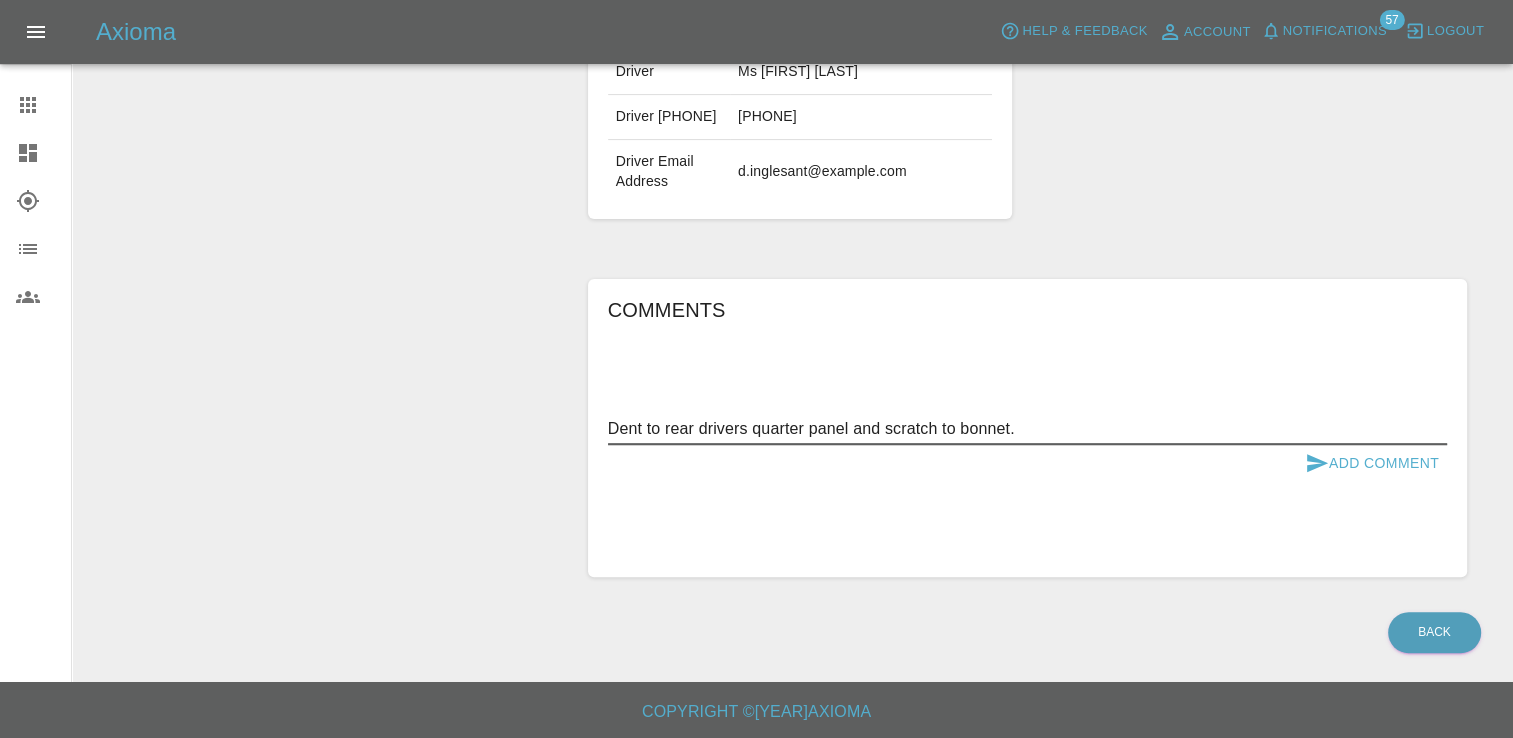 type on "Dent to rear drivers quarter panel and scratch to bonnet." 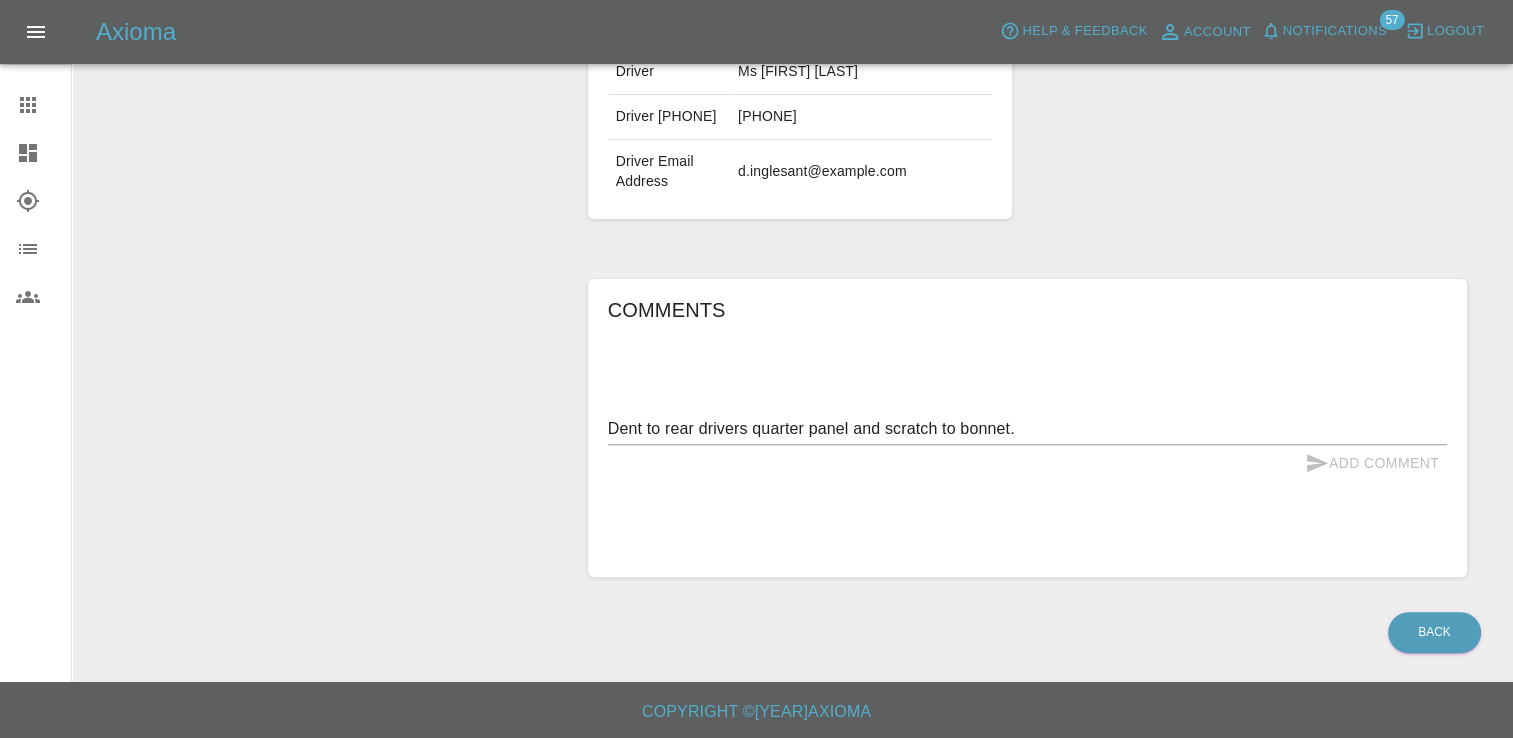 type 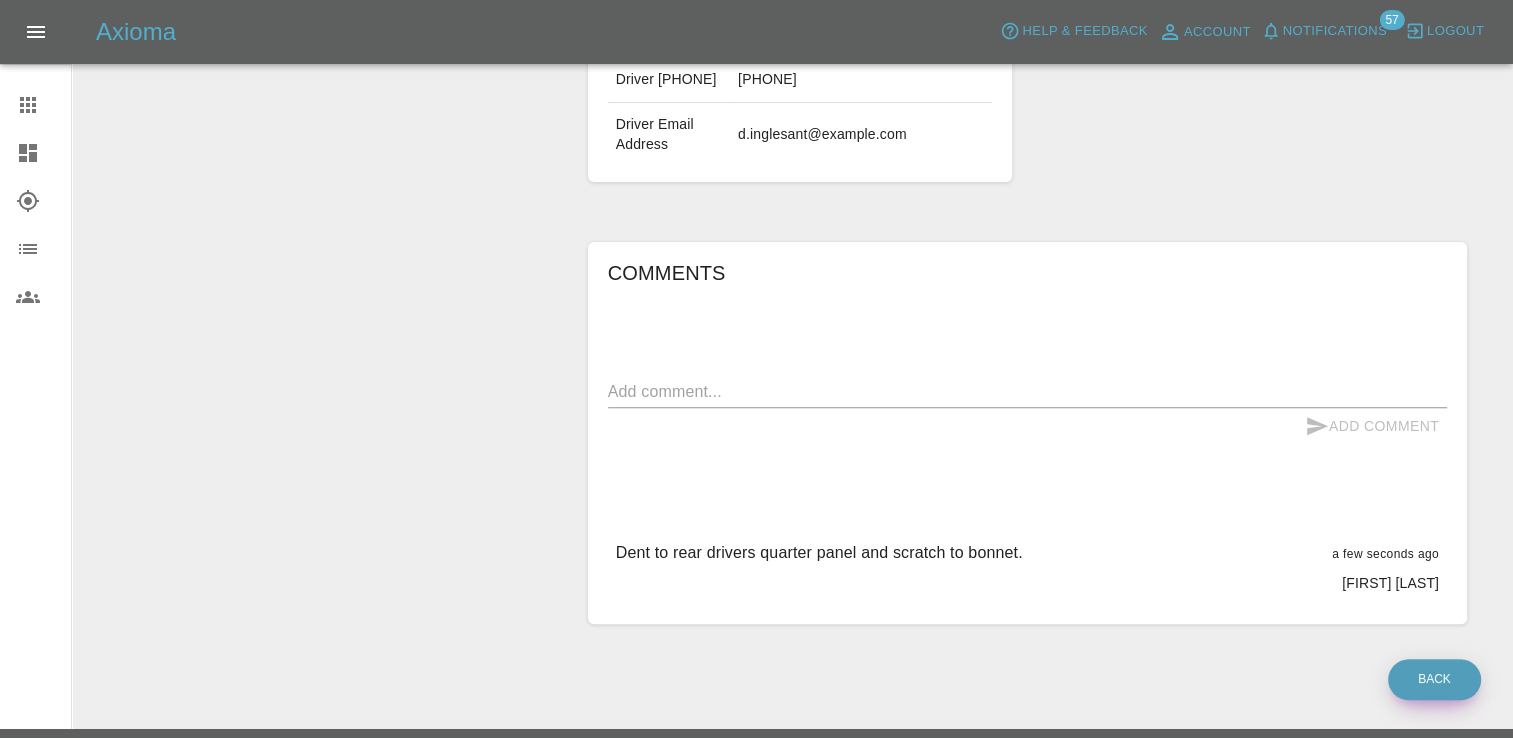 click on "Back" at bounding box center (1434, 679) 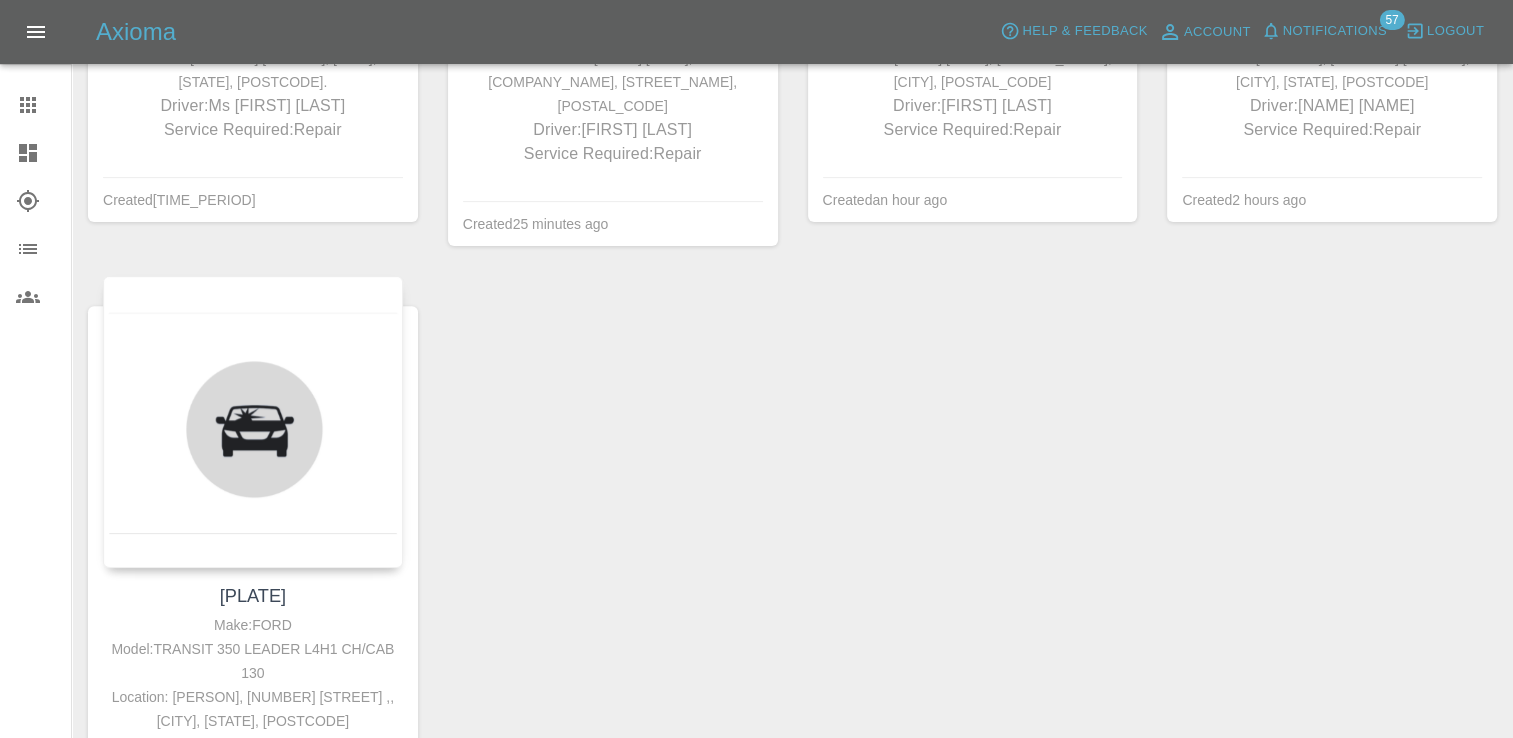 scroll, scrollTop: 0, scrollLeft: 0, axis: both 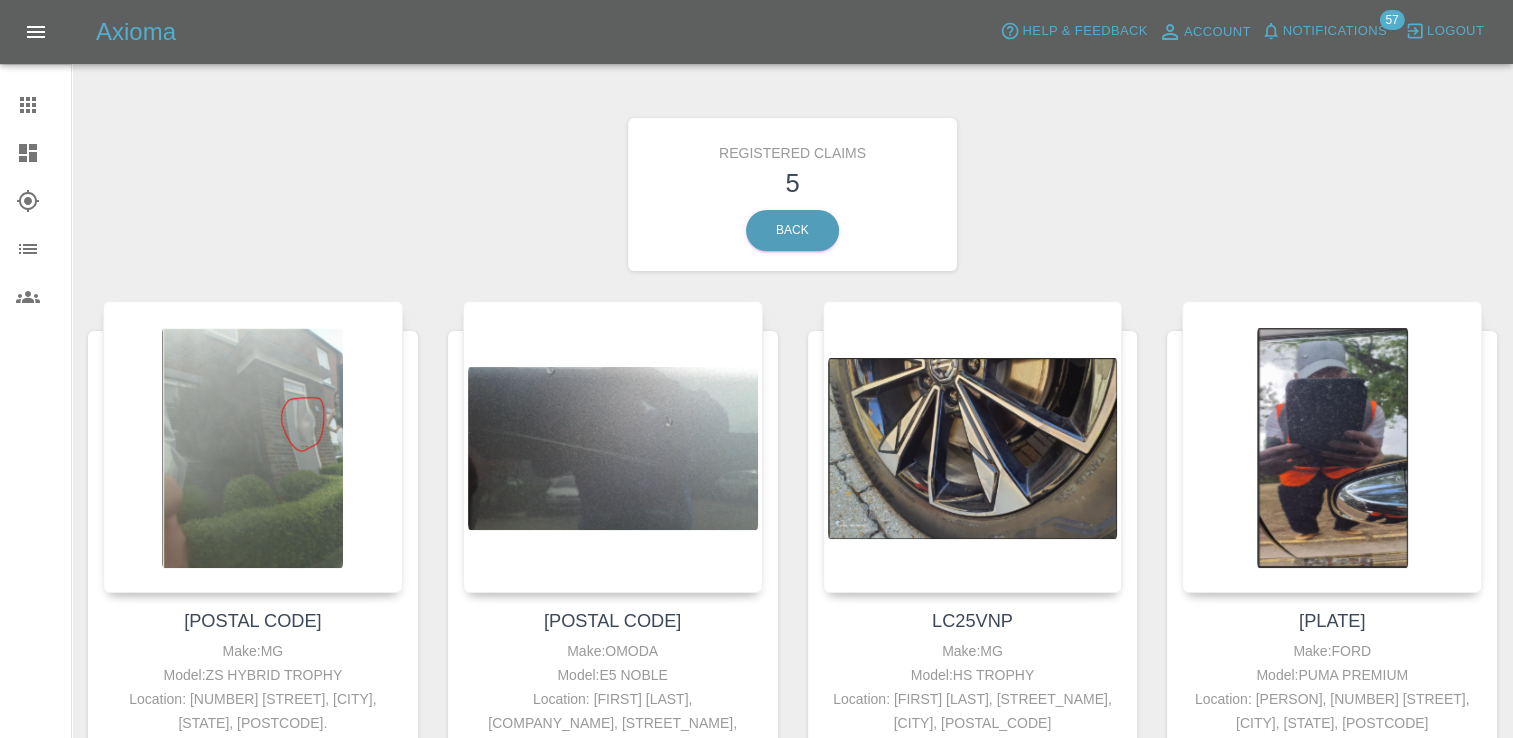 click 